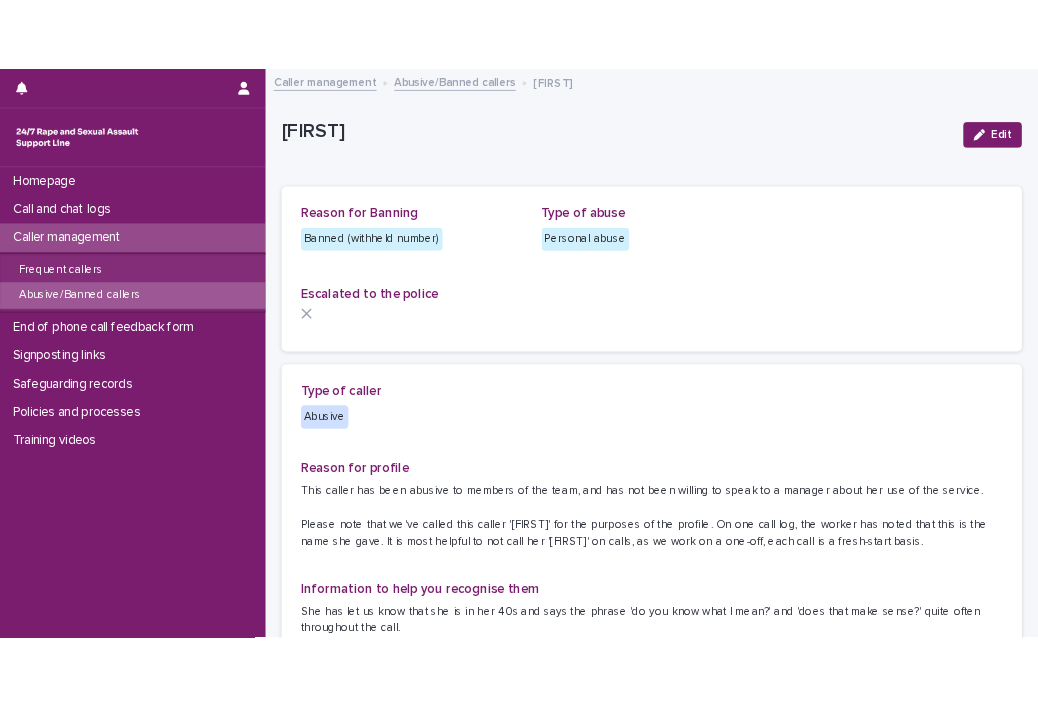 scroll, scrollTop: 0, scrollLeft: 0, axis: both 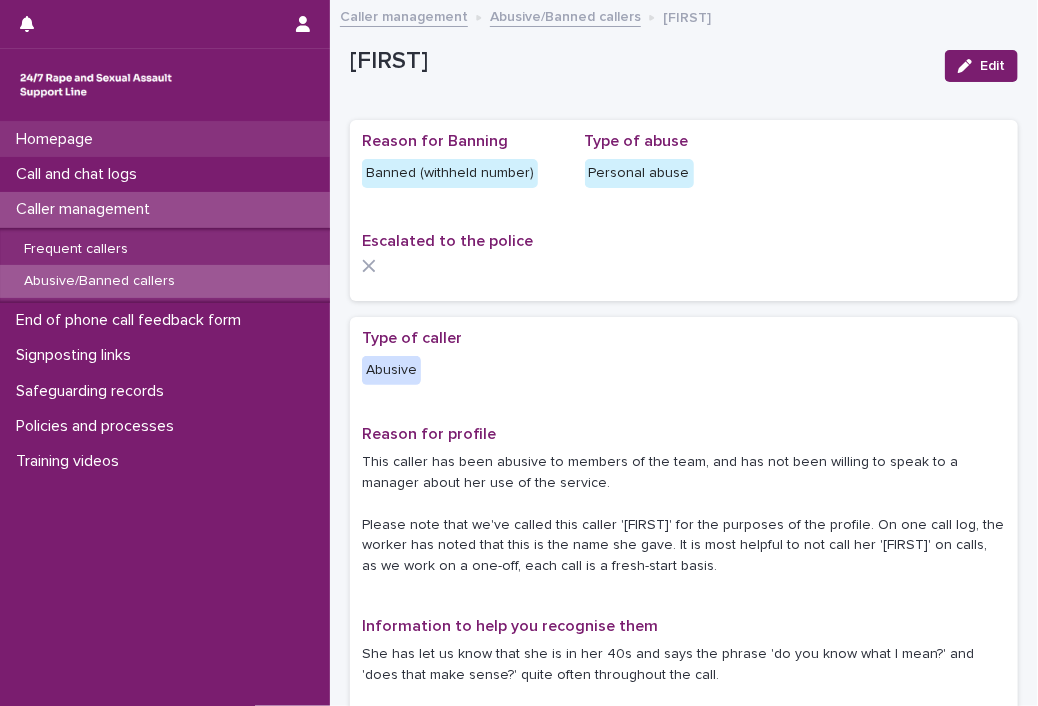 click on "Homepage" at bounding box center (165, 139) 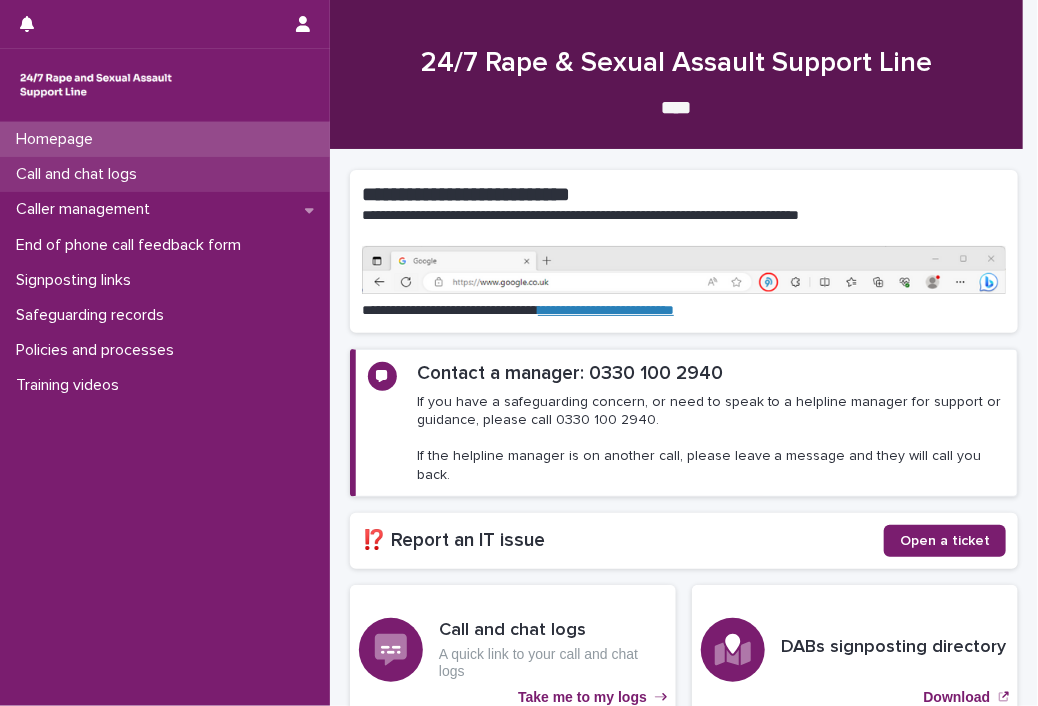 click on "Call and chat logs" at bounding box center [80, 174] 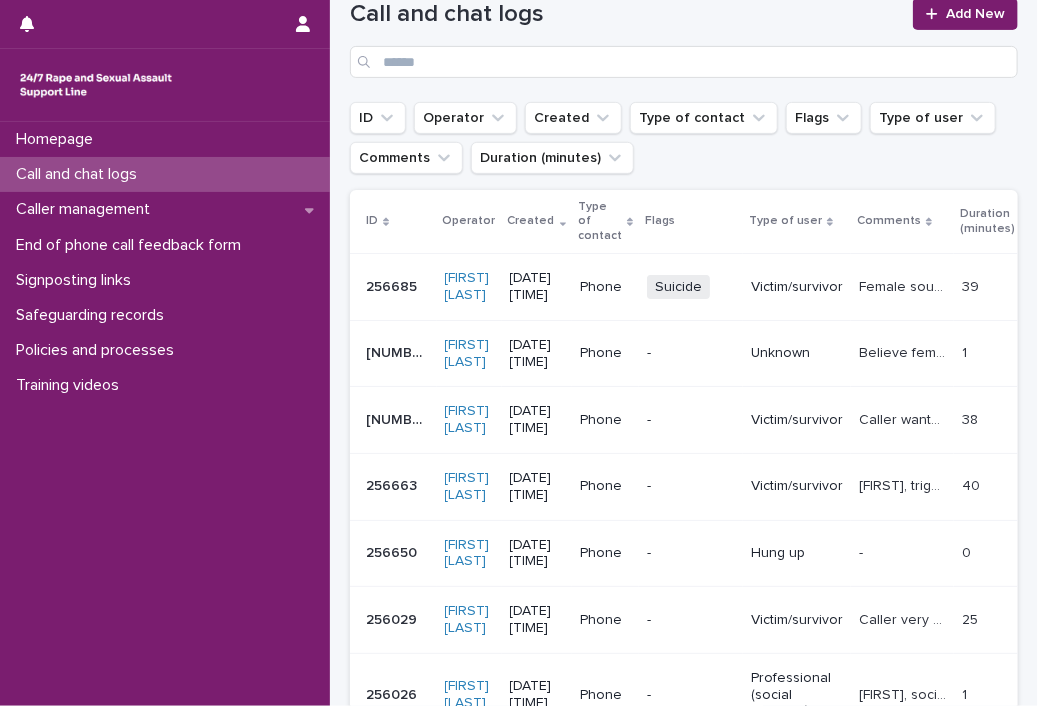scroll, scrollTop: 193, scrollLeft: 0, axis: vertical 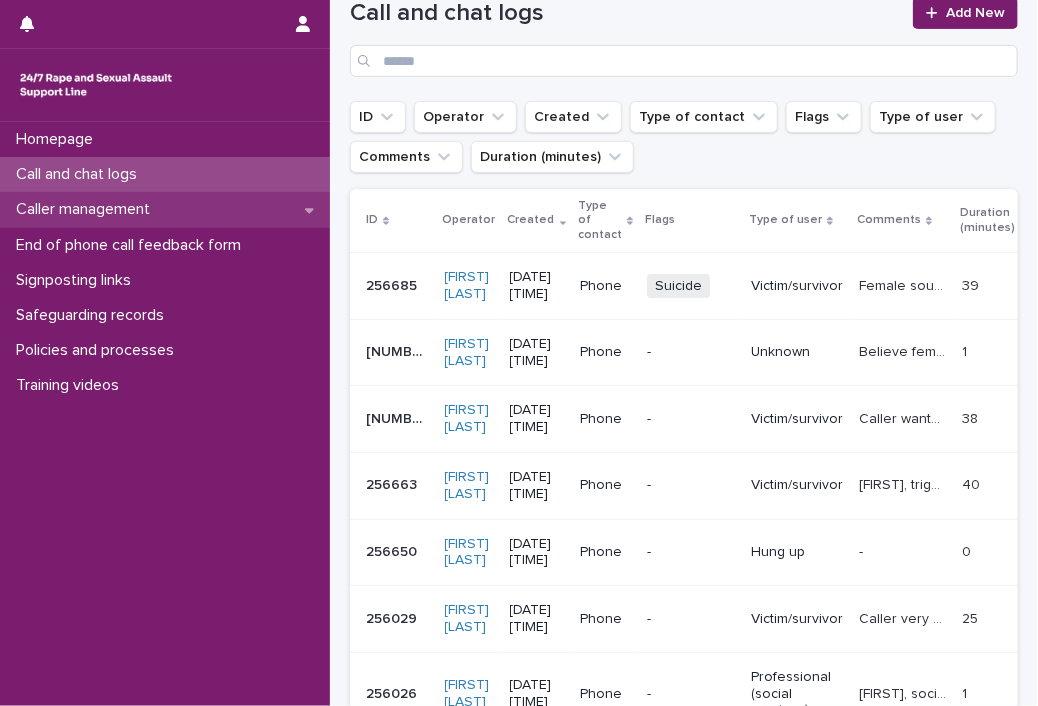 click on "Caller management" at bounding box center (165, 209) 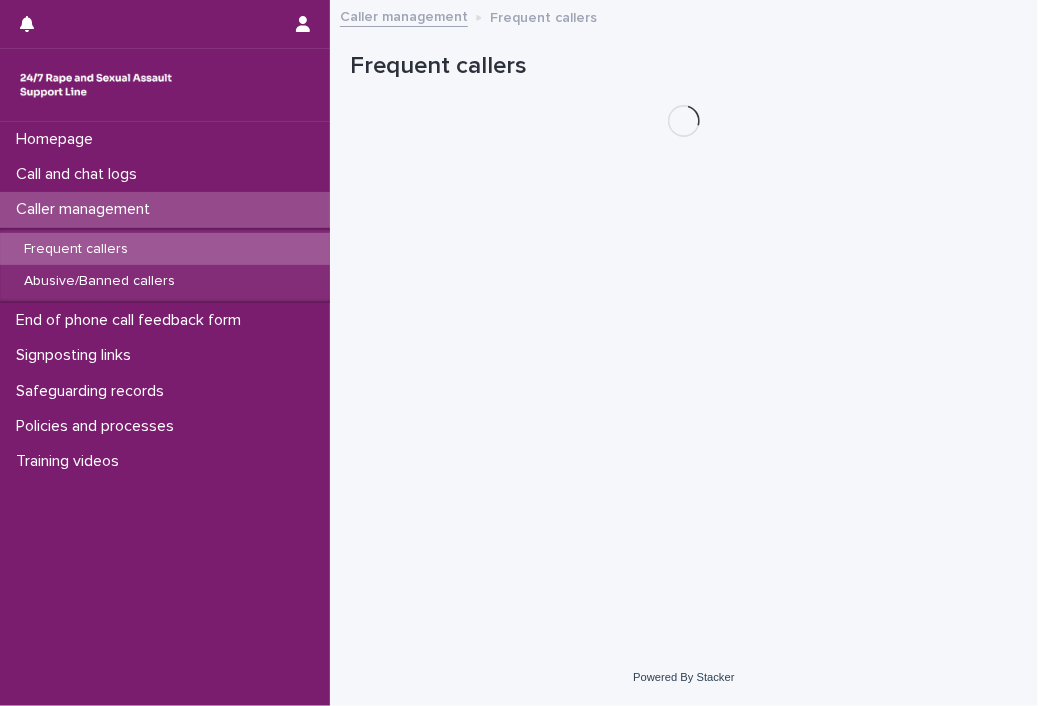 scroll, scrollTop: 0, scrollLeft: 0, axis: both 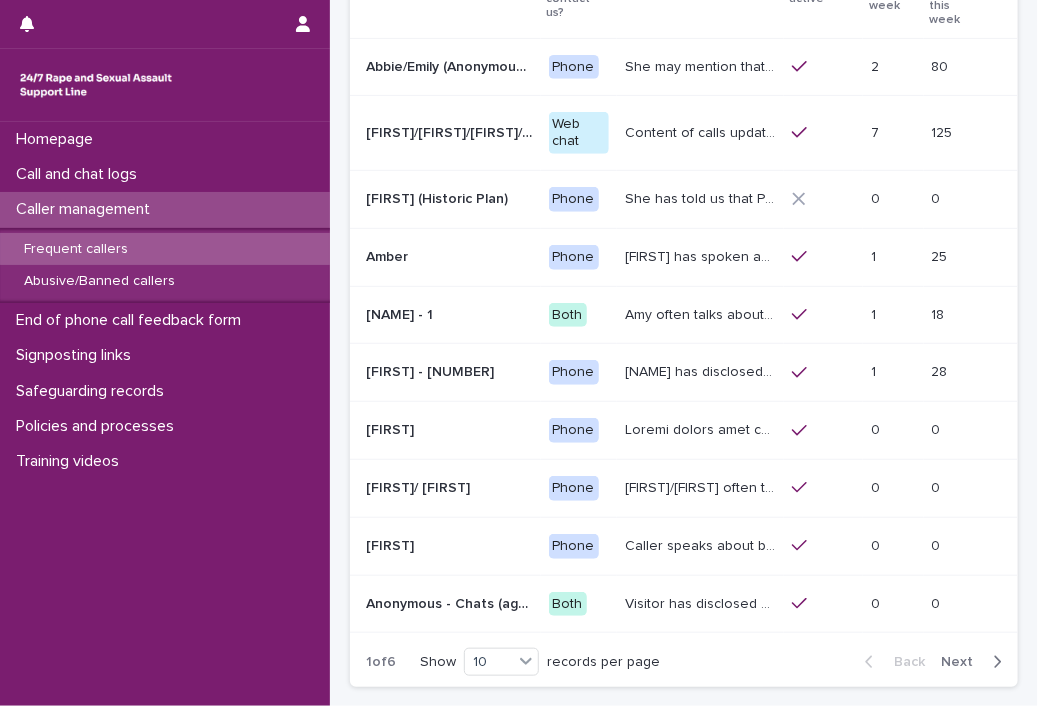 click on "Next" at bounding box center [963, 662] 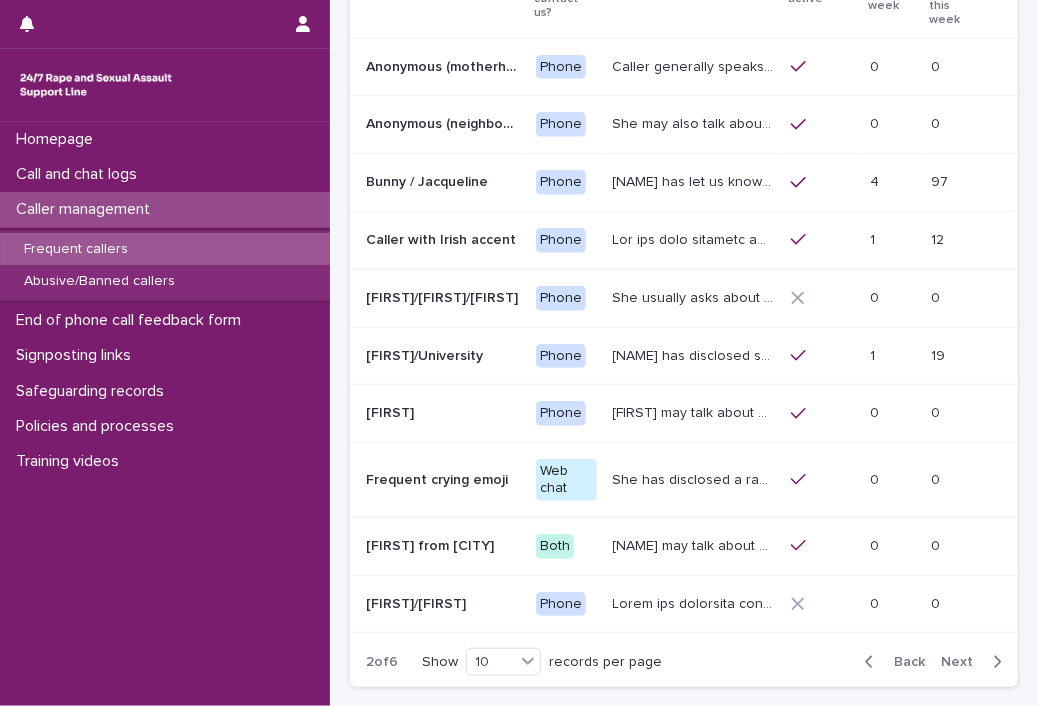 scroll, scrollTop: 232, scrollLeft: 0, axis: vertical 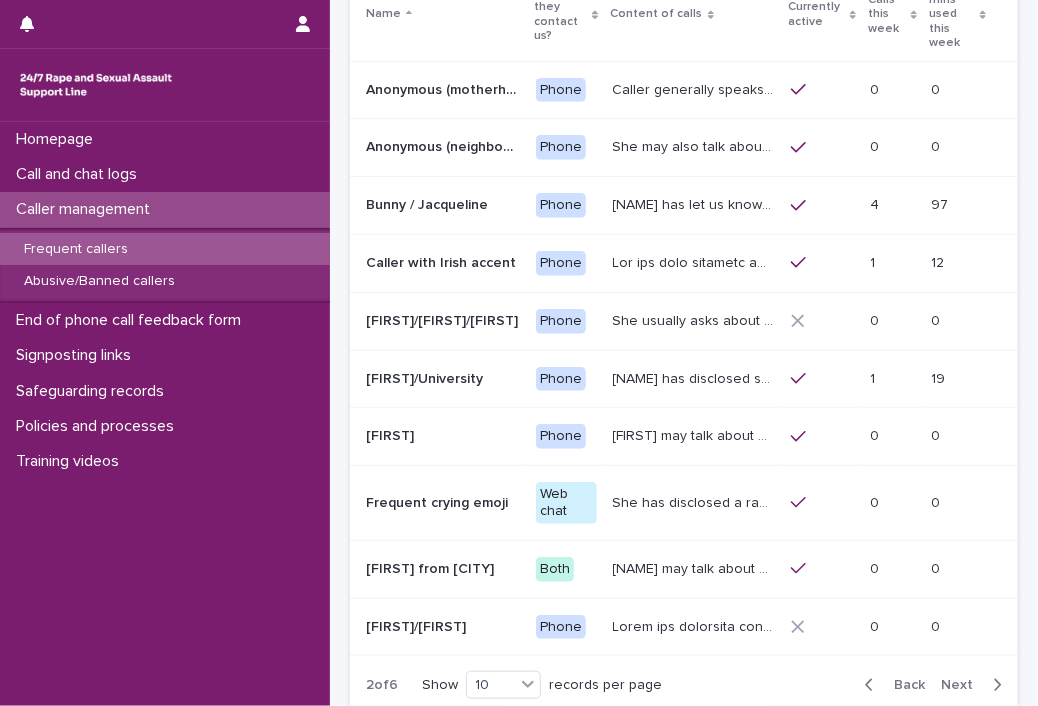 click on "Next" at bounding box center [963, 685] 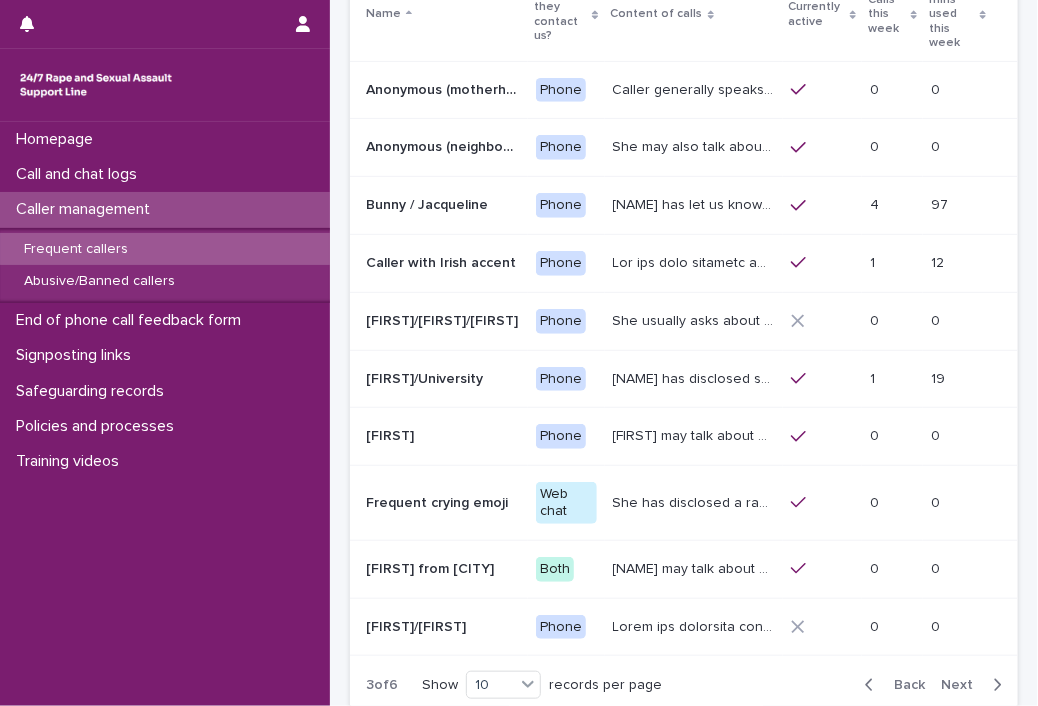 scroll, scrollTop: 240, scrollLeft: 0, axis: vertical 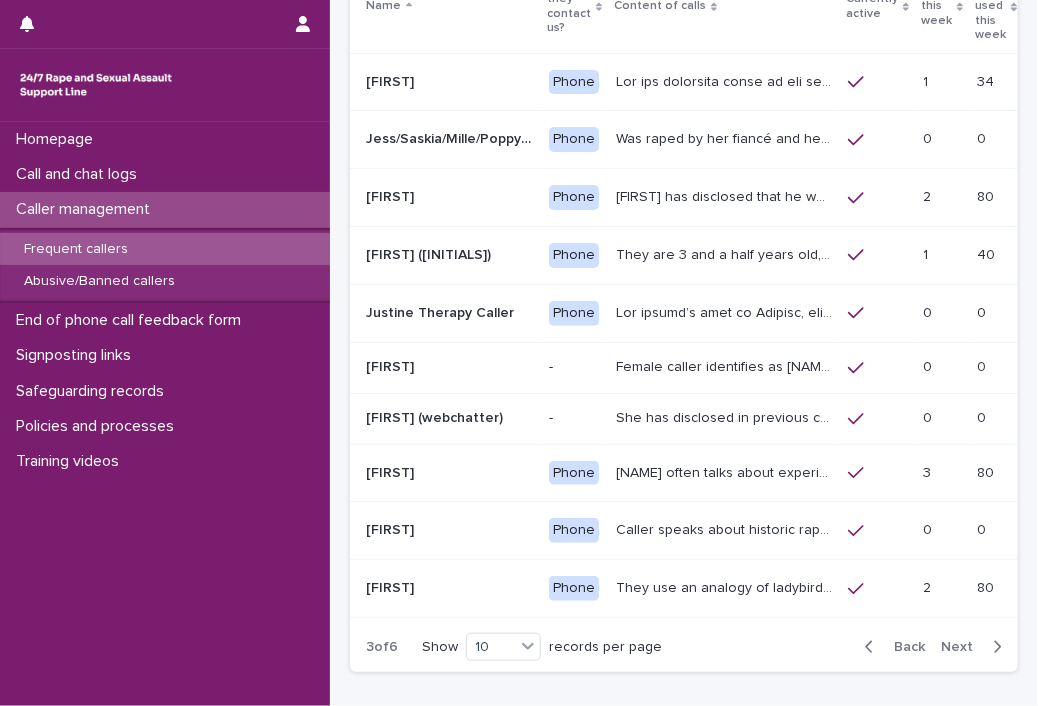 click on "Next" at bounding box center (963, 647) 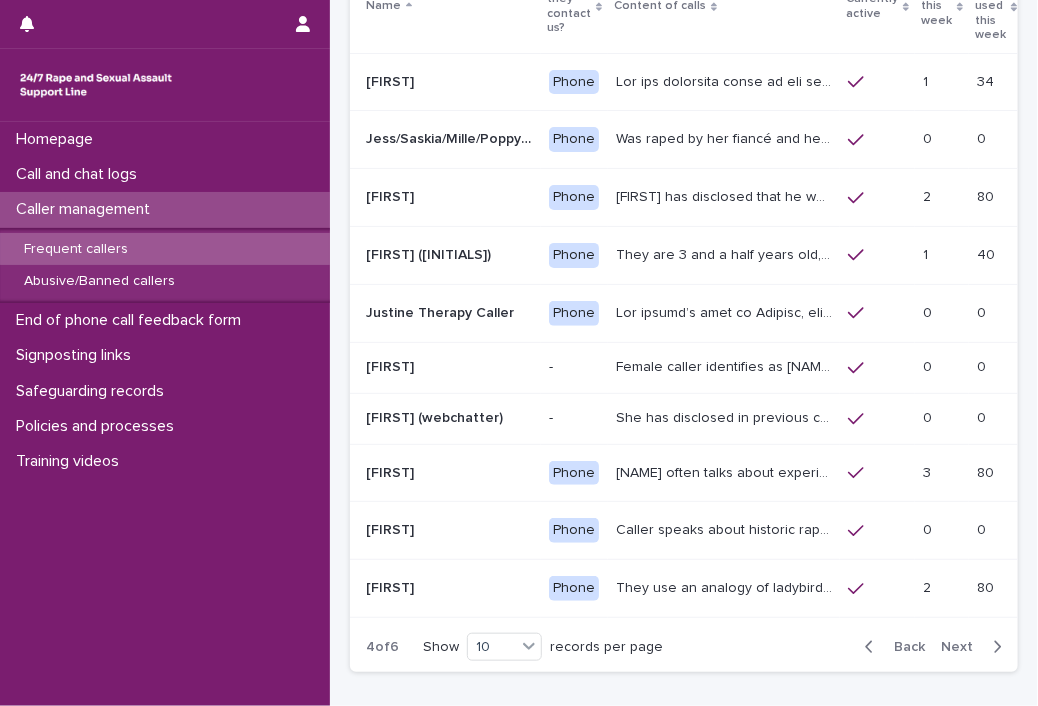 scroll, scrollTop: 232, scrollLeft: 0, axis: vertical 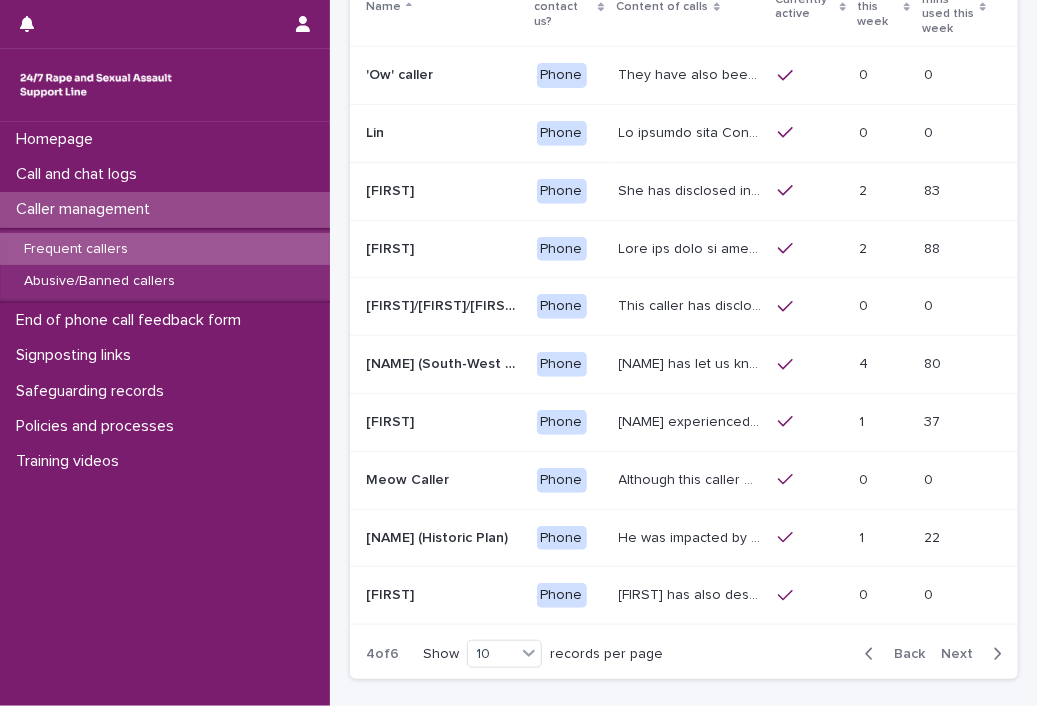 click on "Next" at bounding box center (963, 654) 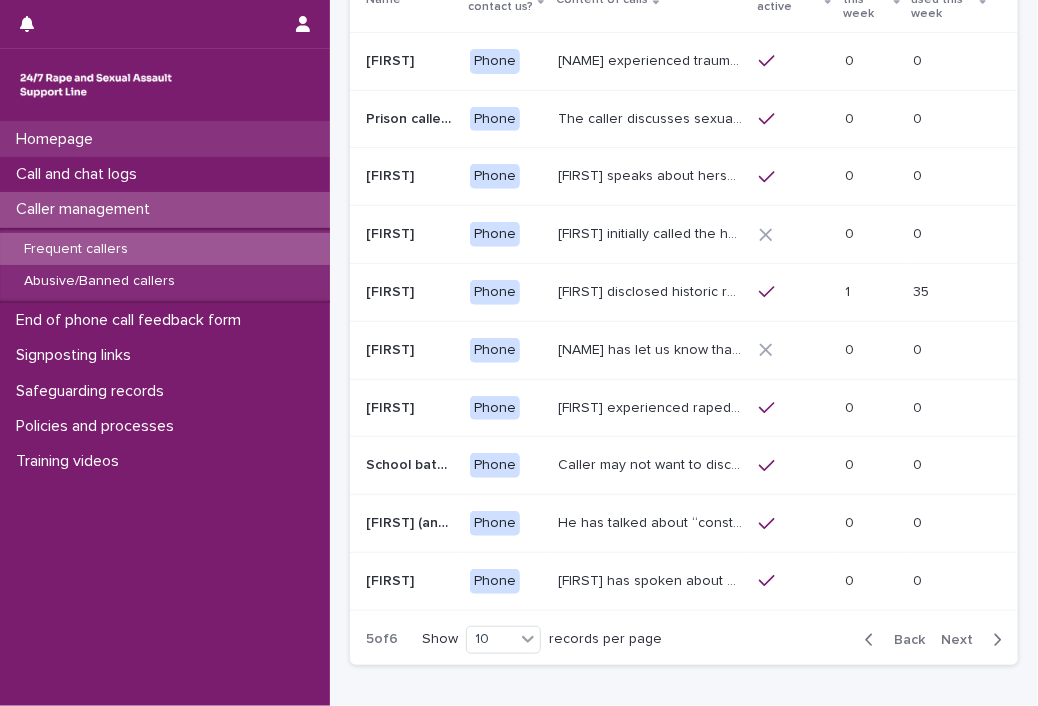 click on "Homepage" at bounding box center [165, 139] 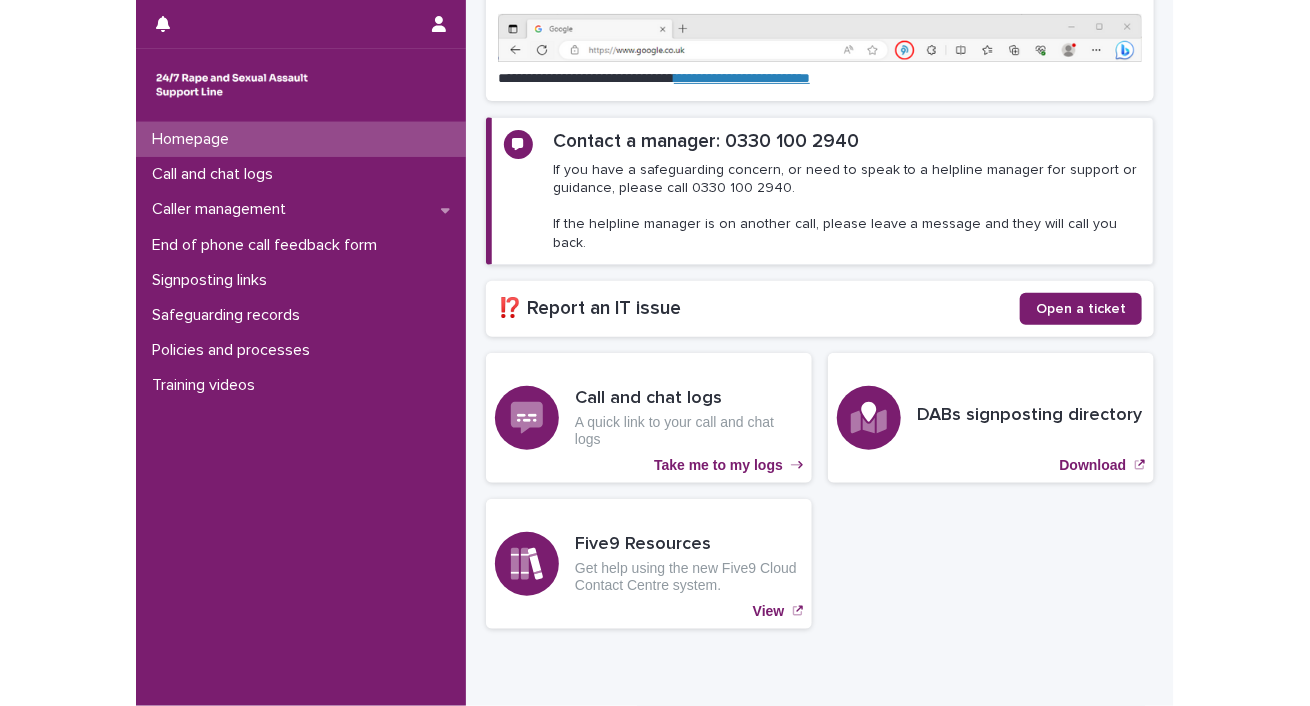 scroll, scrollTop: 247, scrollLeft: 0, axis: vertical 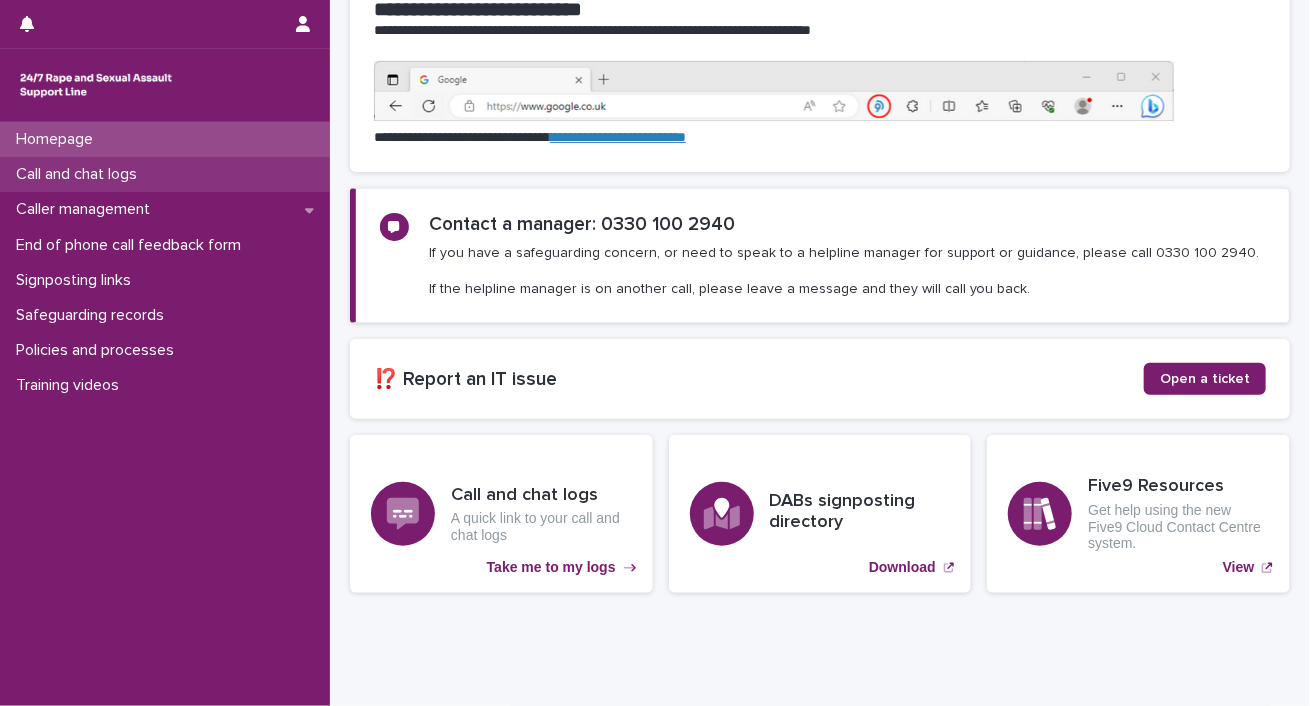 click on "Call and chat logs" at bounding box center [165, 174] 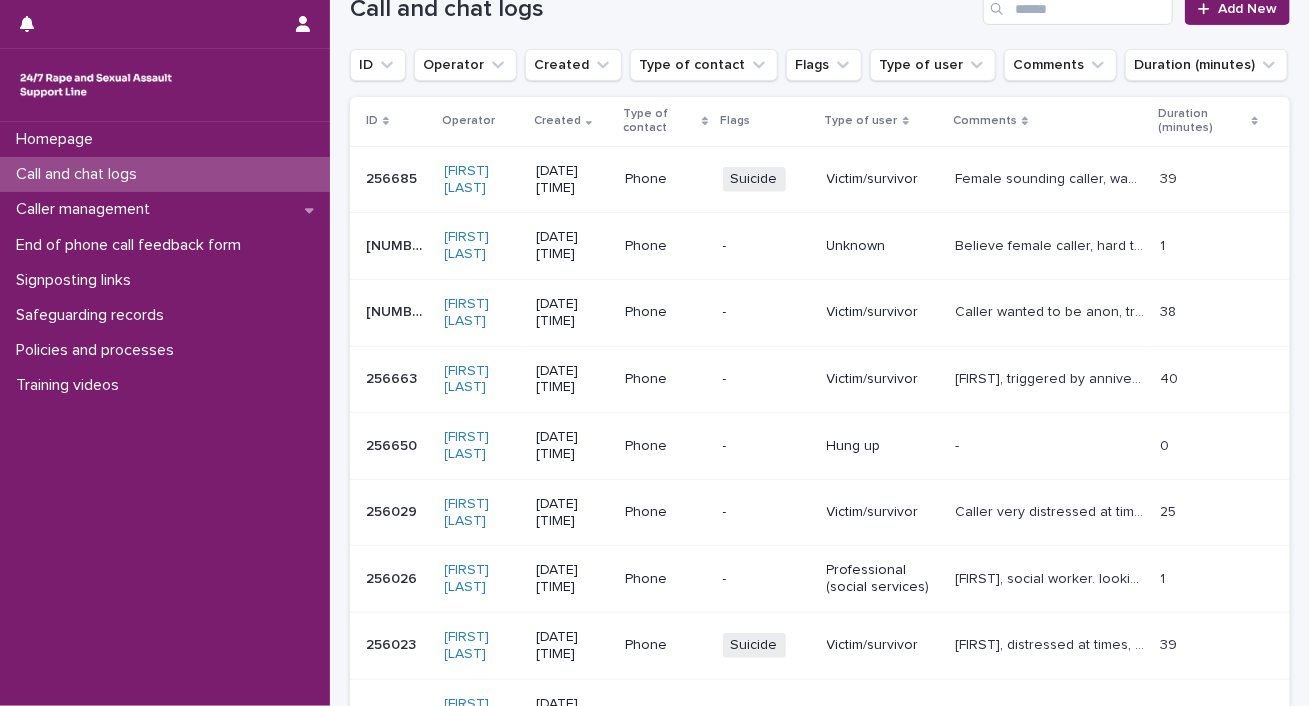 scroll, scrollTop: 0, scrollLeft: 0, axis: both 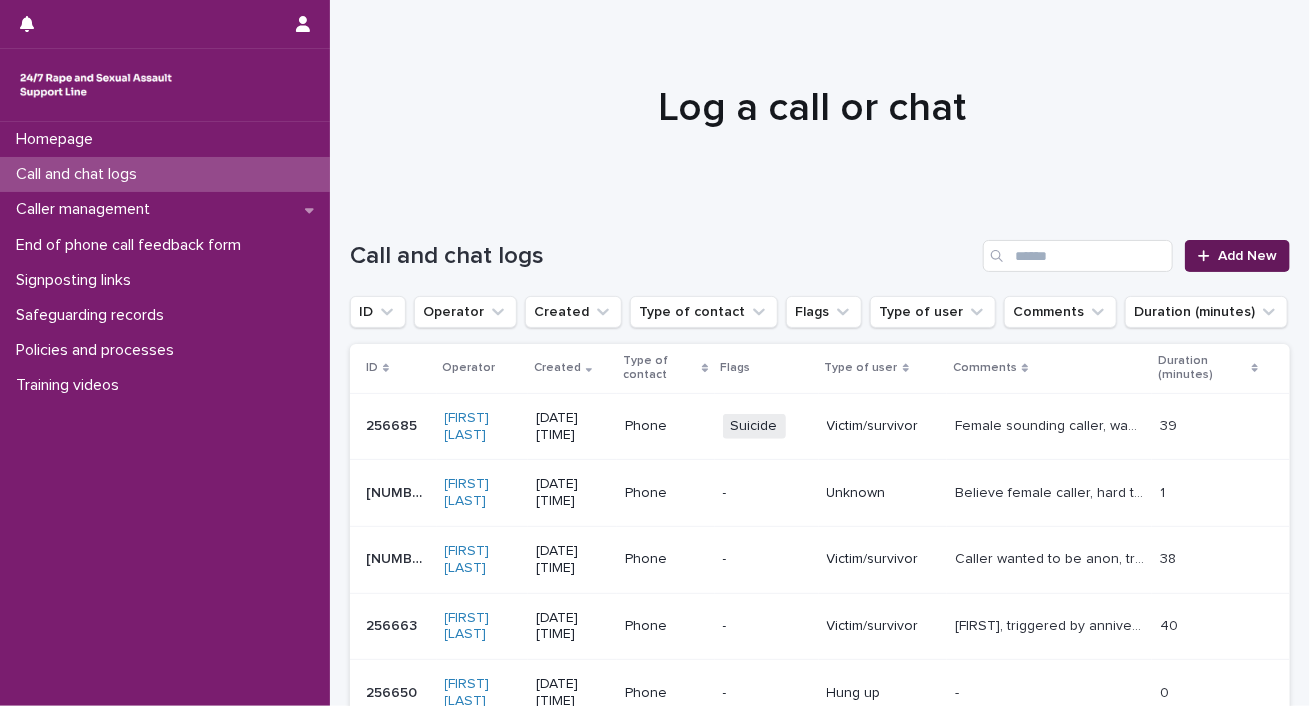 click 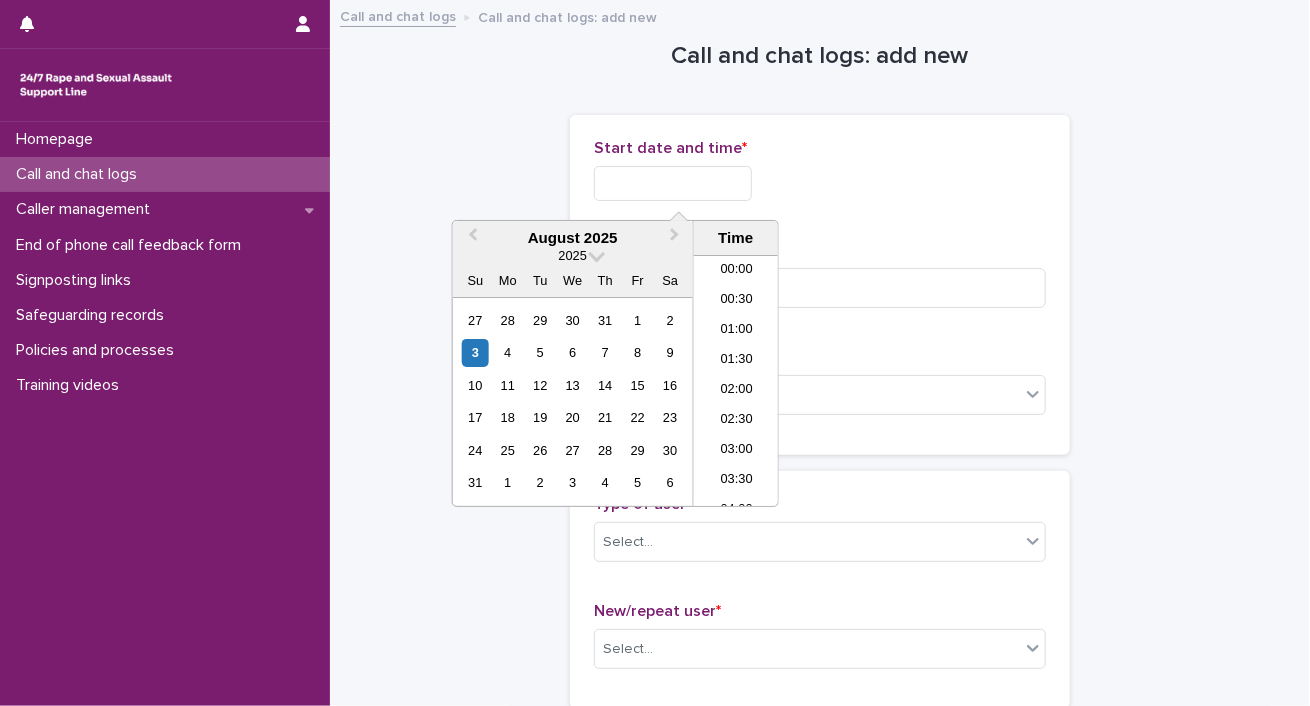click at bounding box center [673, 183] 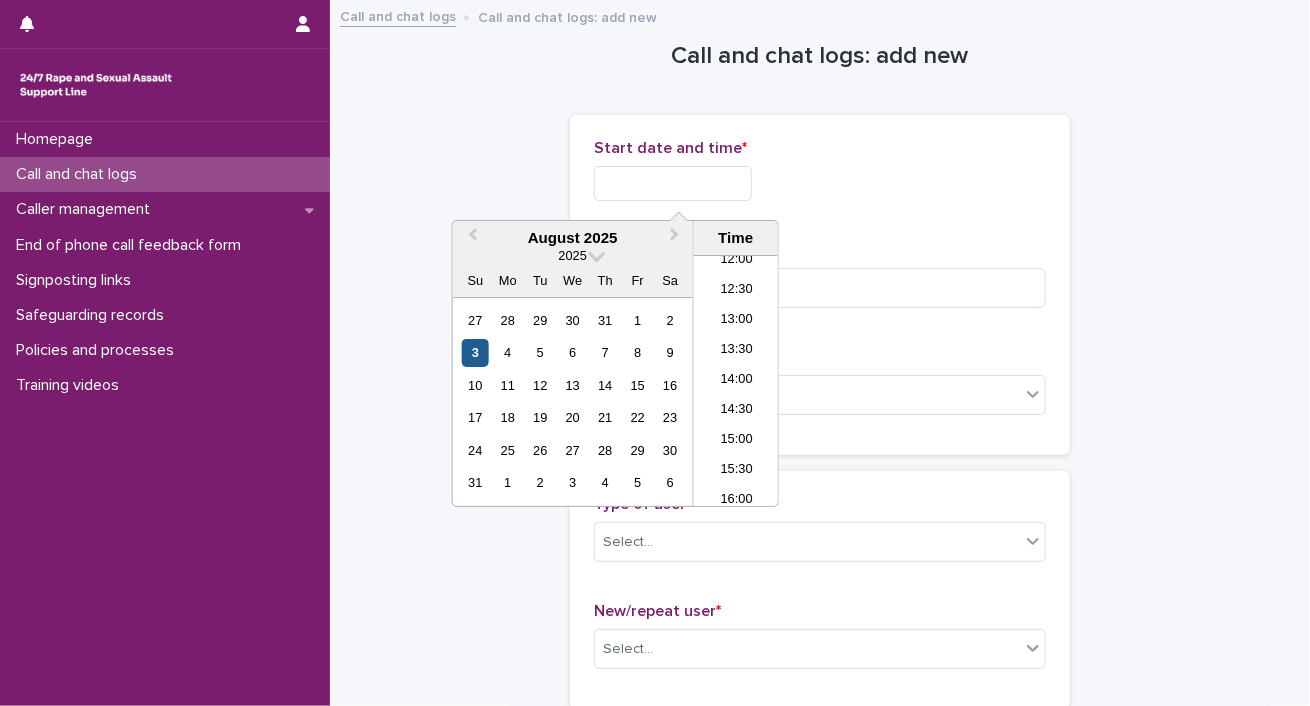 click on "3" at bounding box center (475, 352) 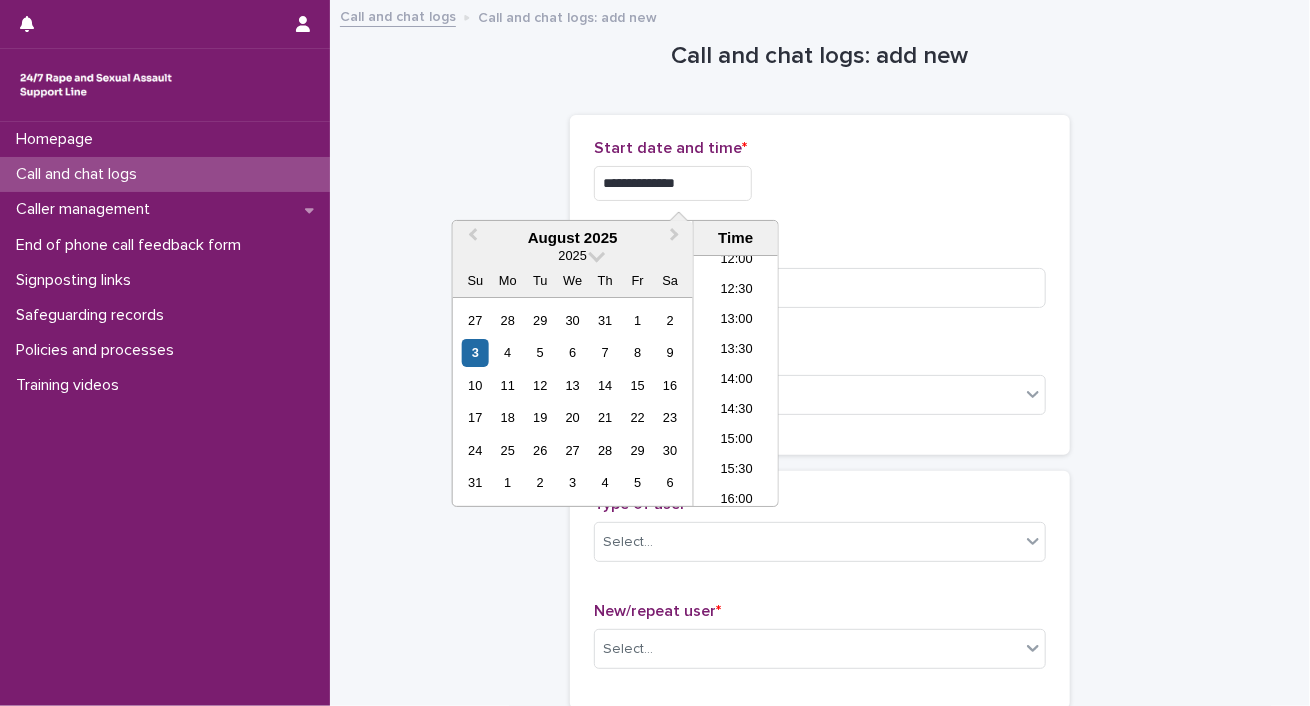 drag, startPoint x: 656, startPoint y: 181, endPoint x: 996, endPoint y: 185, distance: 340.02353 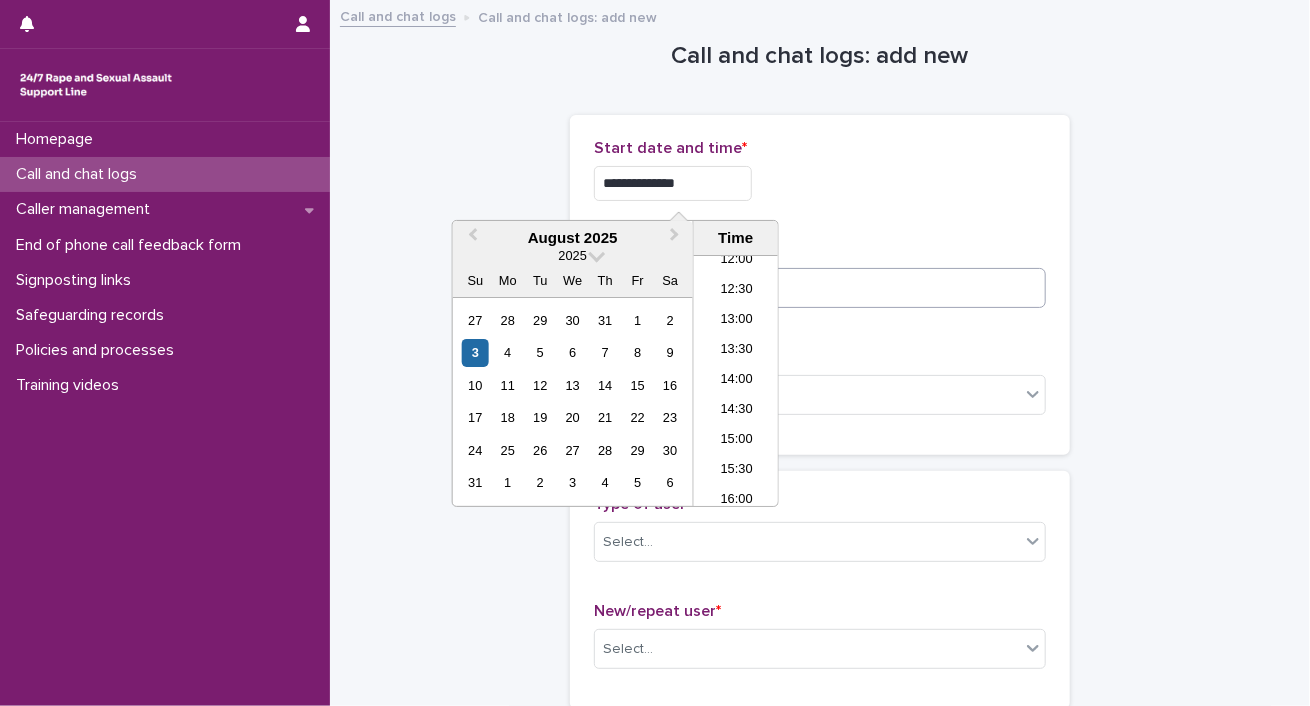 type on "**********" 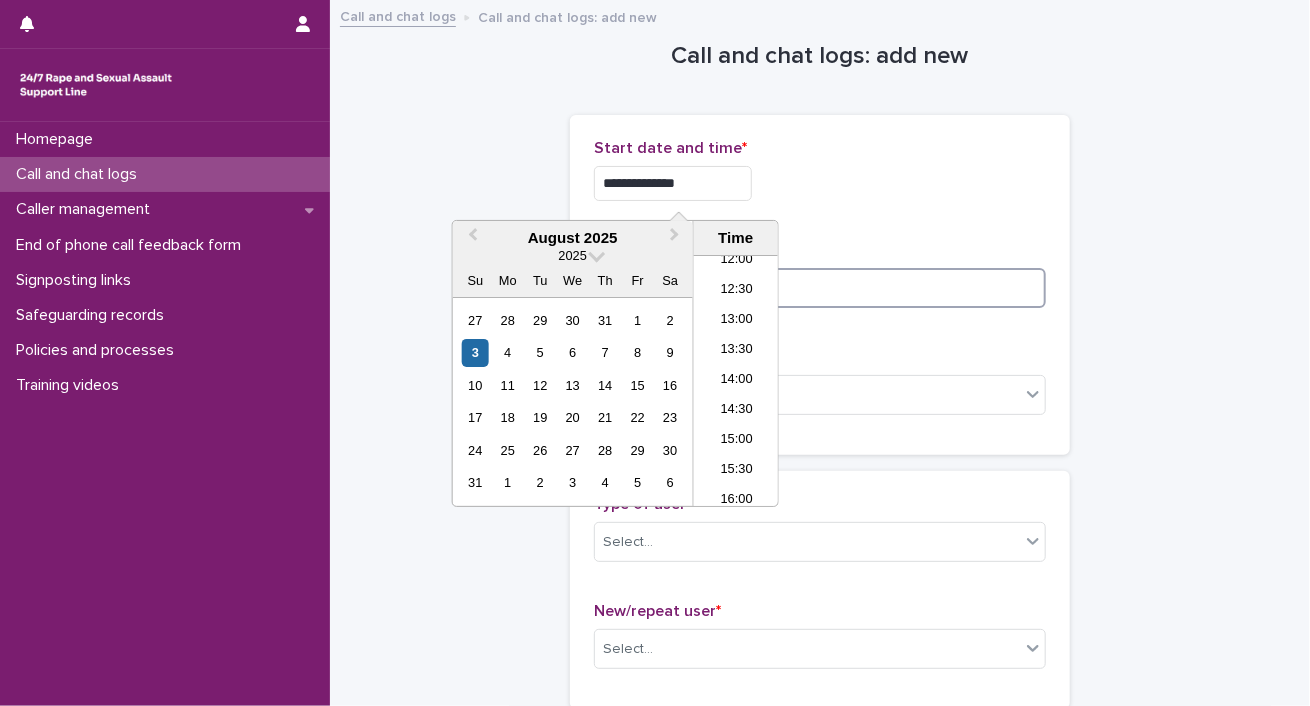 click at bounding box center [820, 288] 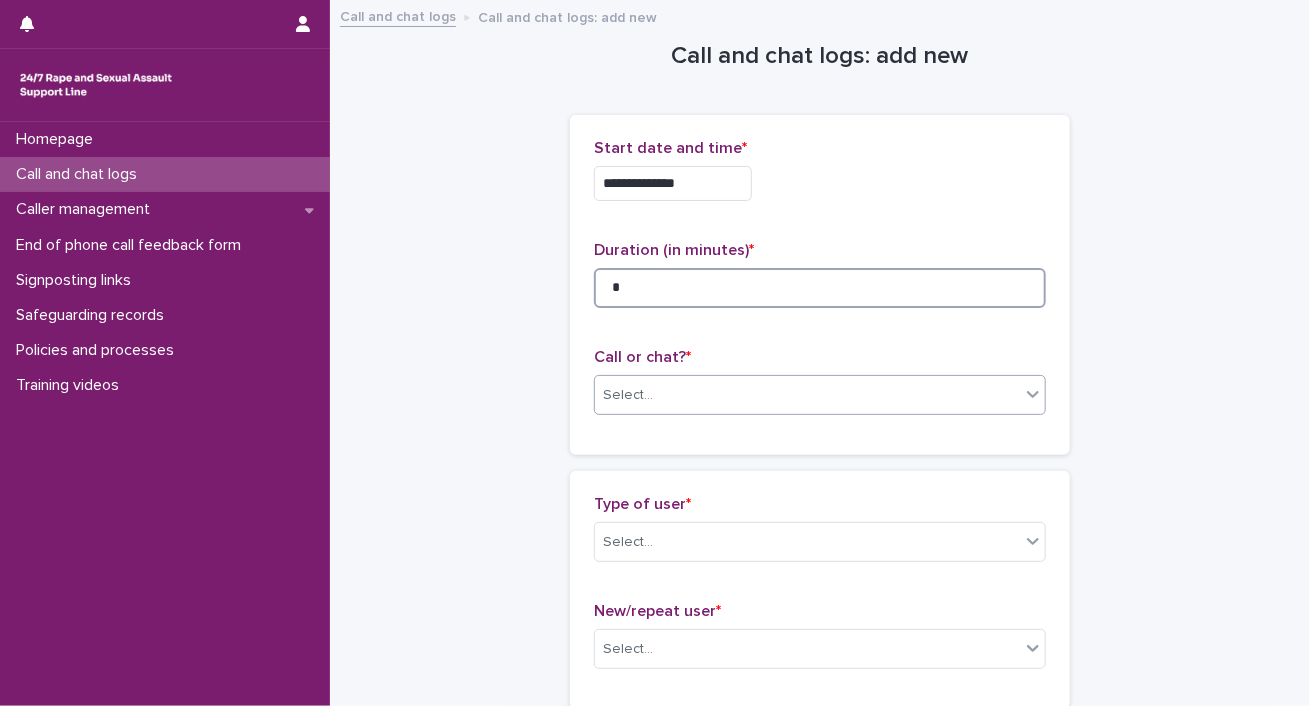 type on "*" 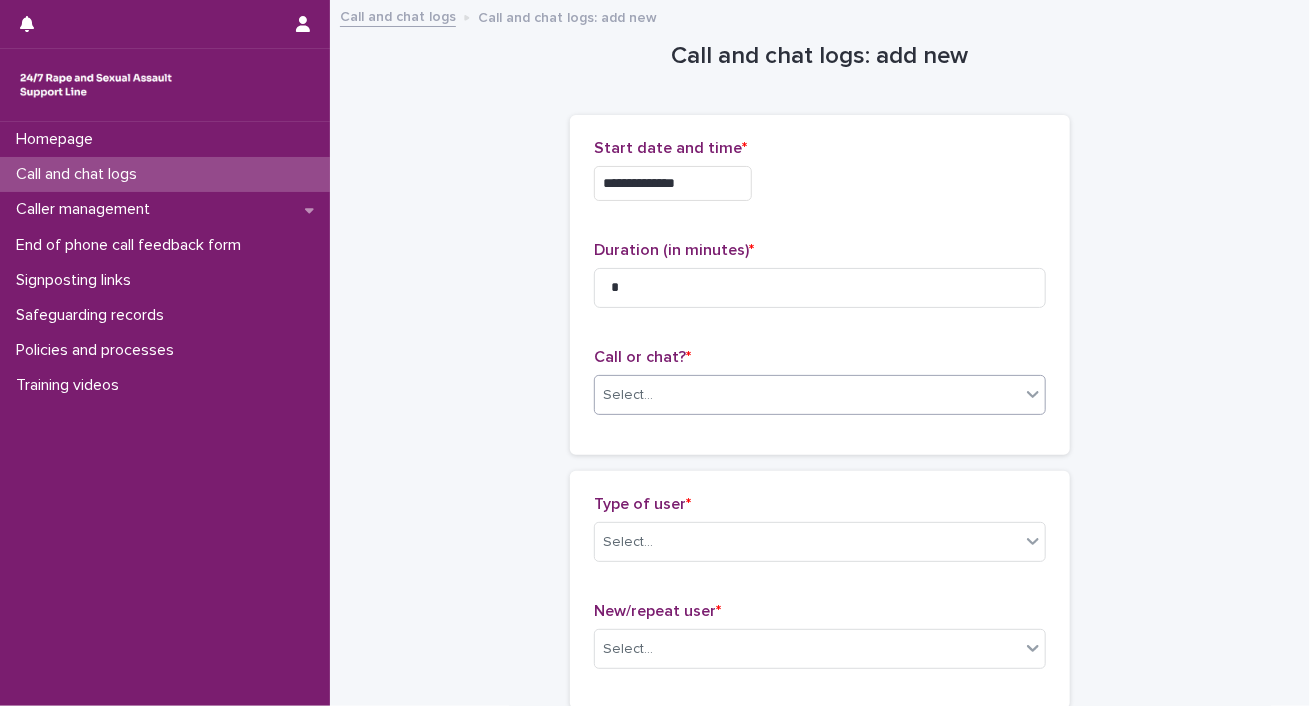 click at bounding box center (1033, 394) 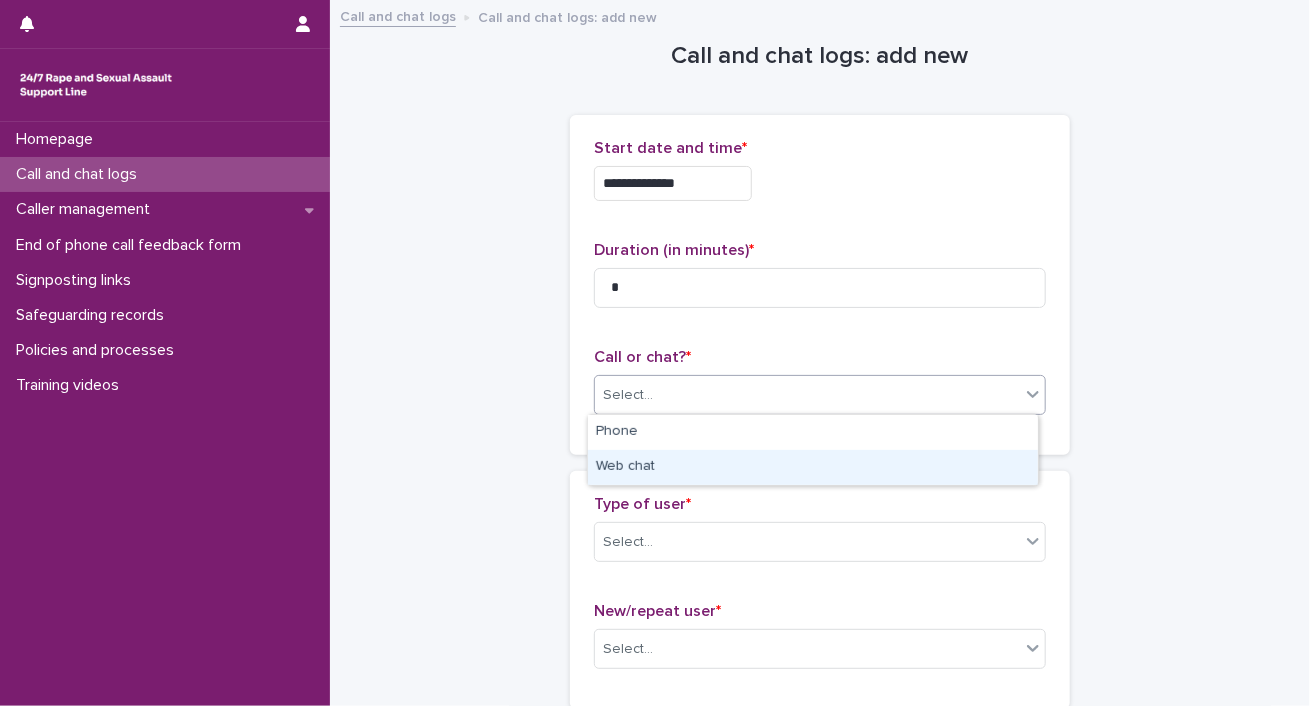 click on "Web chat" at bounding box center (813, 467) 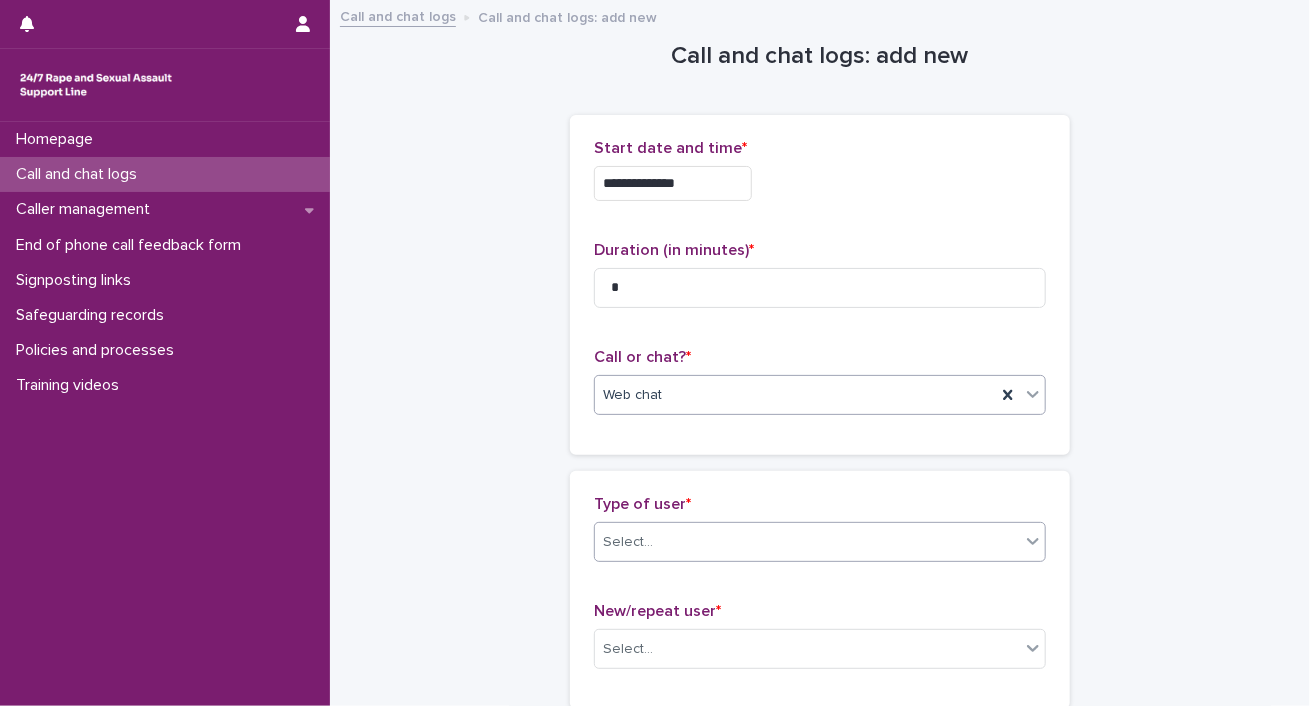 click 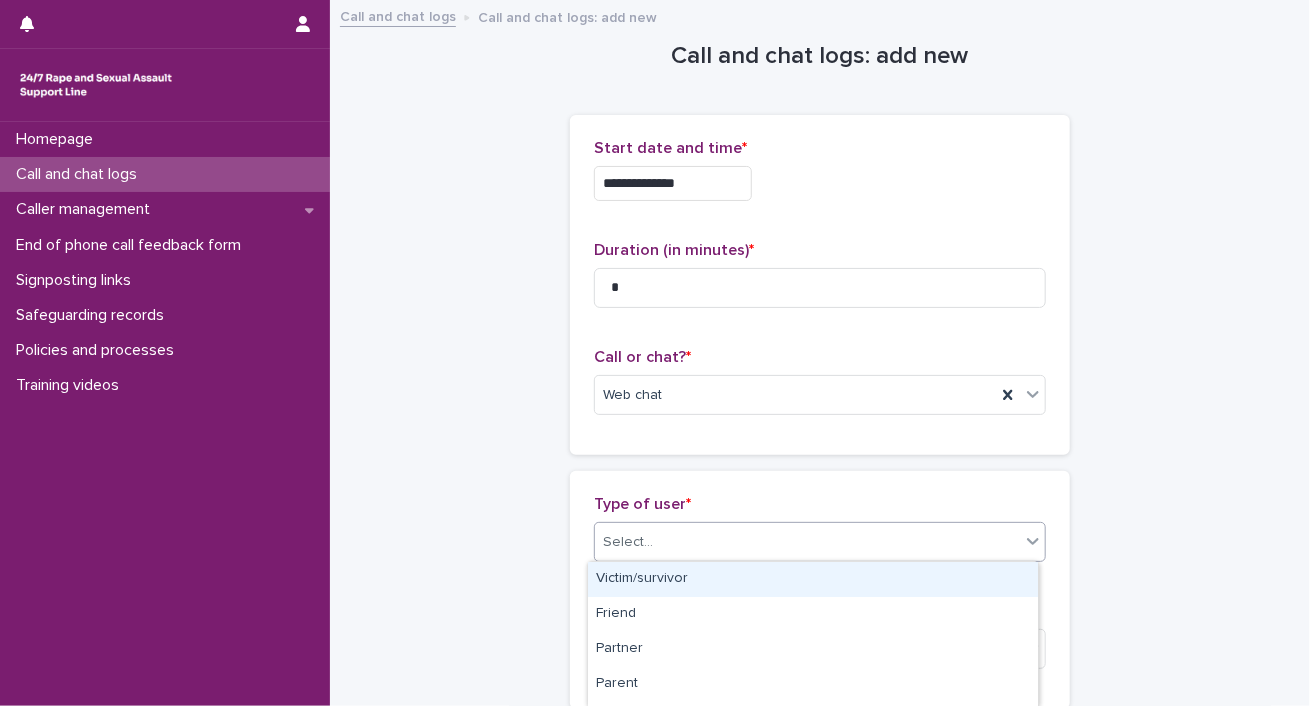 scroll, scrollTop: 379, scrollLeft: 0, axis: vertical 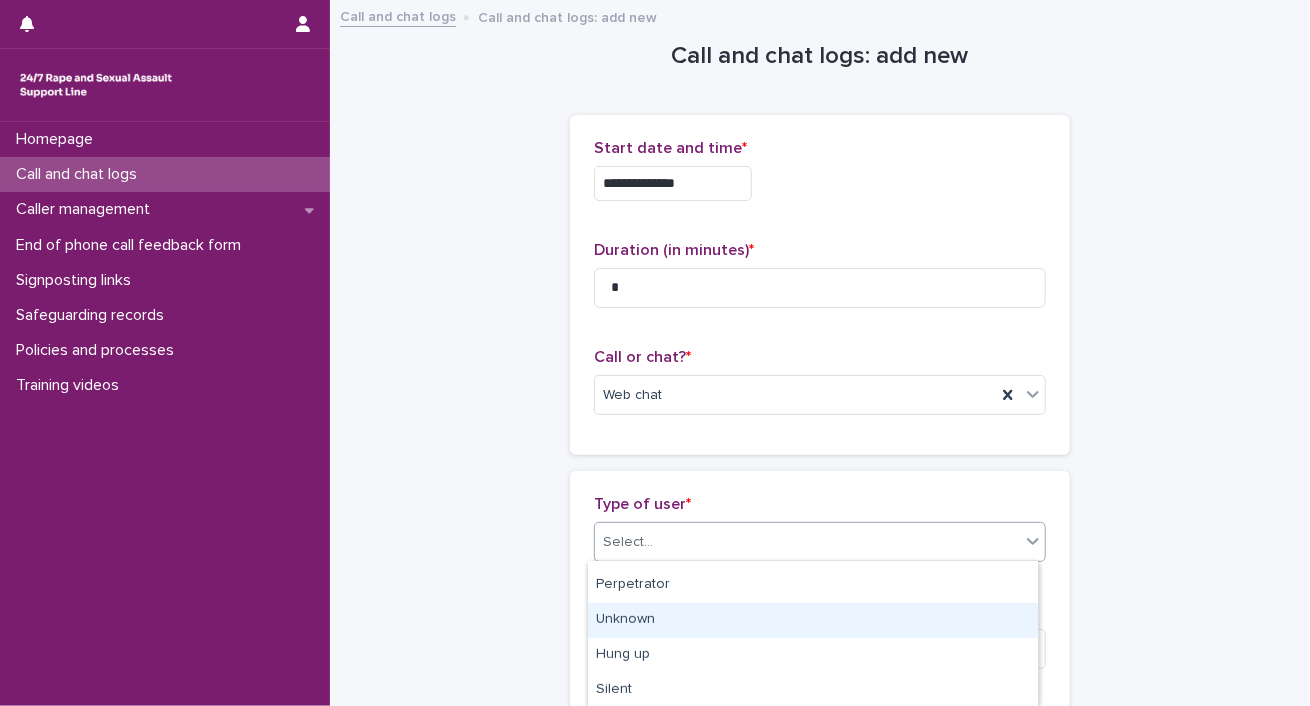 click on "Unknown" at bounding box center (813, 620) 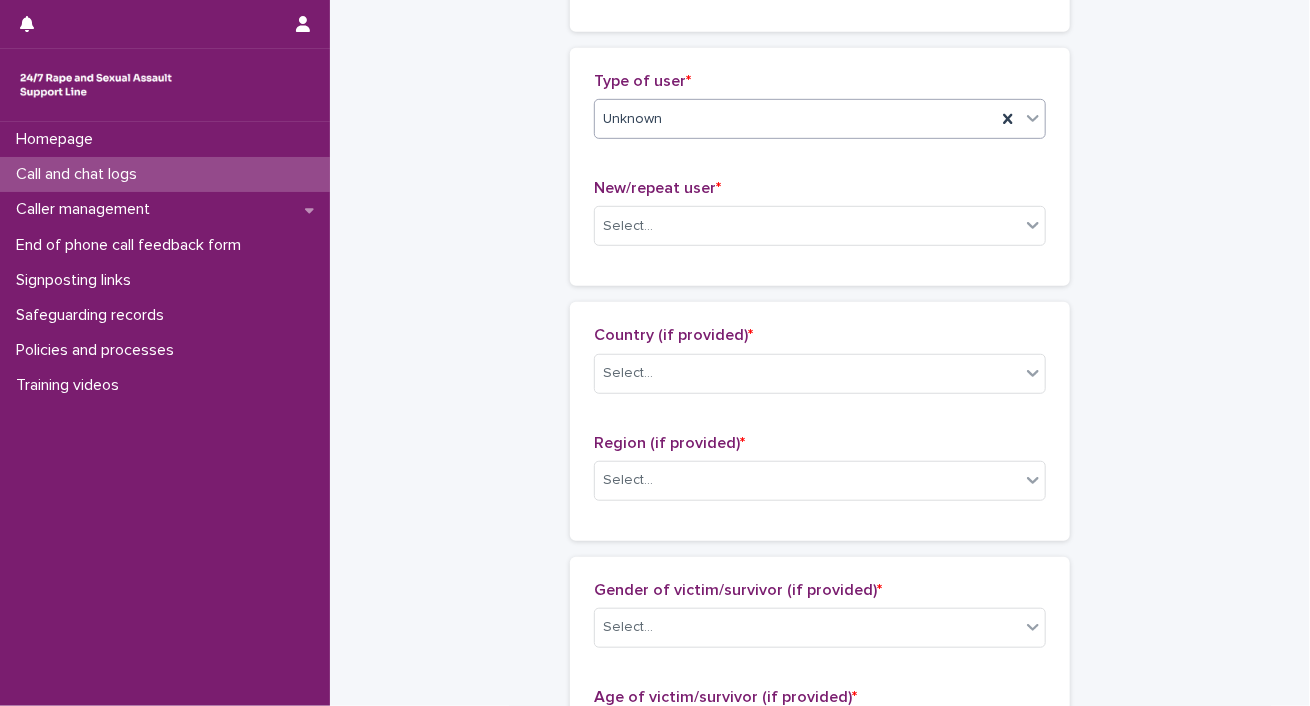 scroll, scrollTop: 575, scrollLeft: 0, axis: vertical 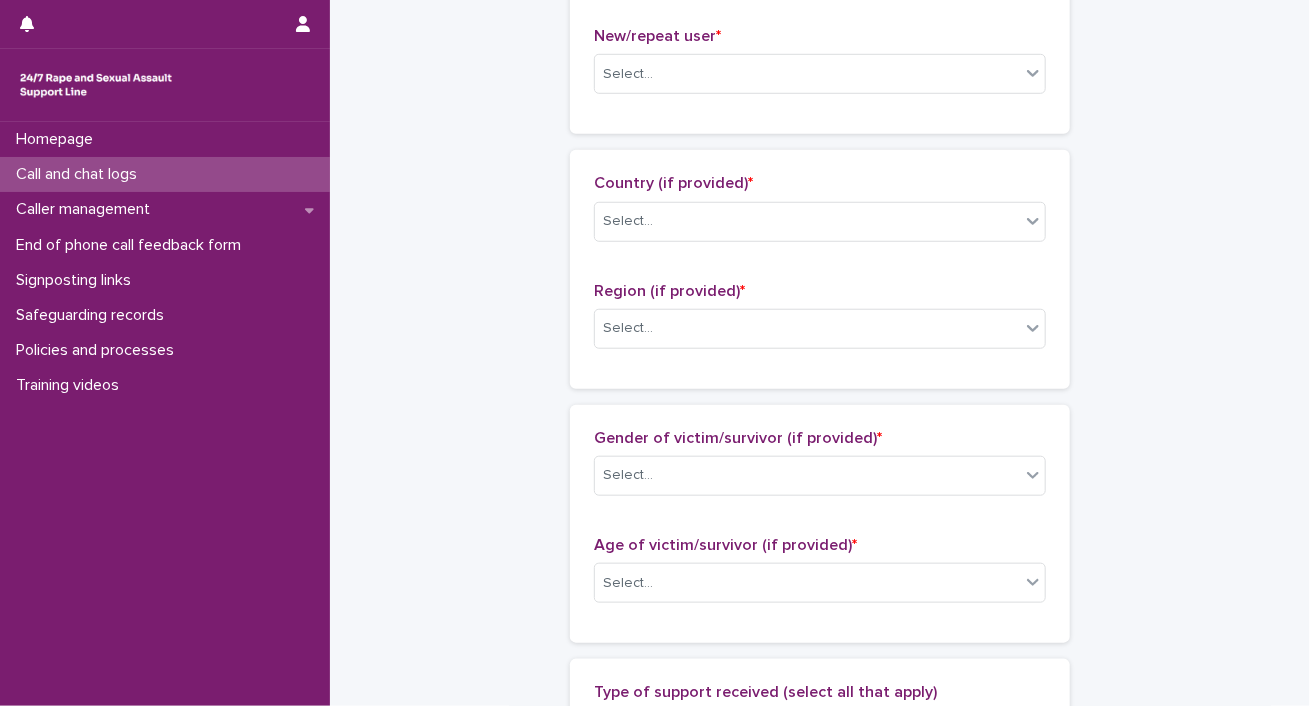 click on "New/repeat user * Select..." at bounding box center [820, 68] 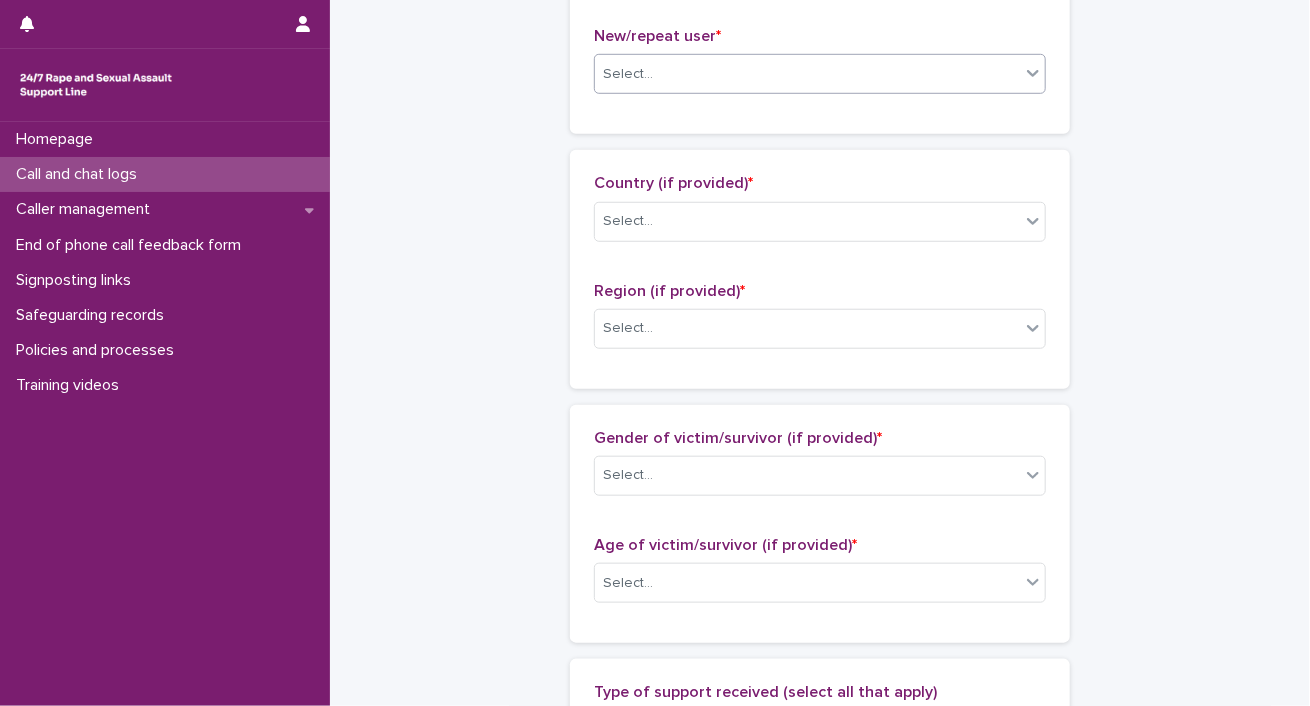 click 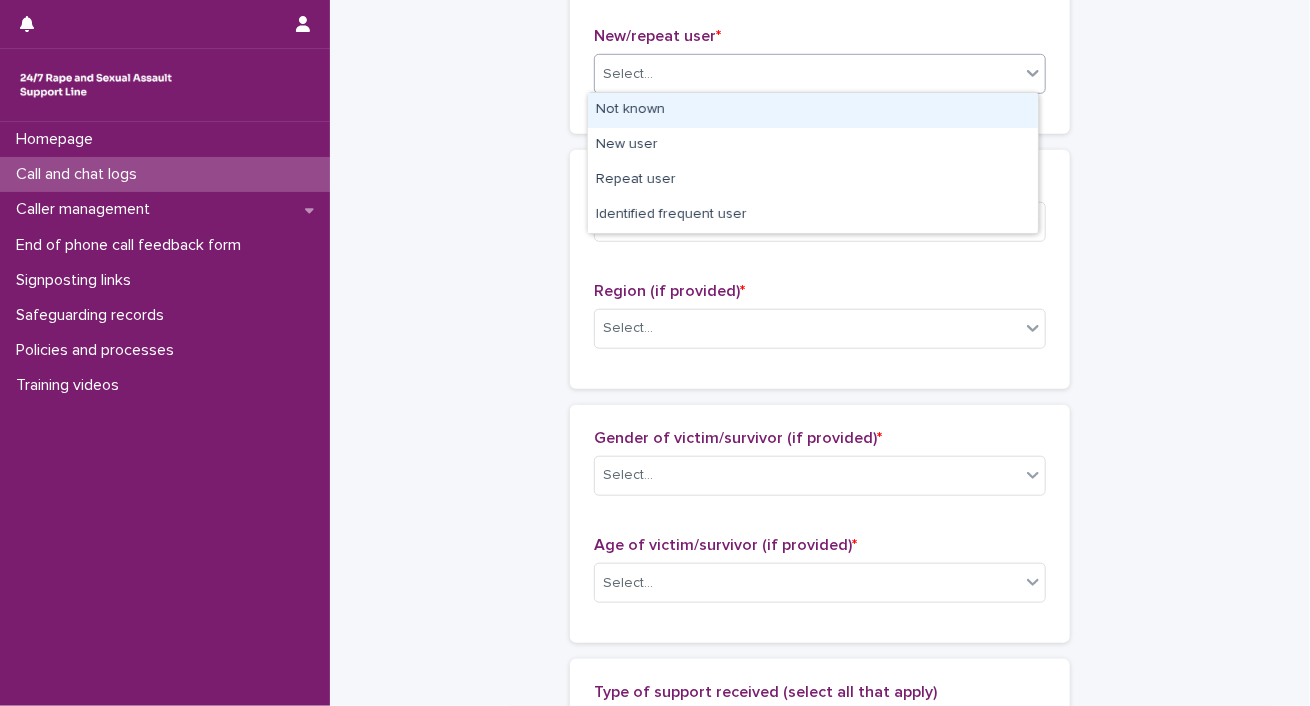click on "Not known" at bounding box center [813, 110] 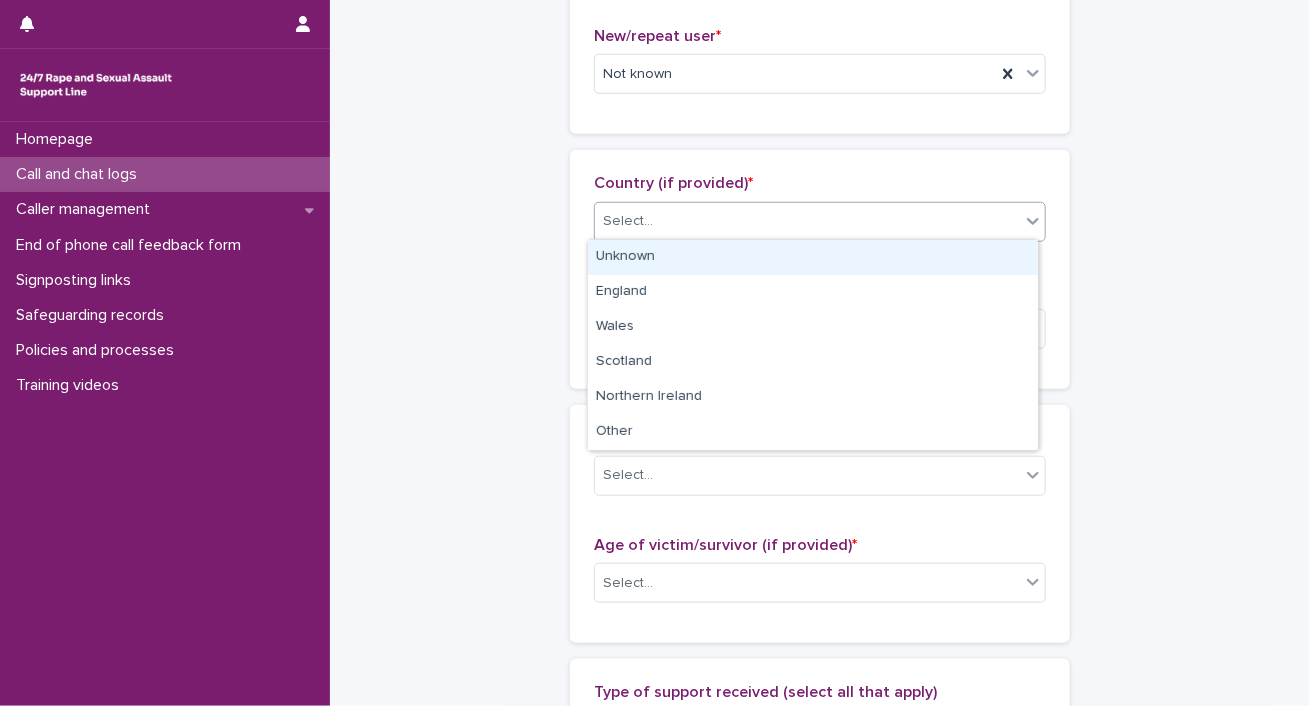 click 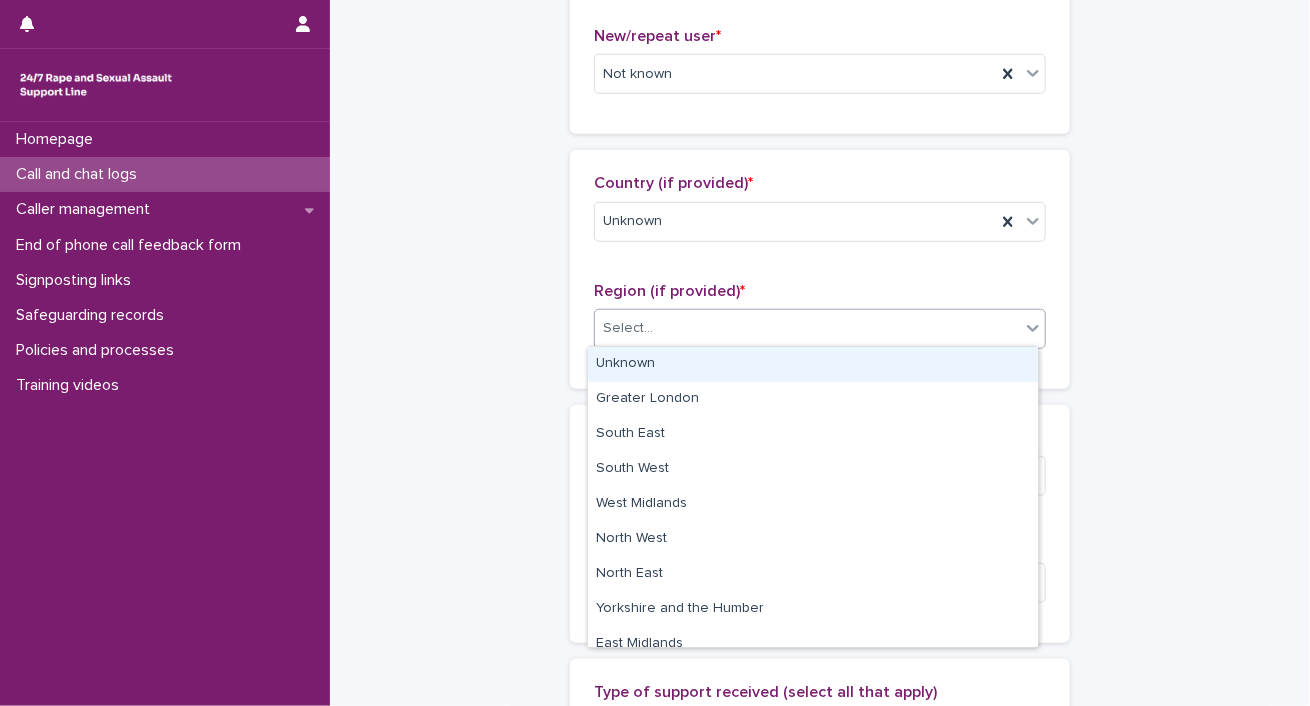 click on "Select..." at bounding box center (807, 328) 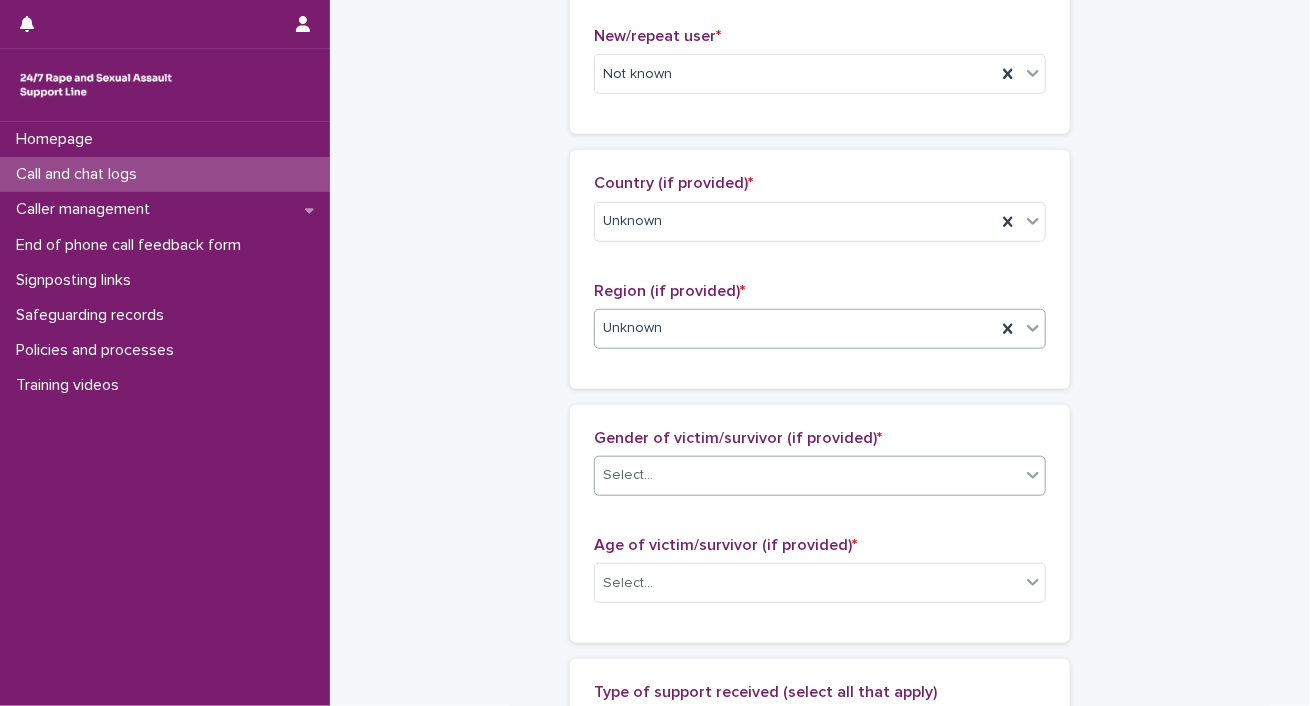 click at bounding box center (1033, 475) 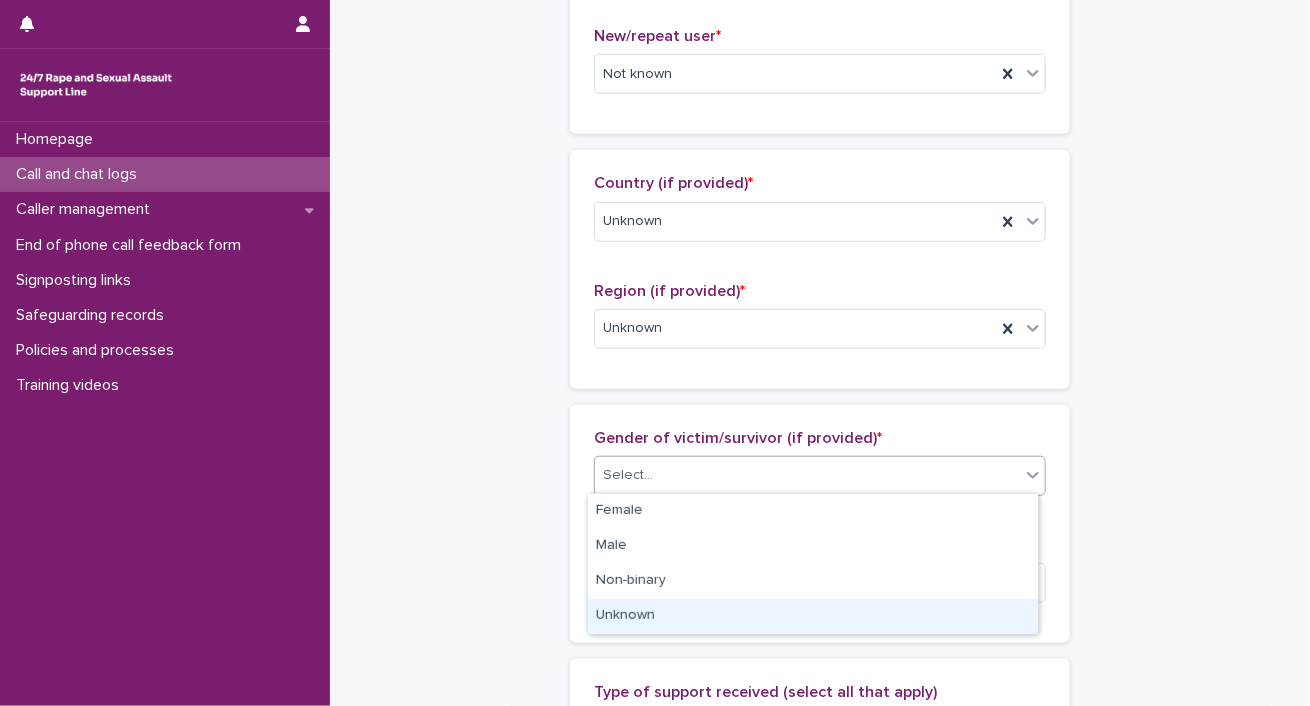 click on "Unknown" at bounding box center (813, 616) 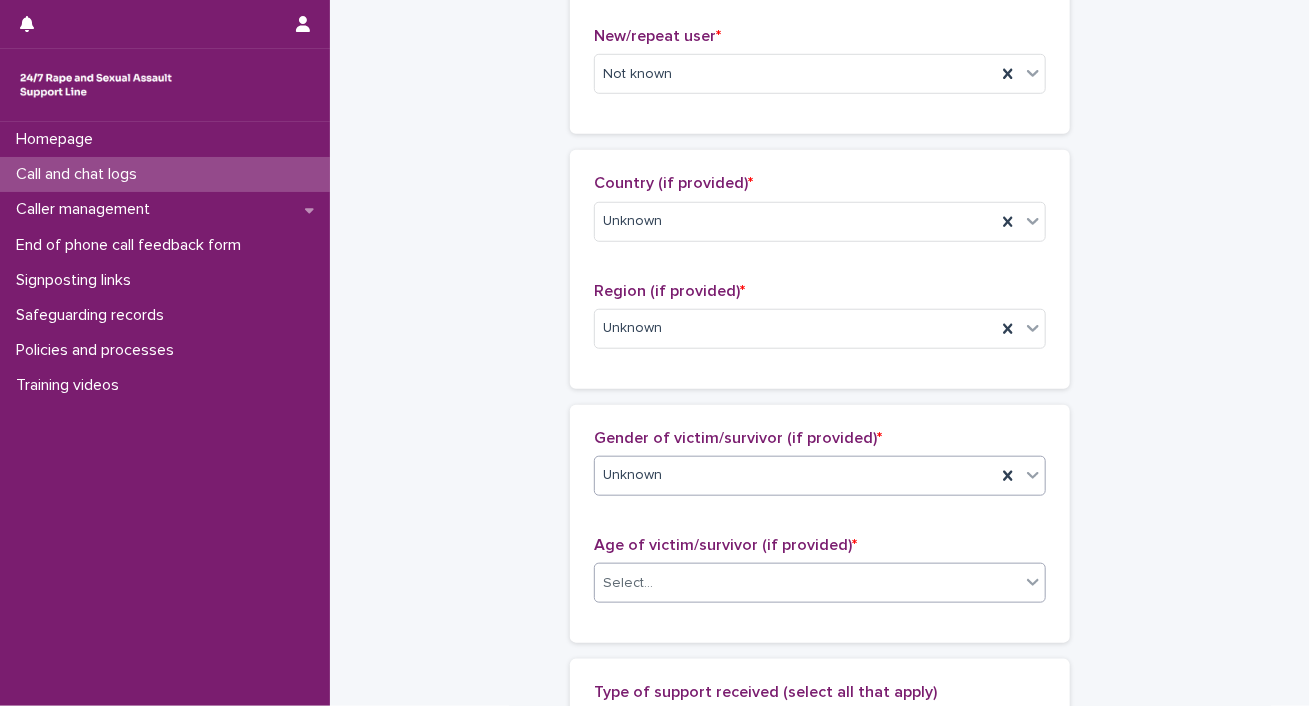 click on "Select..." at bounding box center [807, 583] 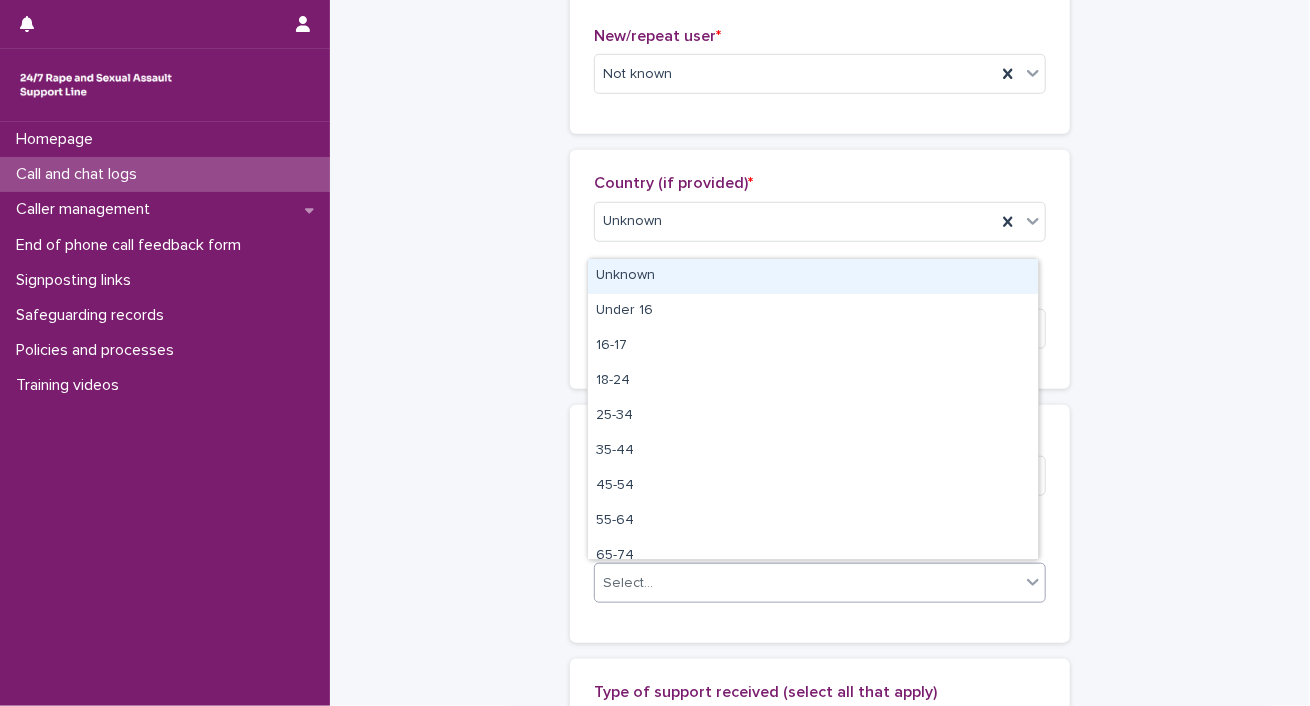 click on "Unknown" at bounding box center (813, 276) 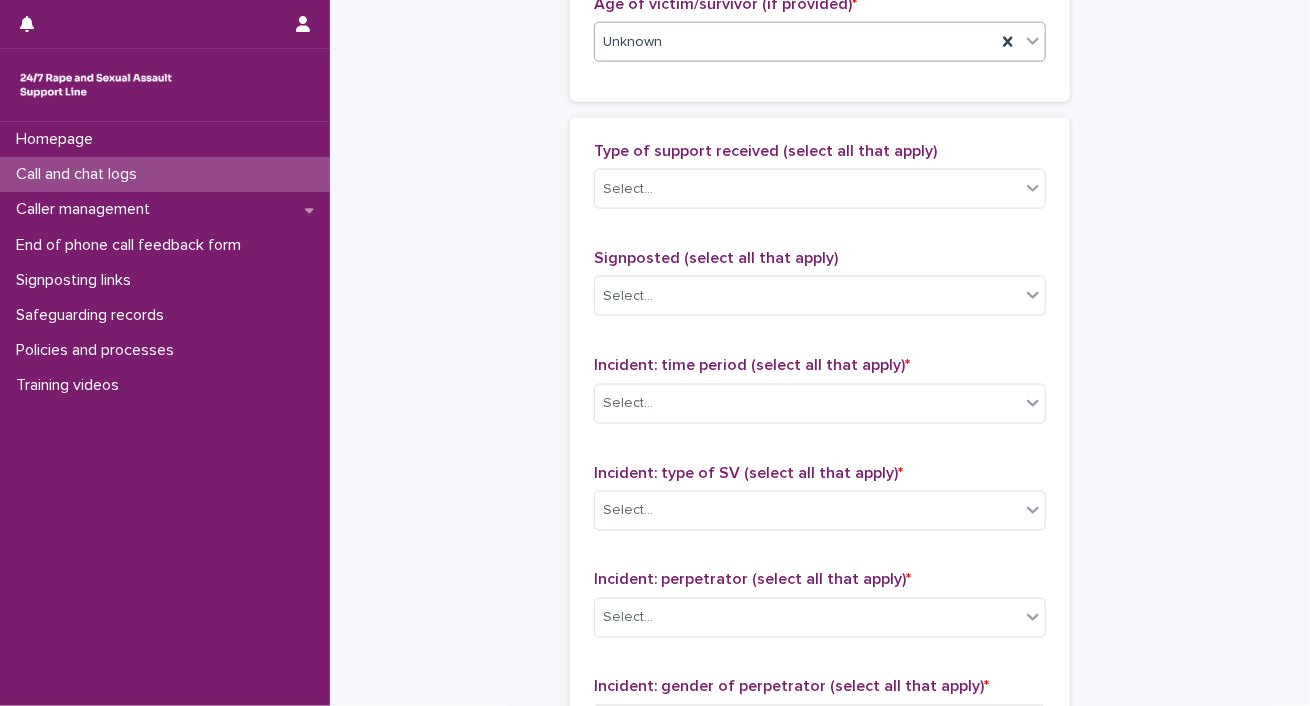 scroll, scrollTop: 1148, scrollLeft: 0, axis: vertical 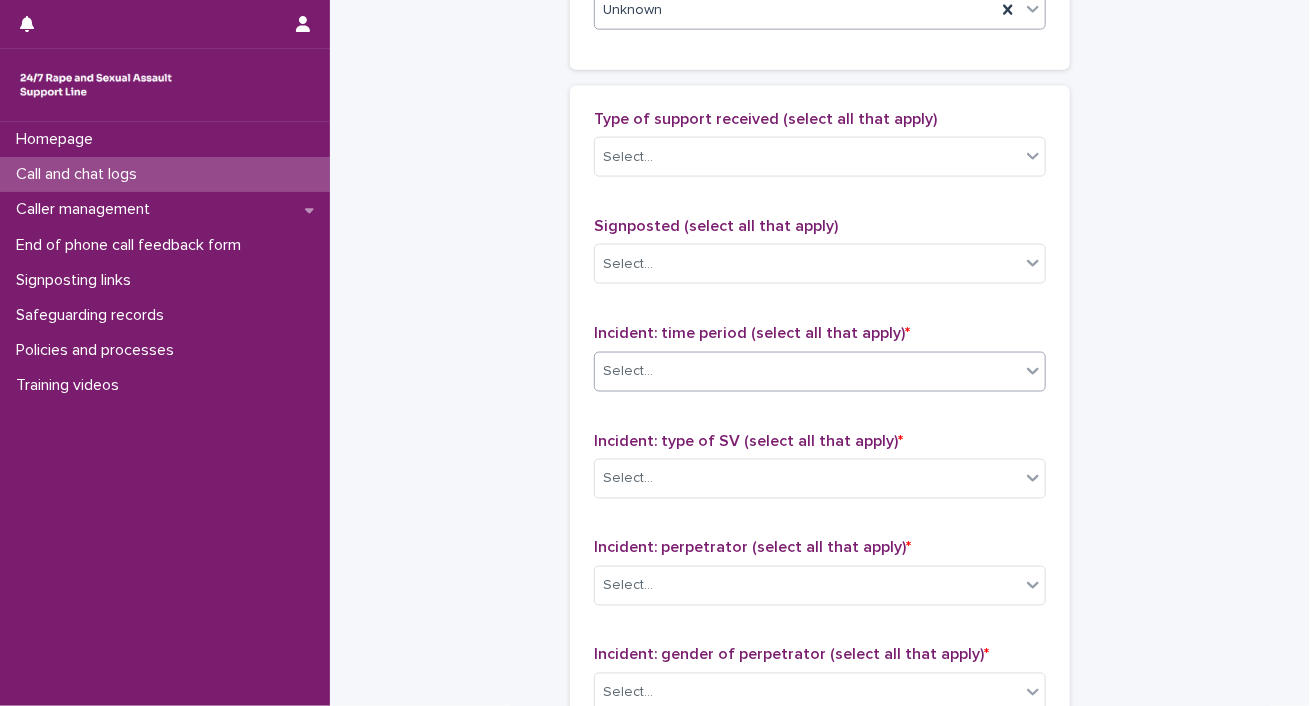 click 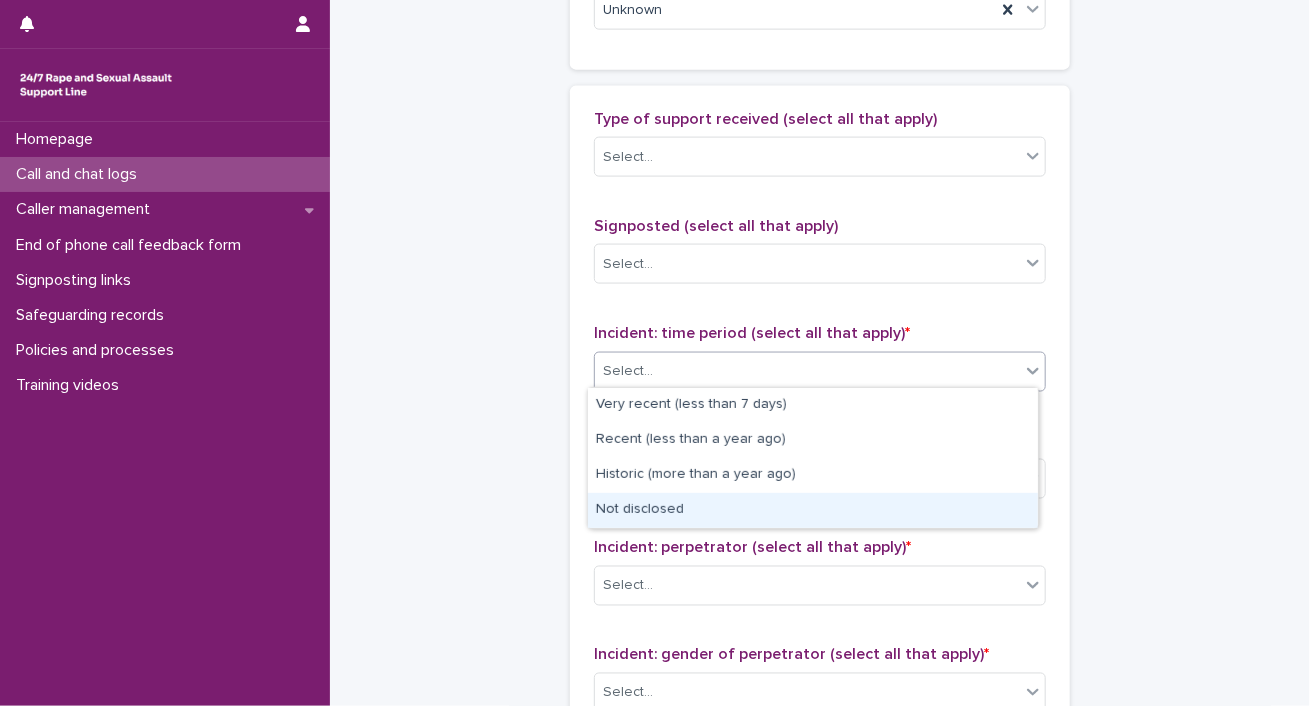 click on "Not disclosed" at bounding box center [813, 510] 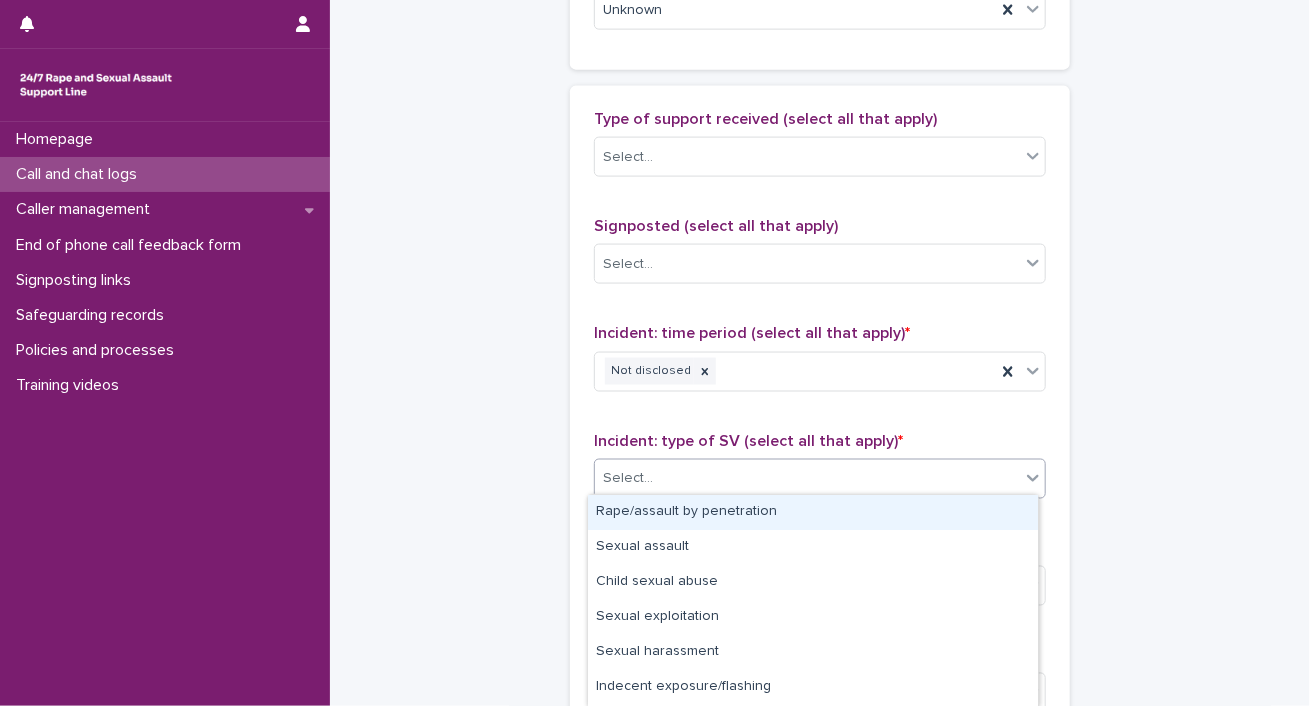 click 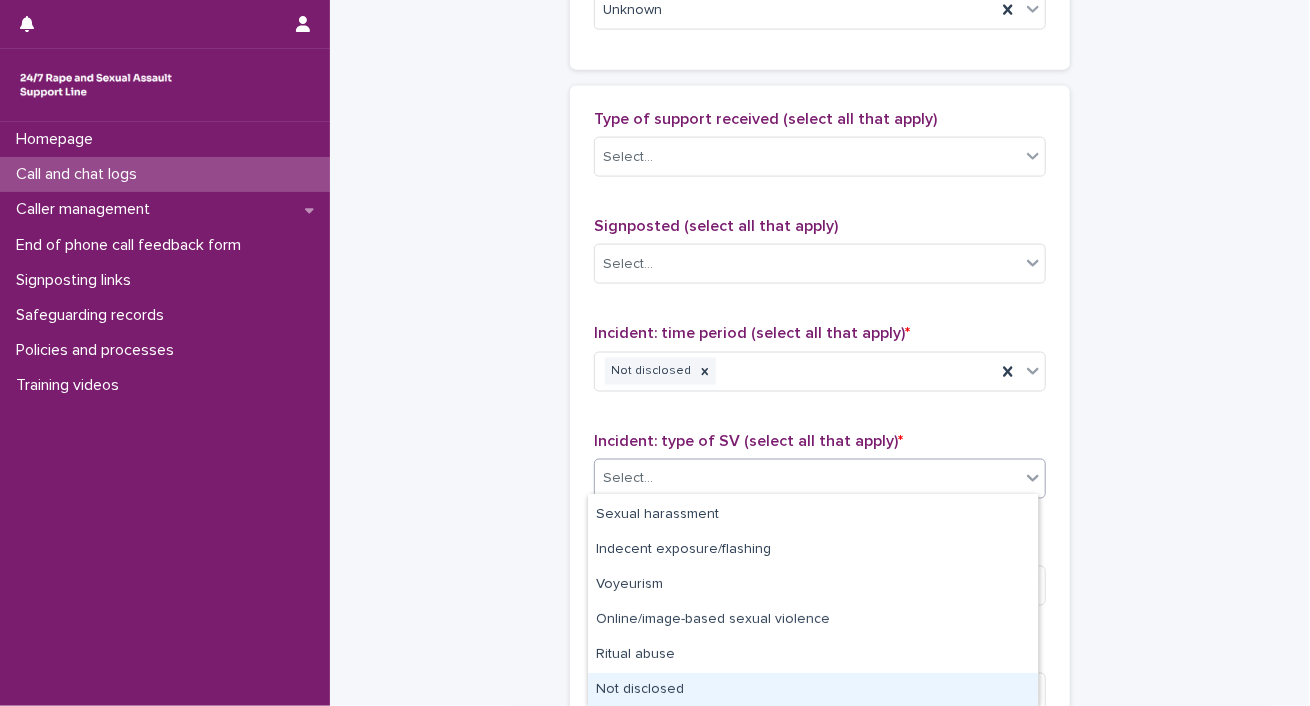 click on "Not disclosed" at bounding box center [813, 690] 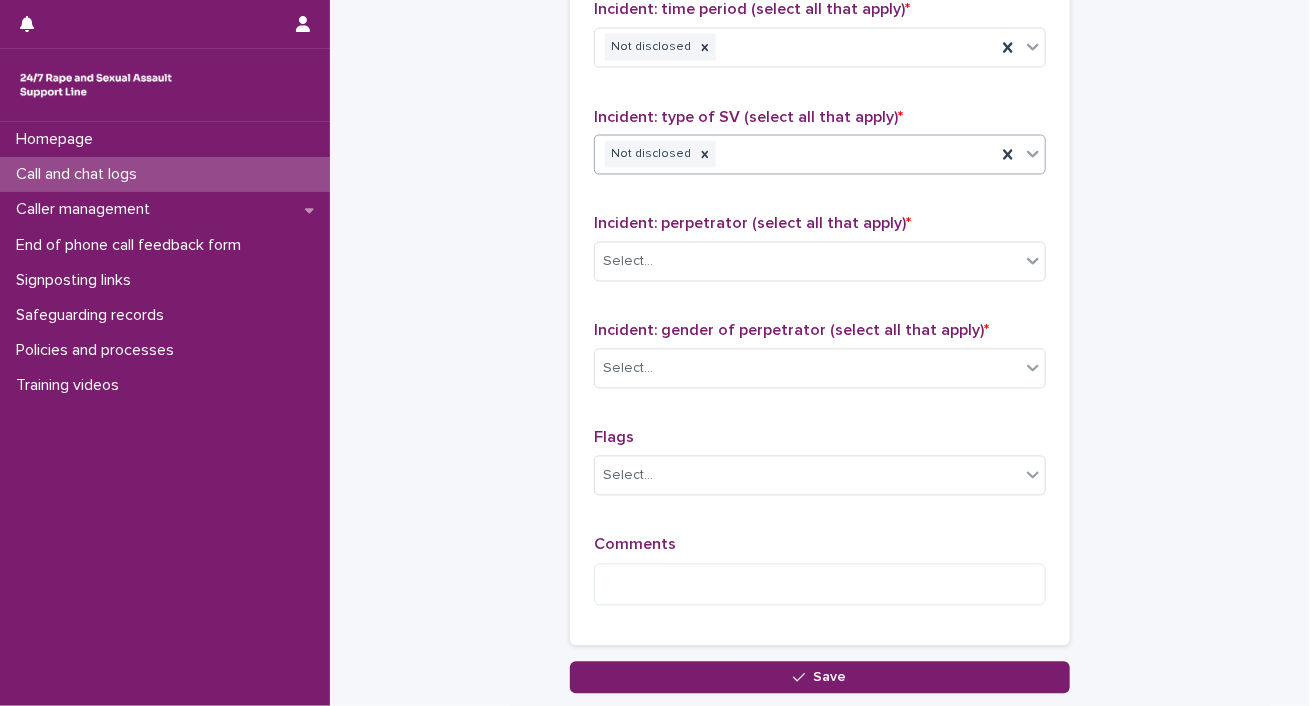 scroll, scrollTop: 1610, scrollLeft: 0, axis: vertical 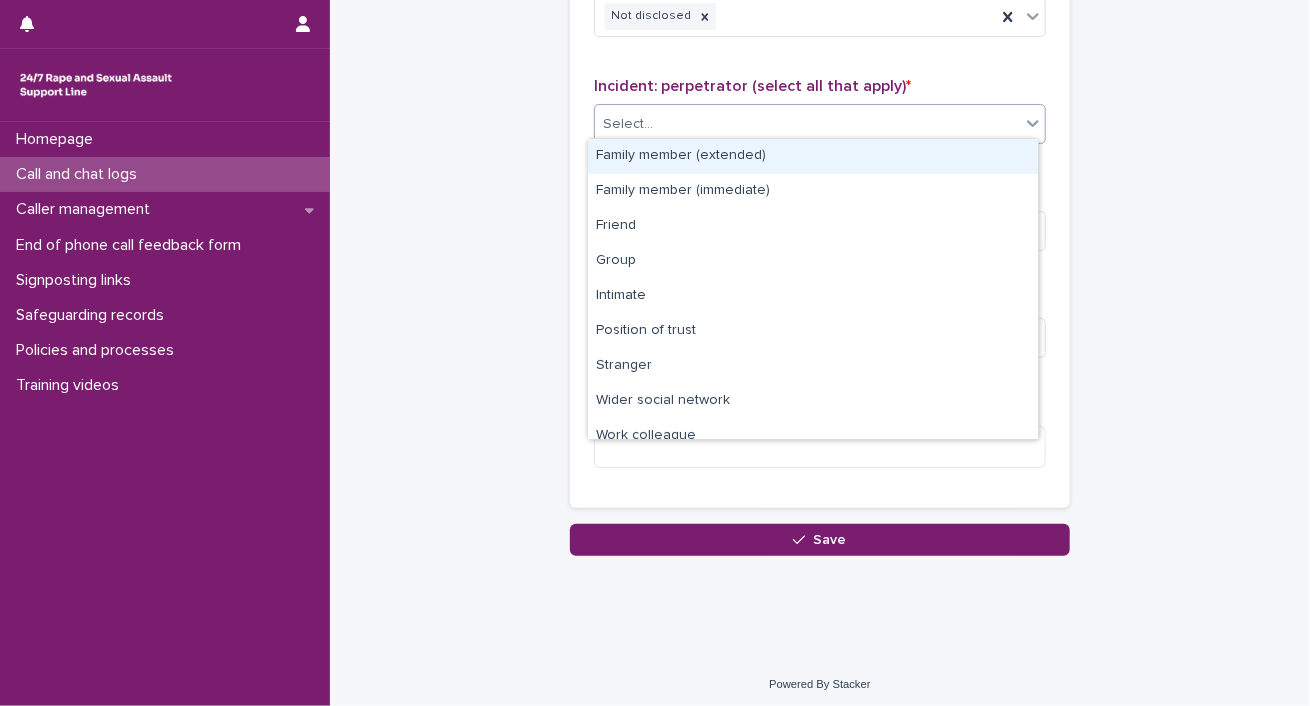 click on "Select..." at bounding box center (807, 124) 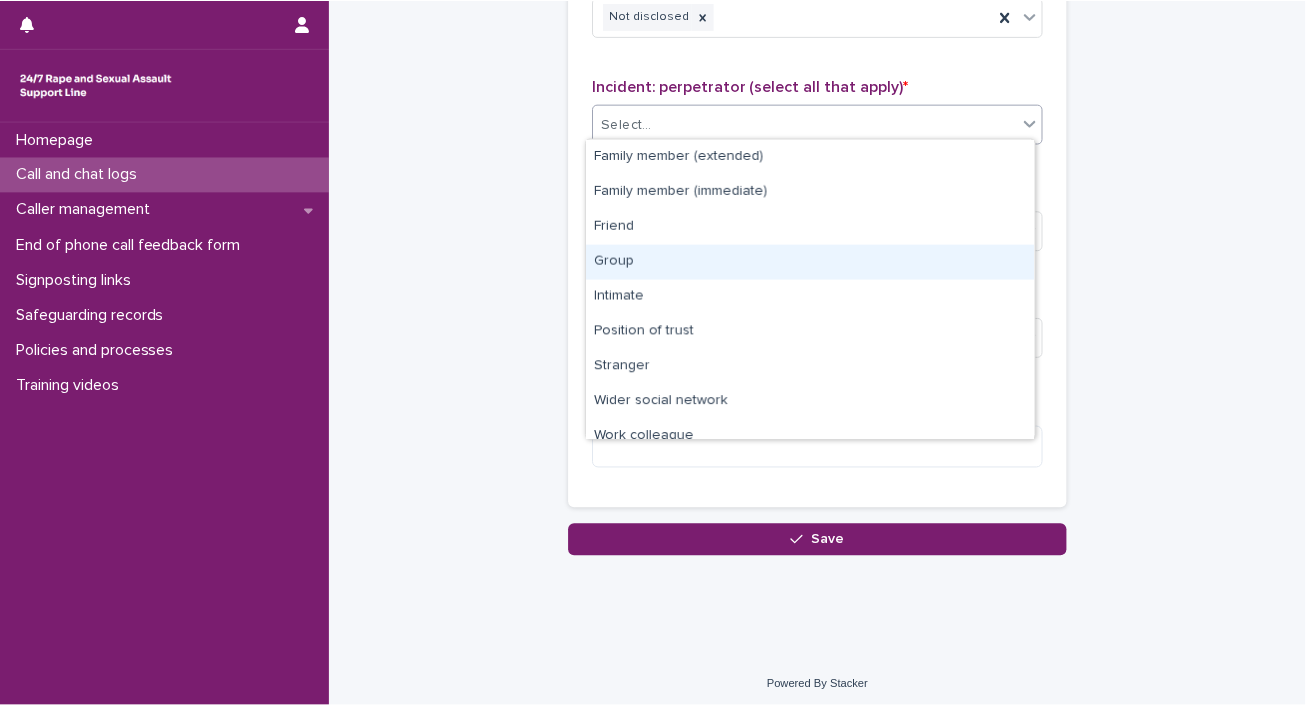 scroll, scrollTop: 84, scrollLeft: 0, axis: vertical 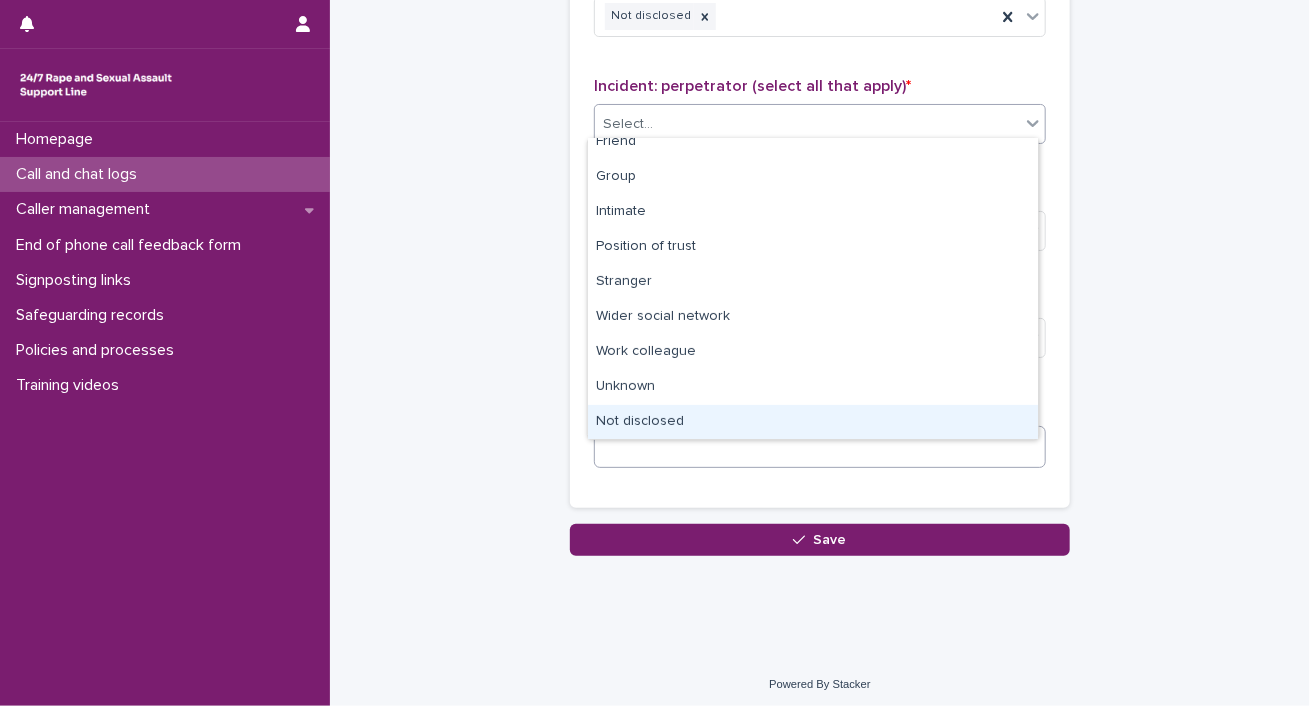 click on "Not disclosed" at bounding box center (813, 422) 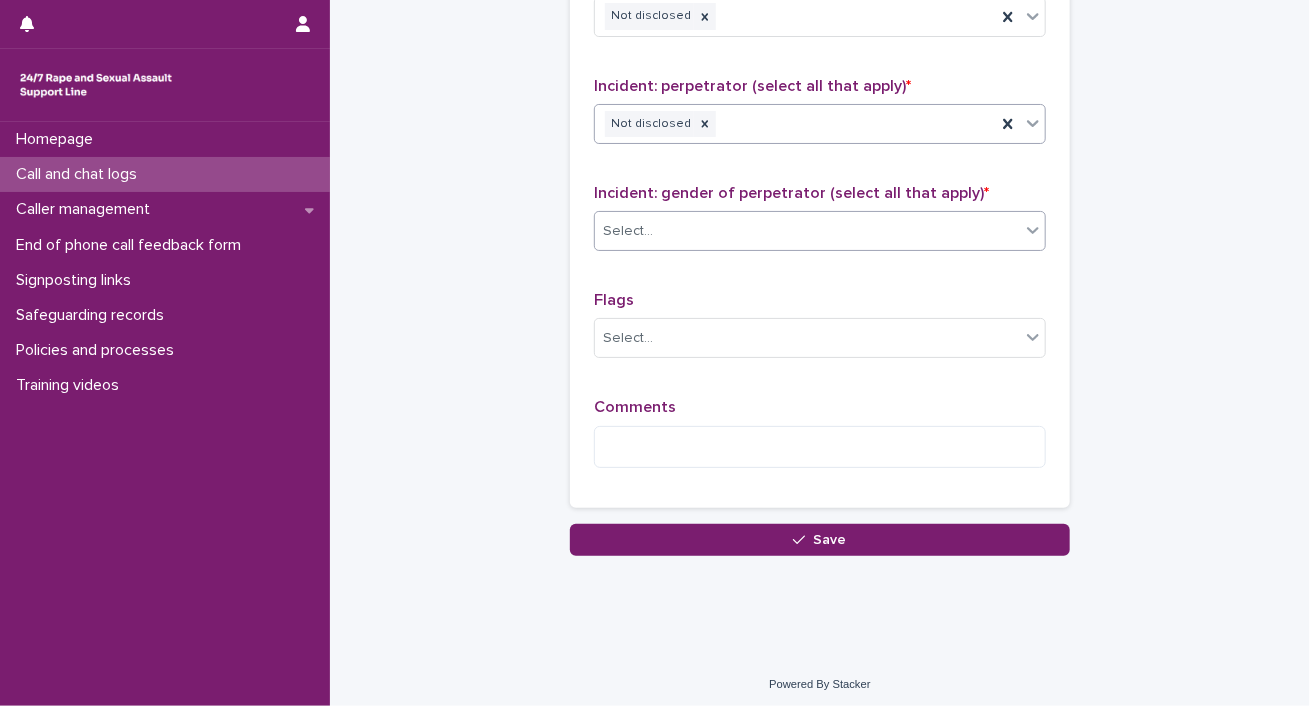 click 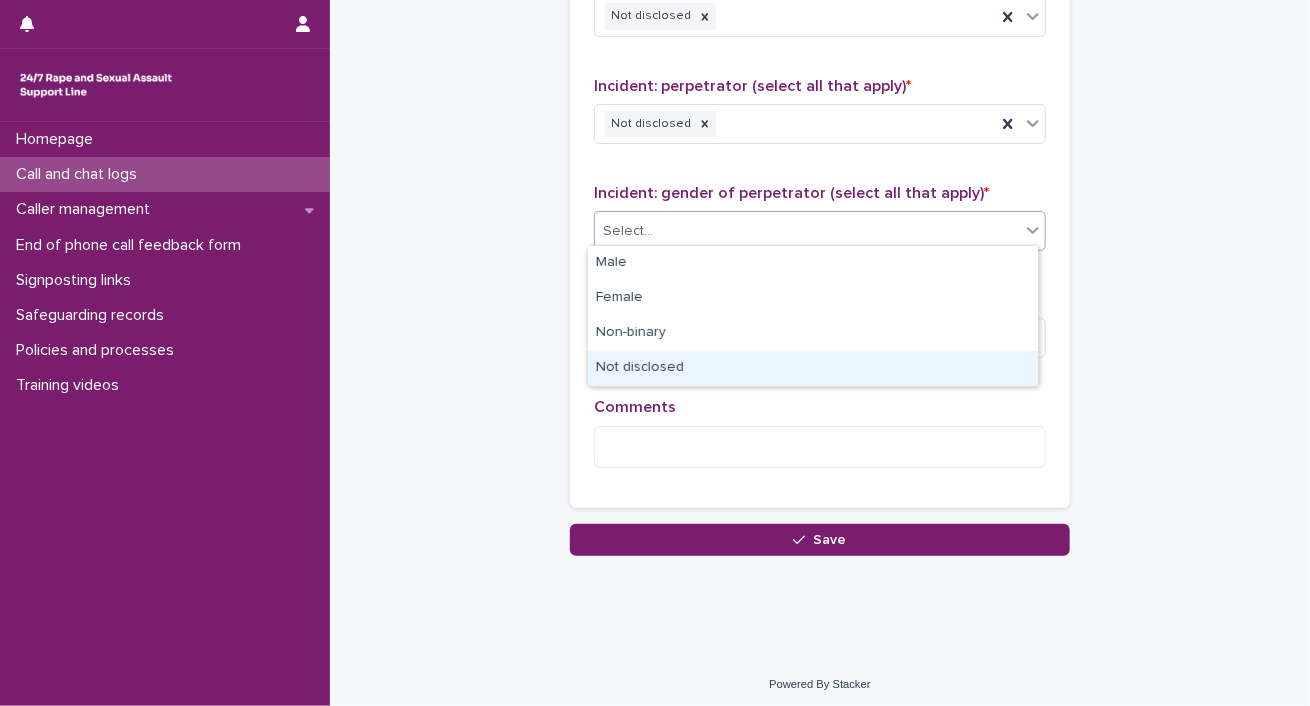 click on "Not disclosed" at bounding box center [813, 368] 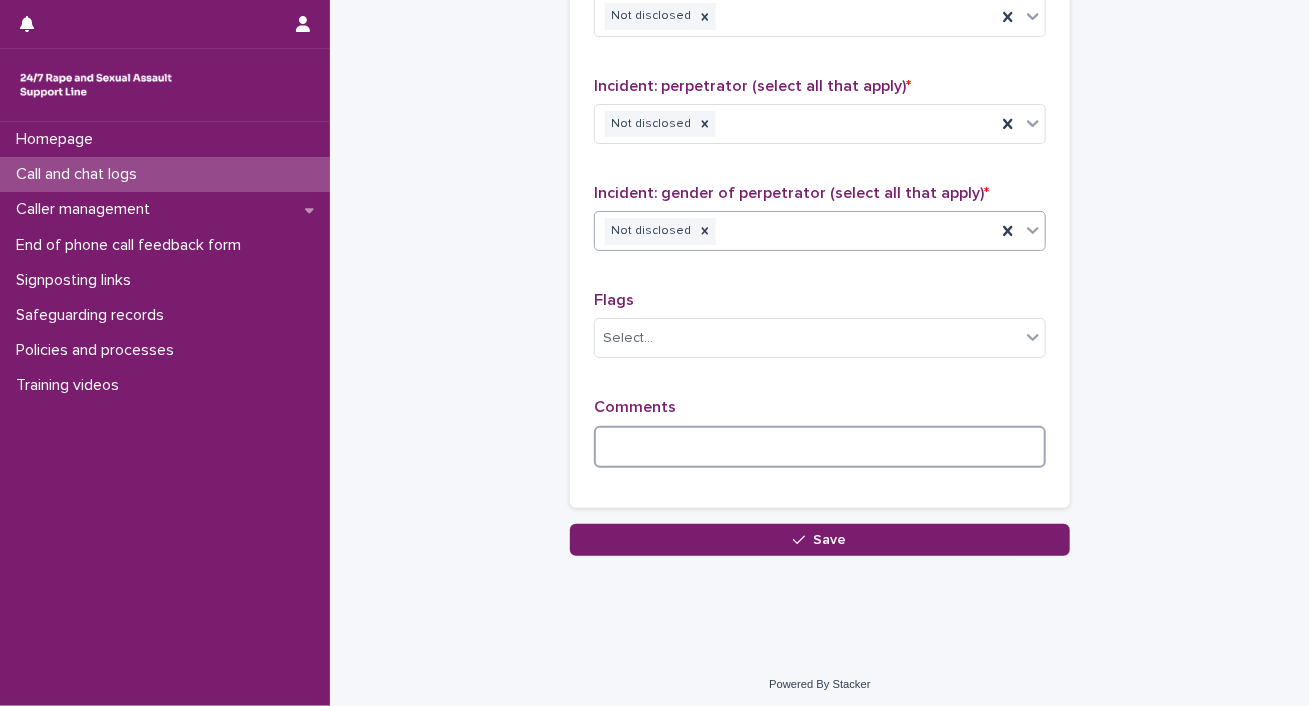 click at bounding box center [820, 447] 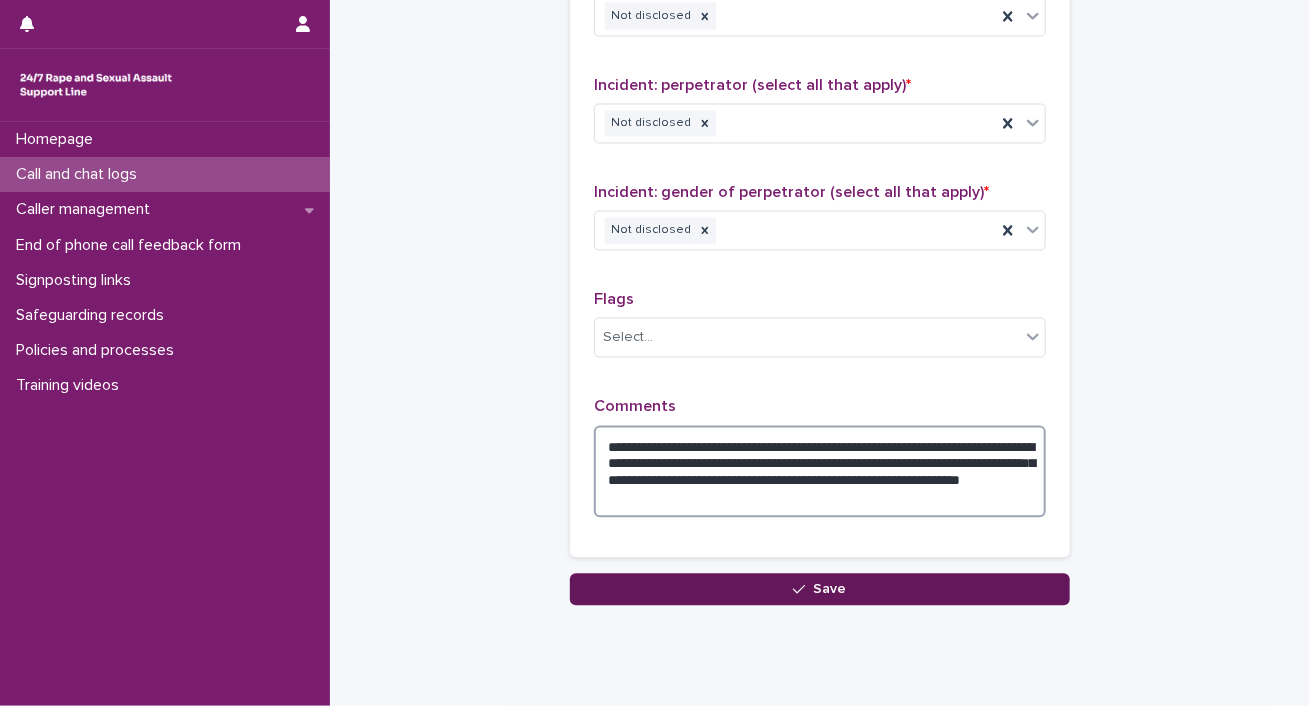 type on "**********" 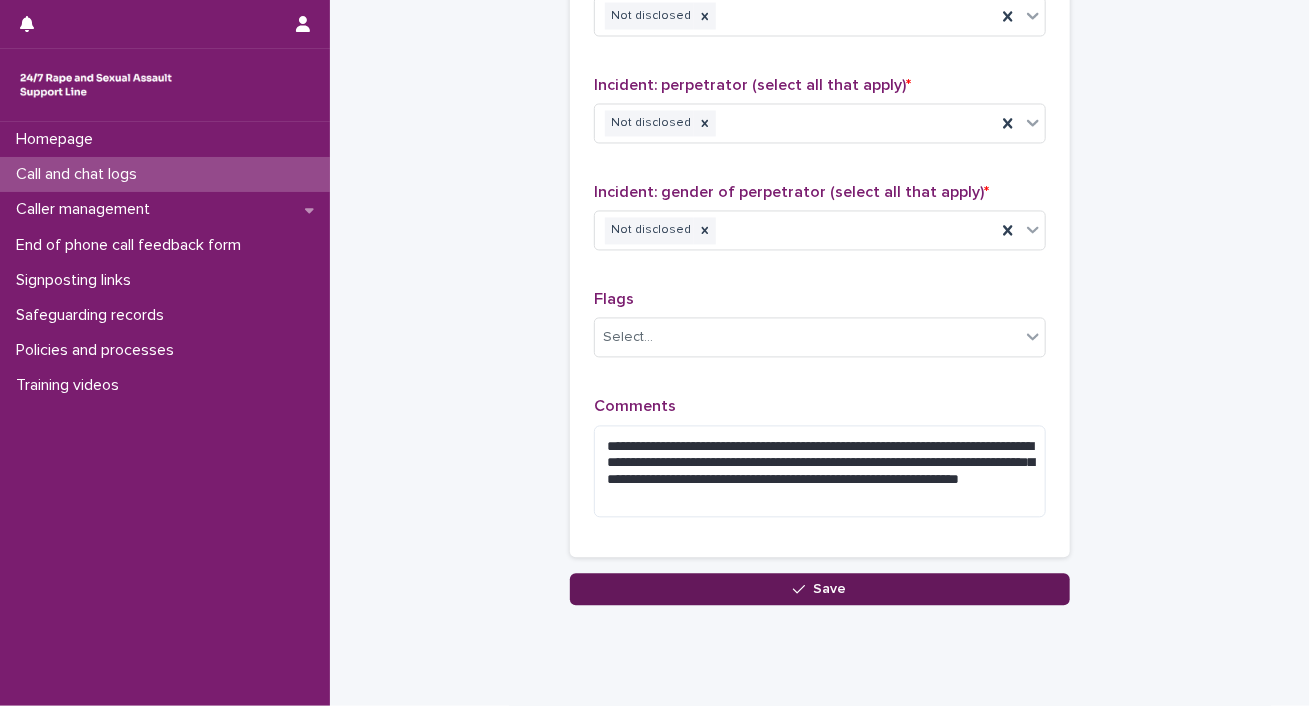 click on "Save" at bounding box center [820, 590] 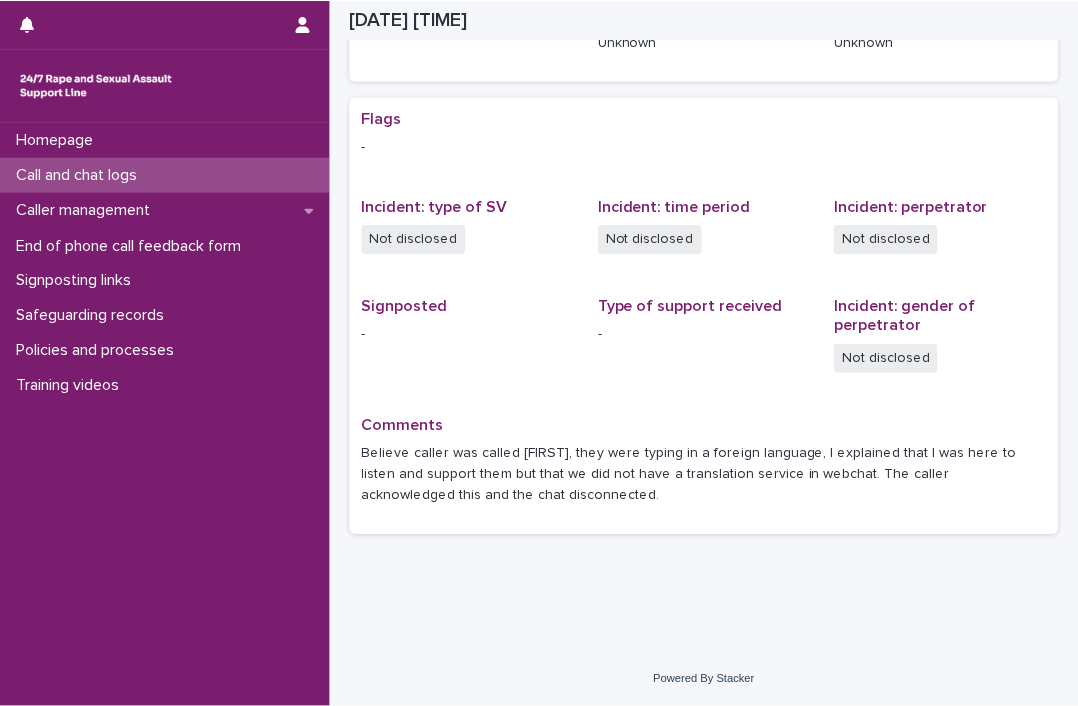scroll, scrollTop: 220, scrollLeft: 0, axis: vertical 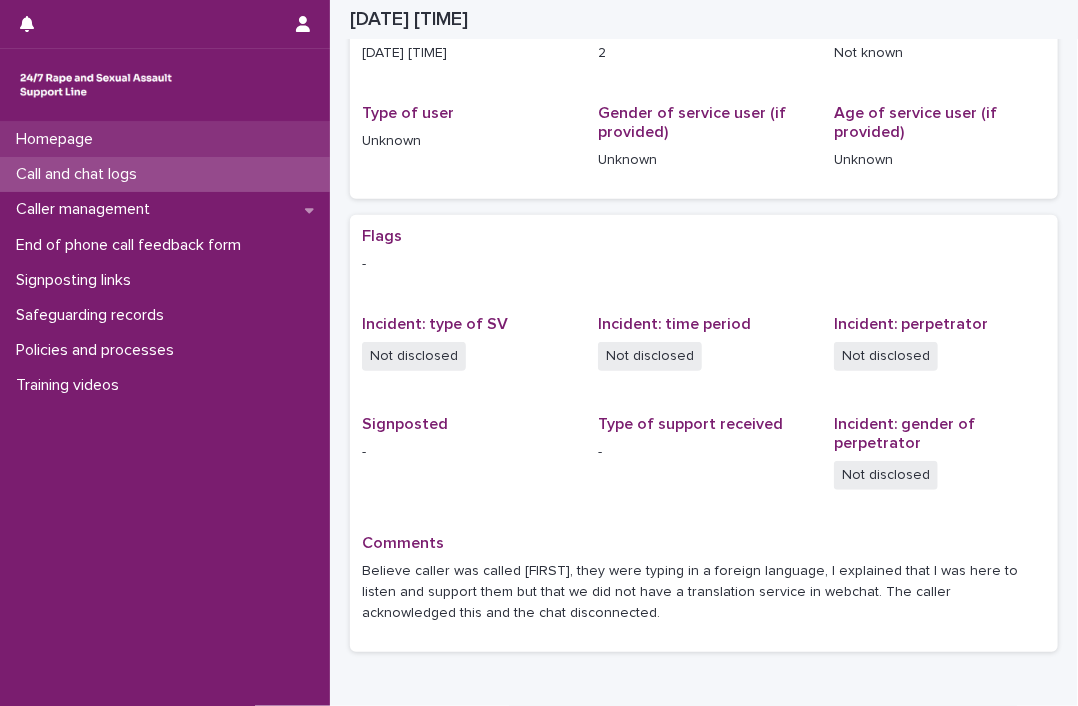 click on "Homepage" at bounding box center [58, 139] 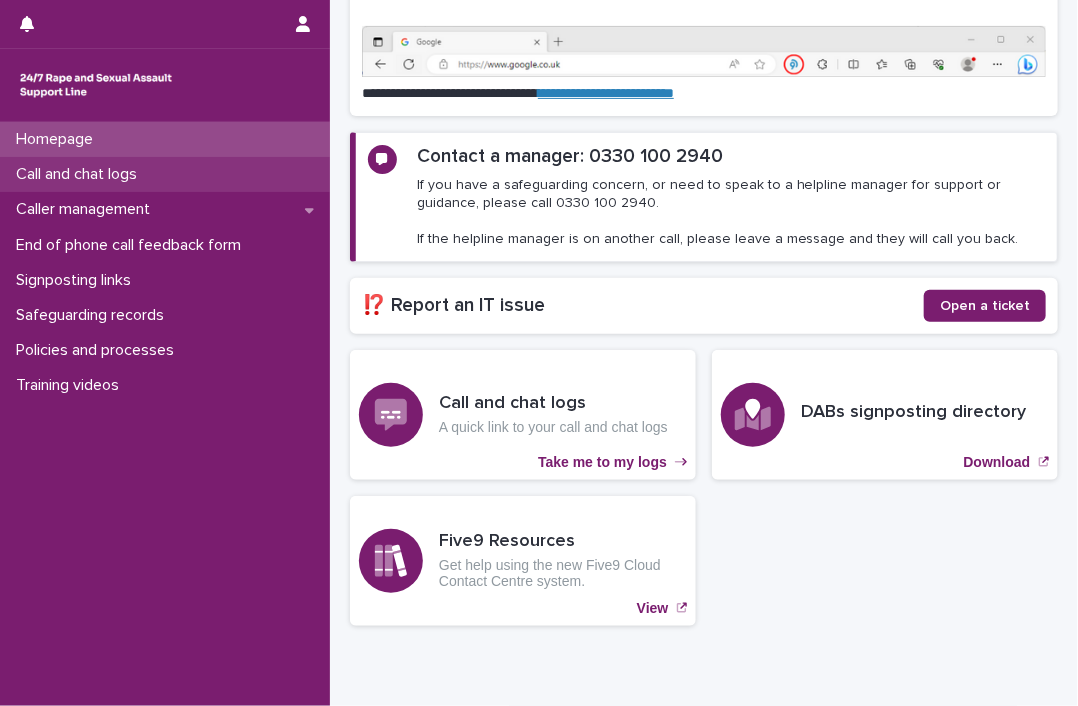scroll, scrollTop: 248, scrollLeft: 0, axis: vertical 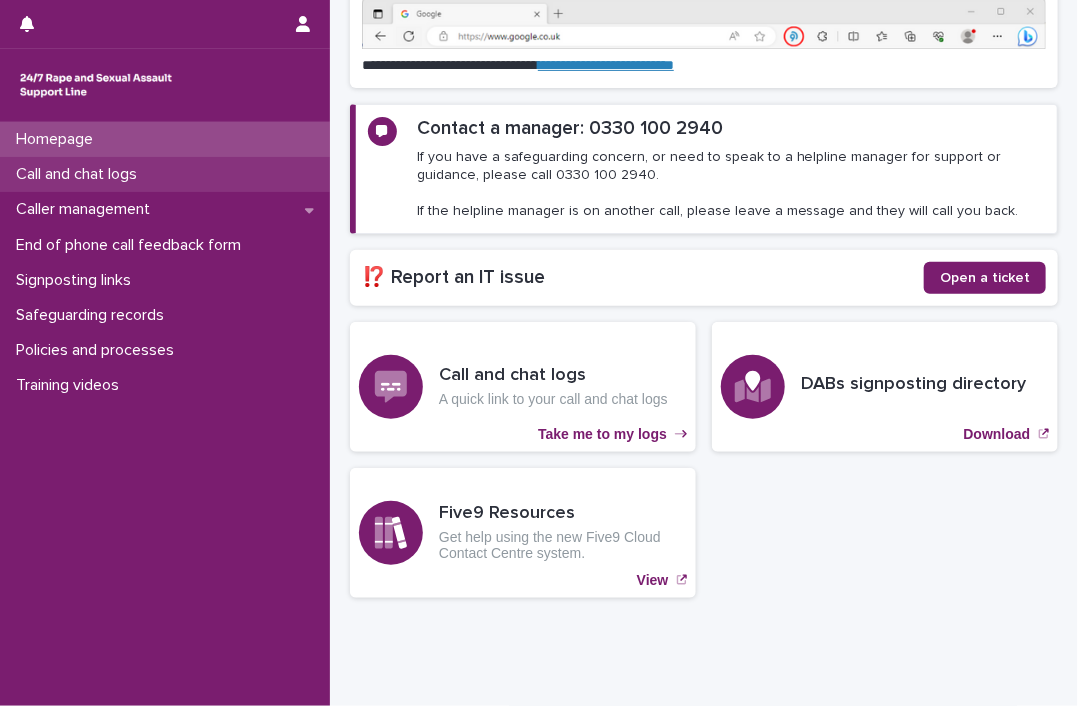 click on "Call and chat logs" at bounding box center (165, 174) 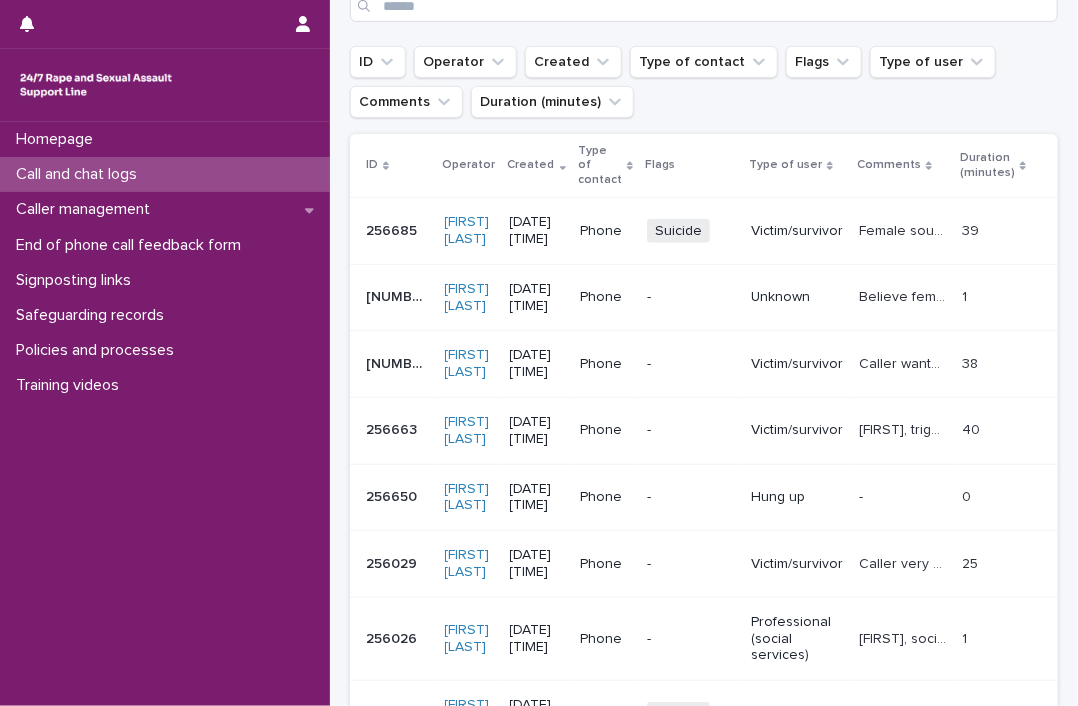 scroll, scrollTop: 0, scrollLeft: 0, axis: both 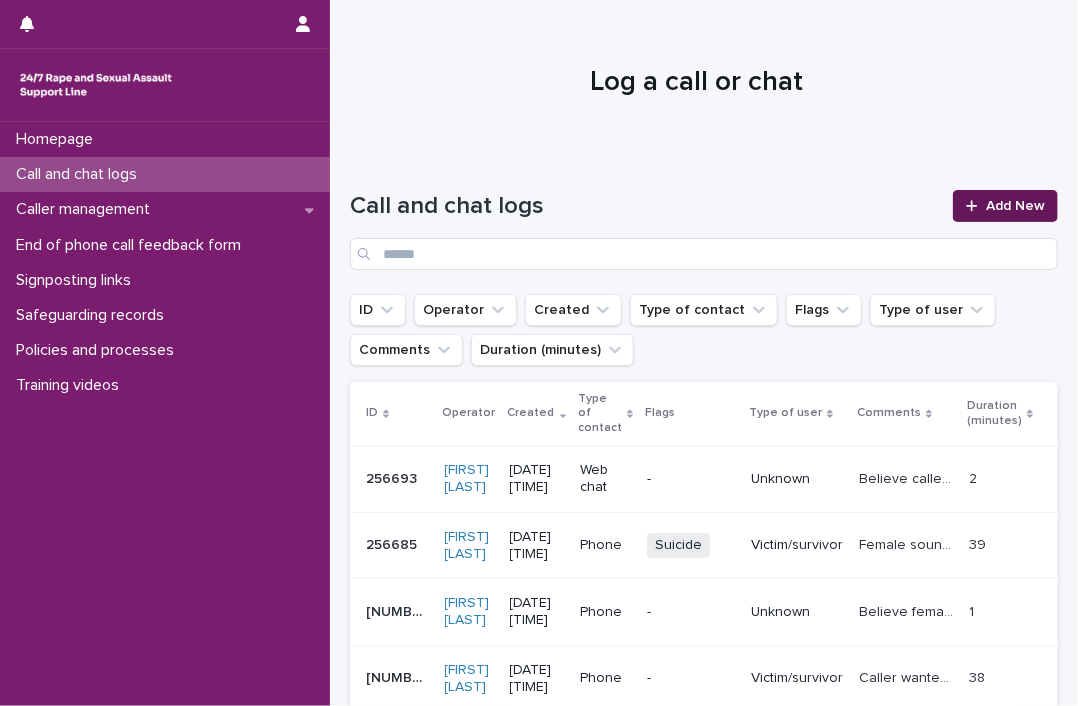 click 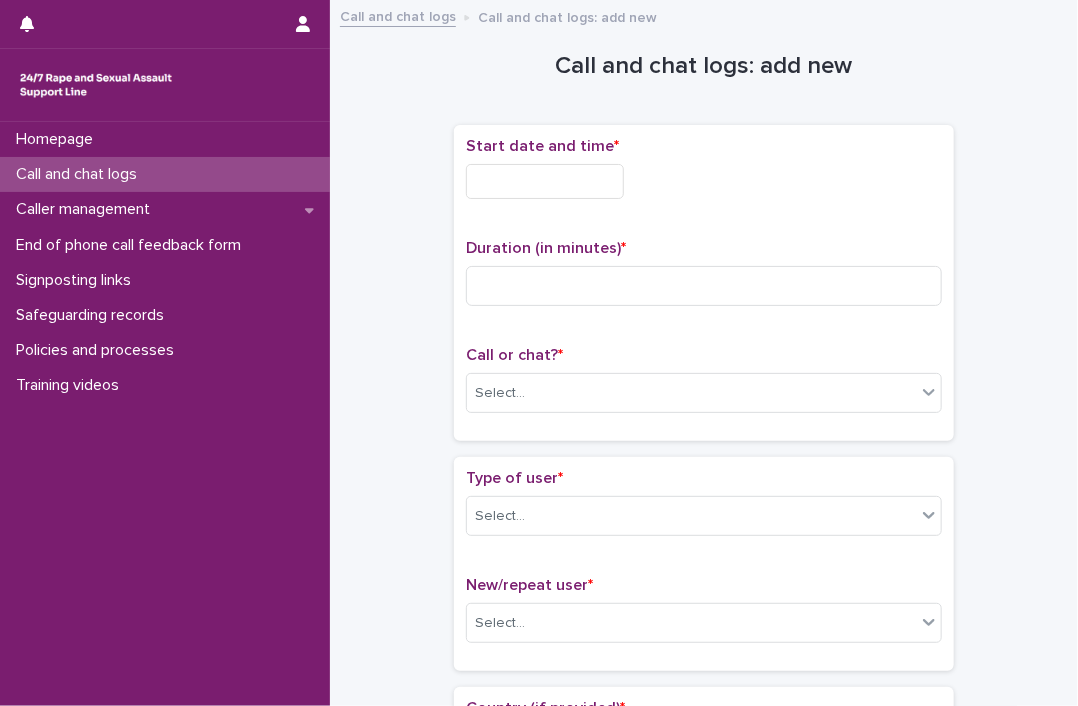 click at bounding box center [545, 181] 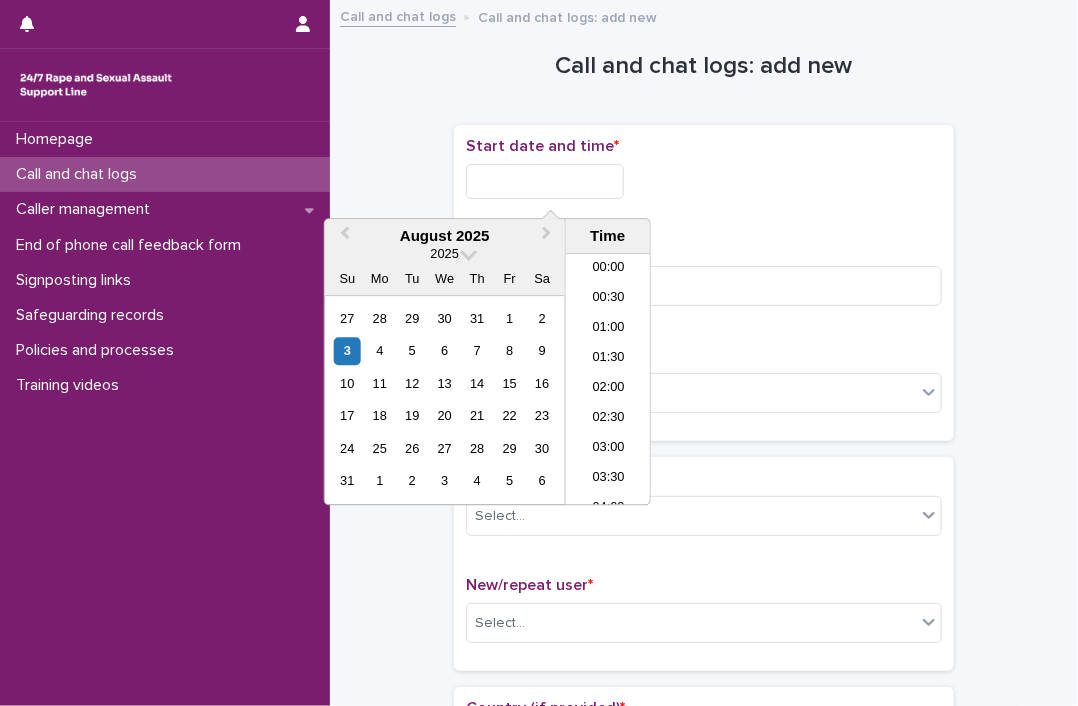 scroll, scrollTop: 730, scrollLeft: 0, axis: vertical 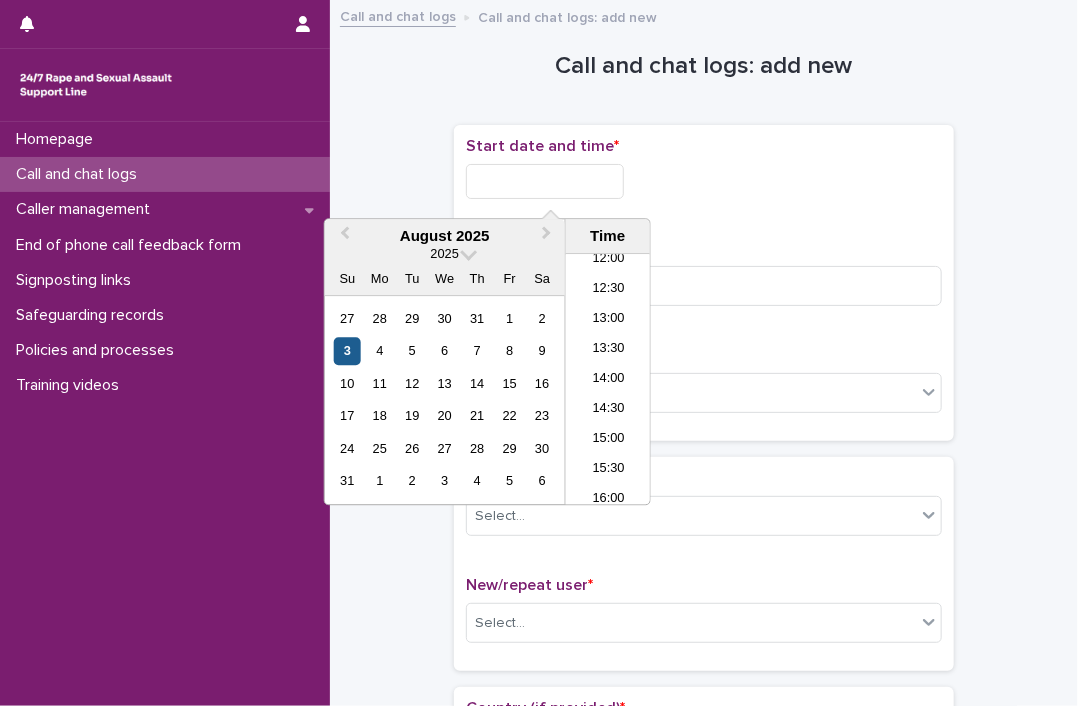 click on "3" at bounding box center [347, 351] 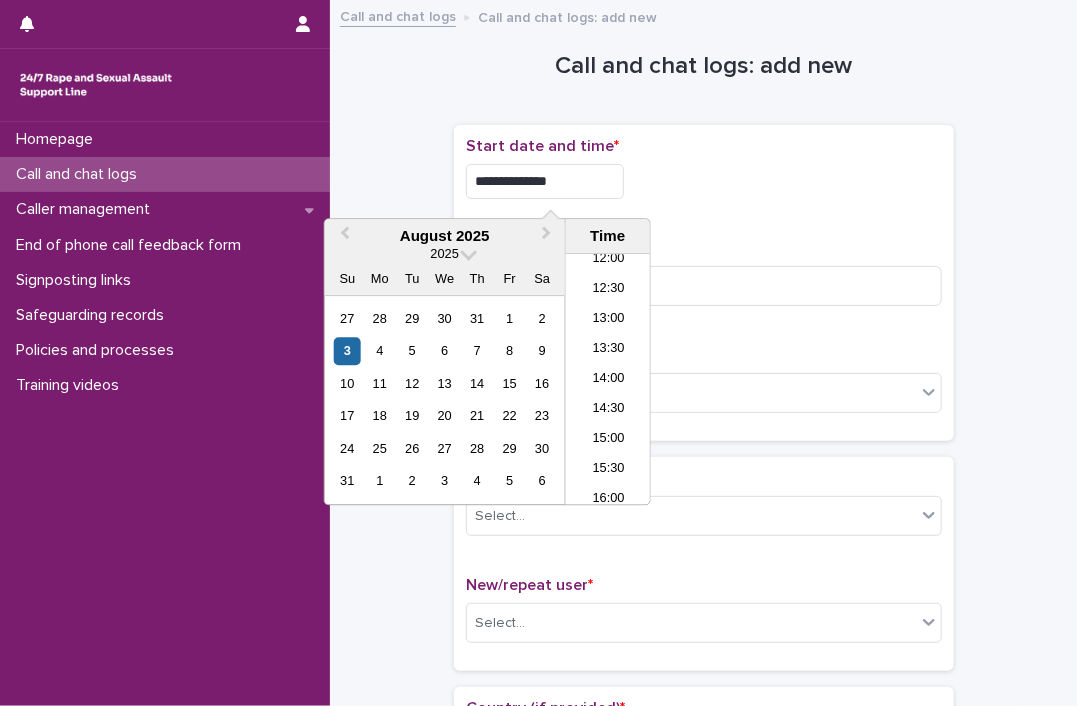 drag, startPoint x: 526, startPoint y: 182, endPoint x: 692, endPoint y: 167, distance: 166.67633 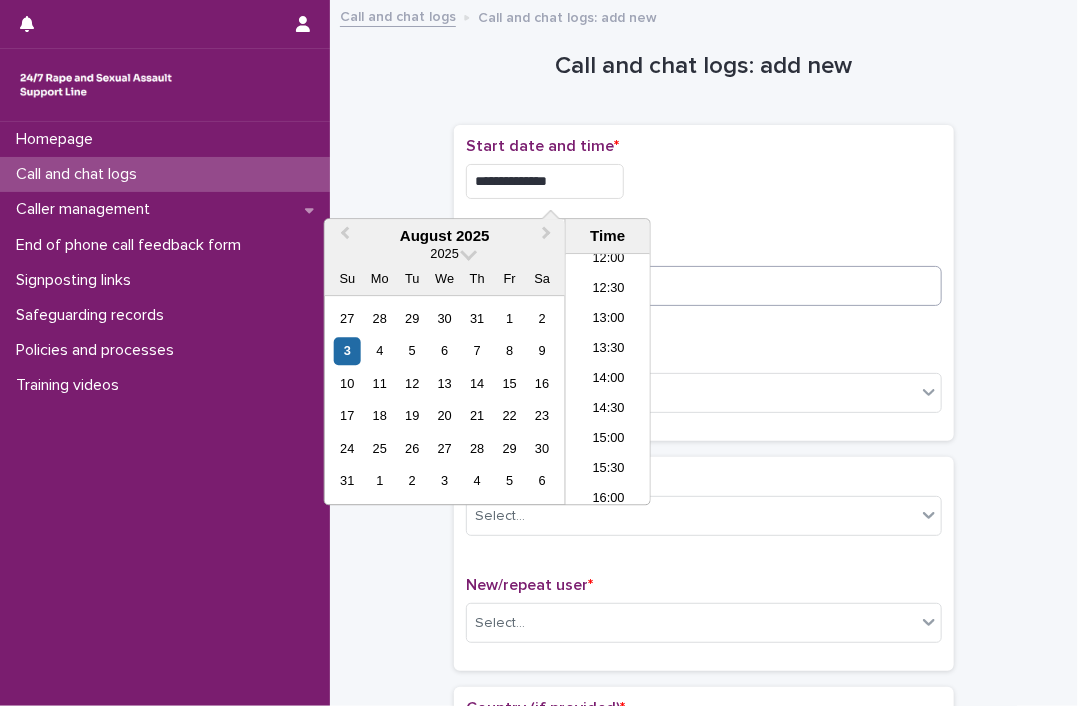 type on "**********" 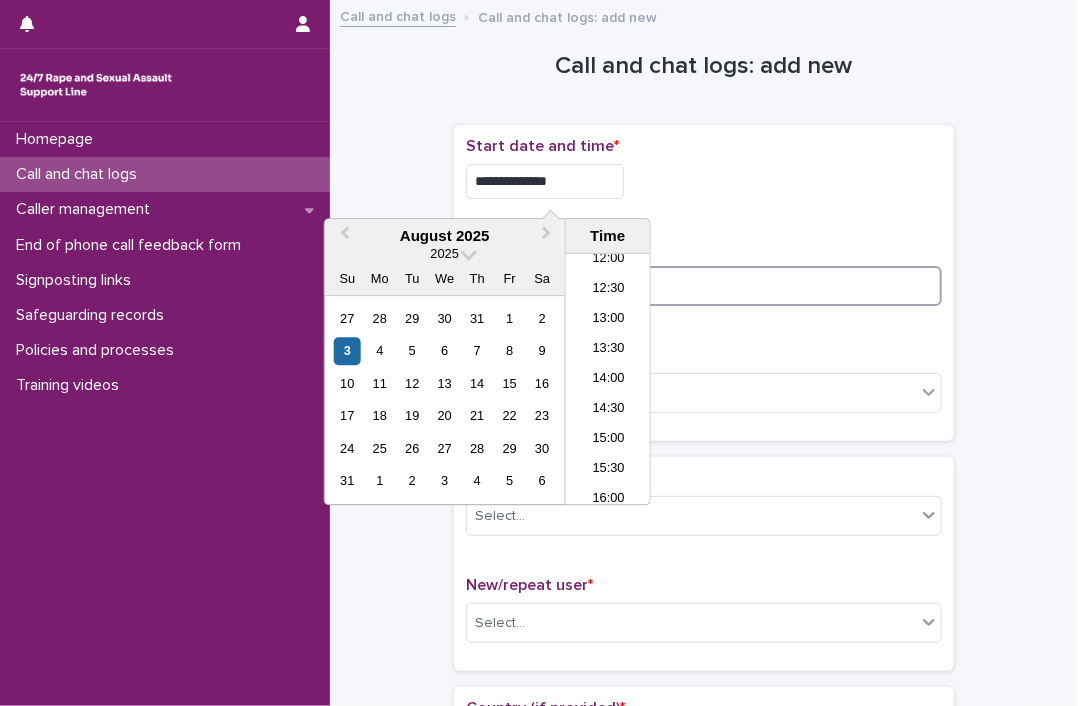 click at bounding box center (704, 286) 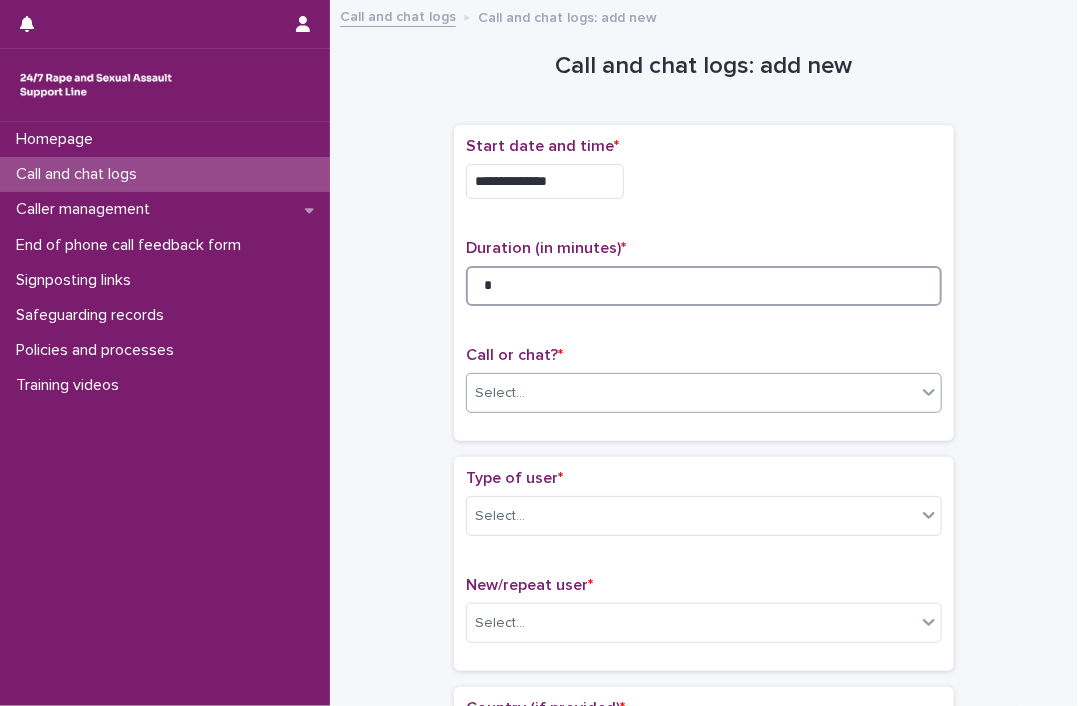 type on "*" 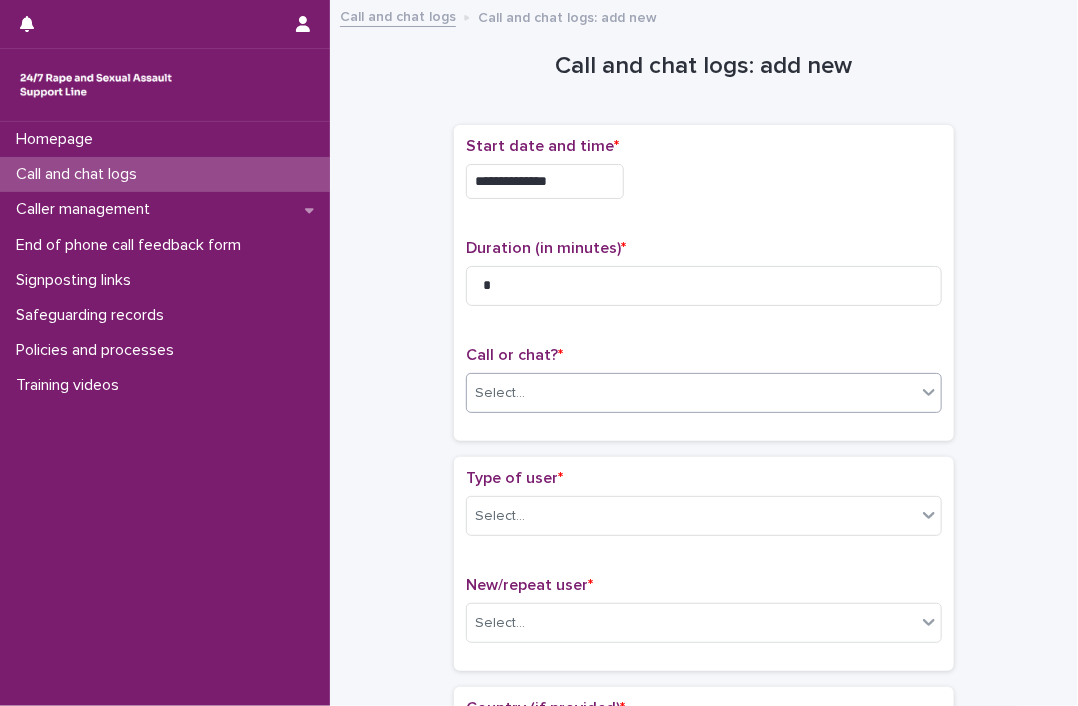 click 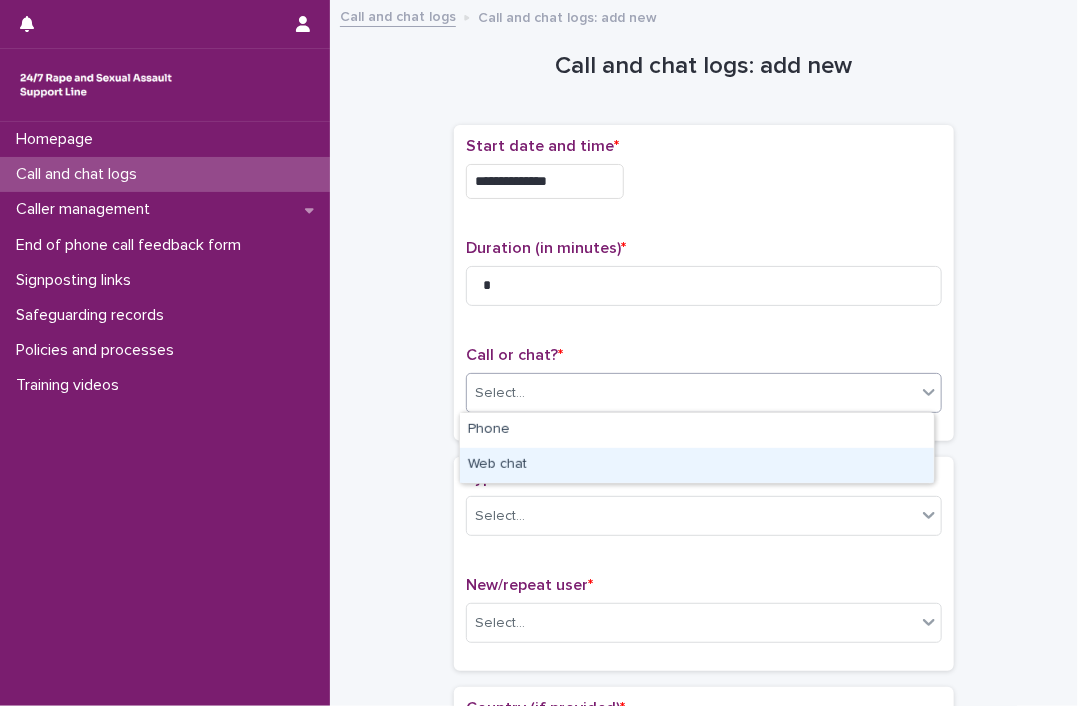 click on "Web chat" at bounding box center (697, 465) 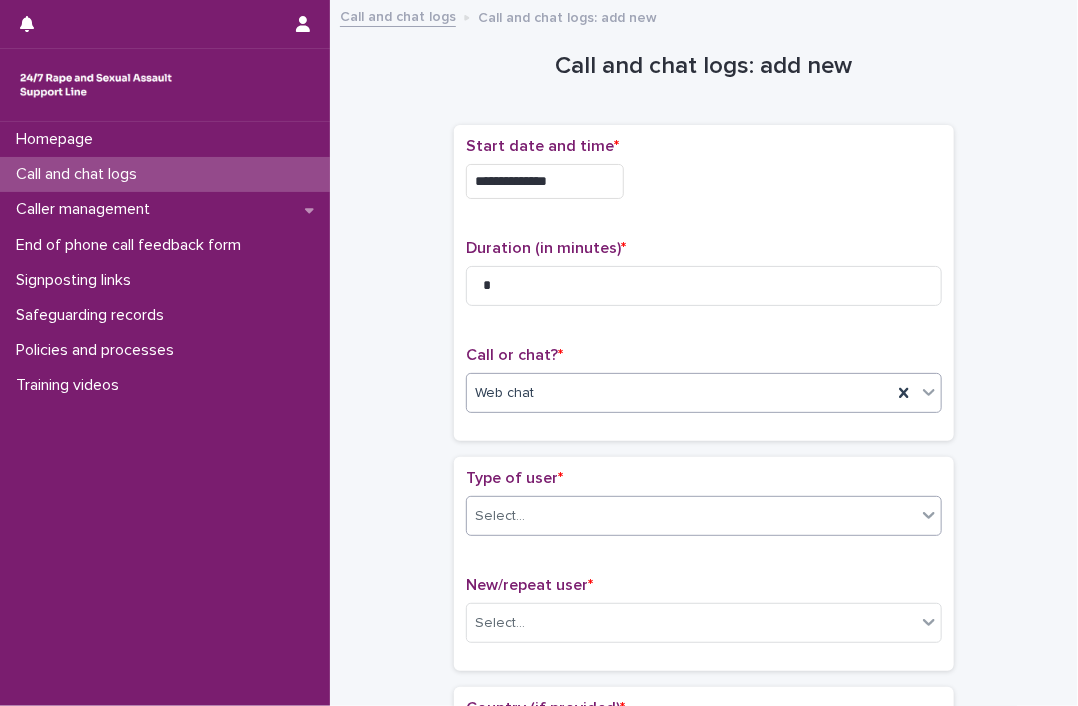 click 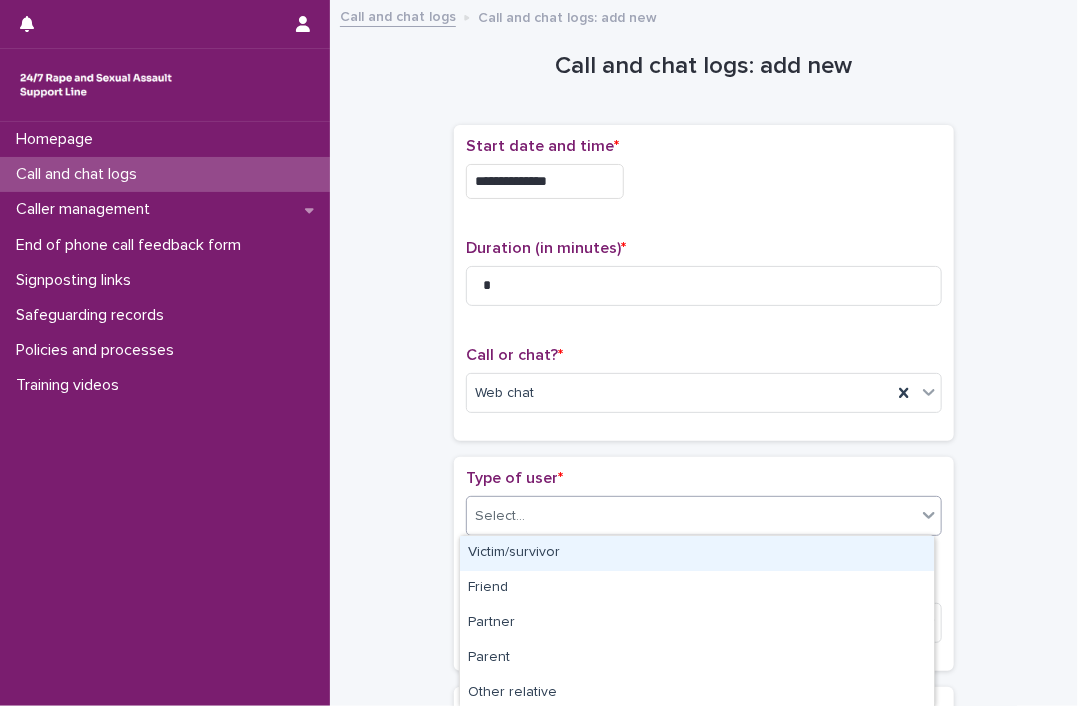 scroll, scrollTop: 352, scrollLeft: 0, axis: vertical 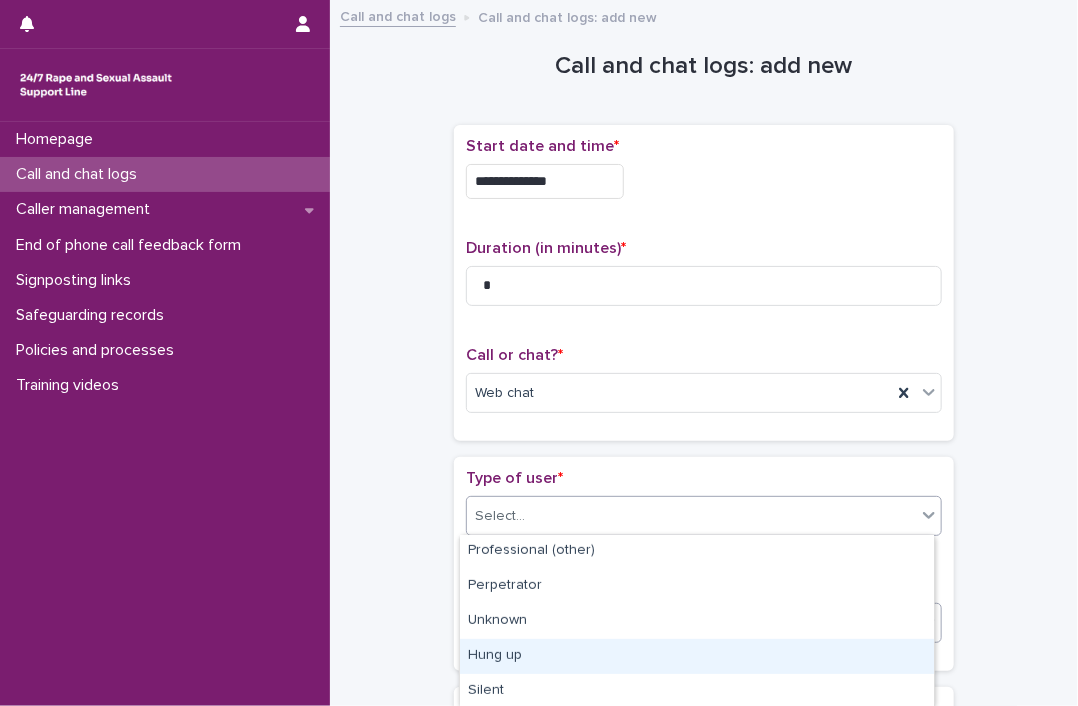 drag, startPoint x: 843, startPoint y: 644, endPoint x: 869, endPoint y: 618, distance: 36.769554 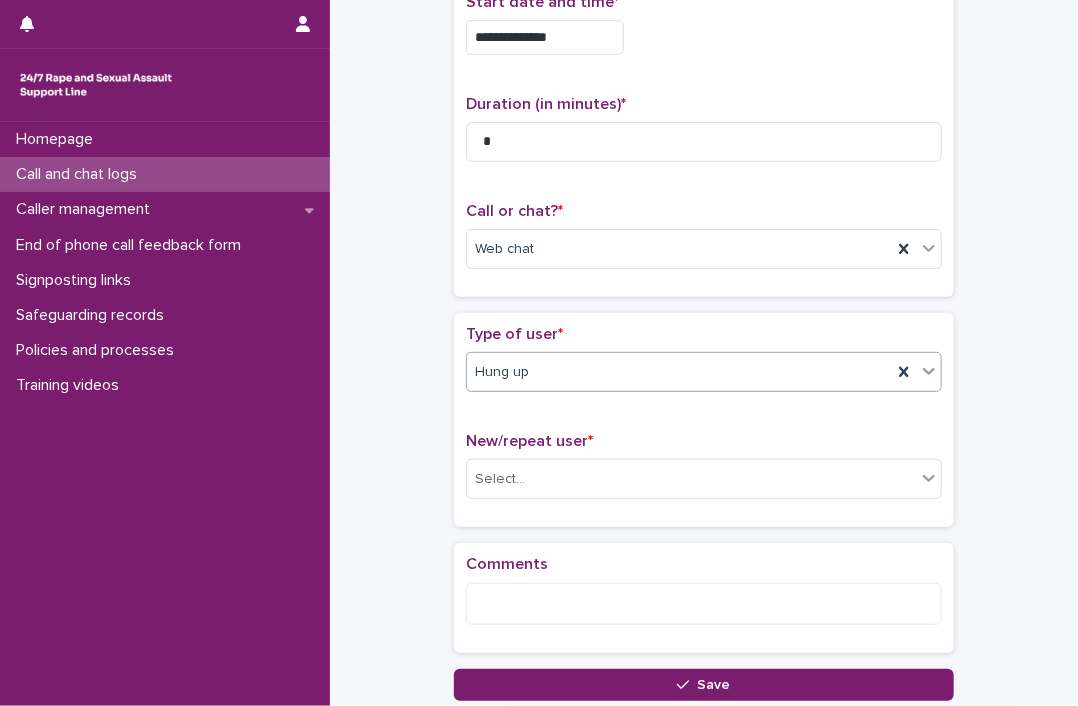 scroll, scrollTop: 293, scrollLeft: 0, axis: vertical 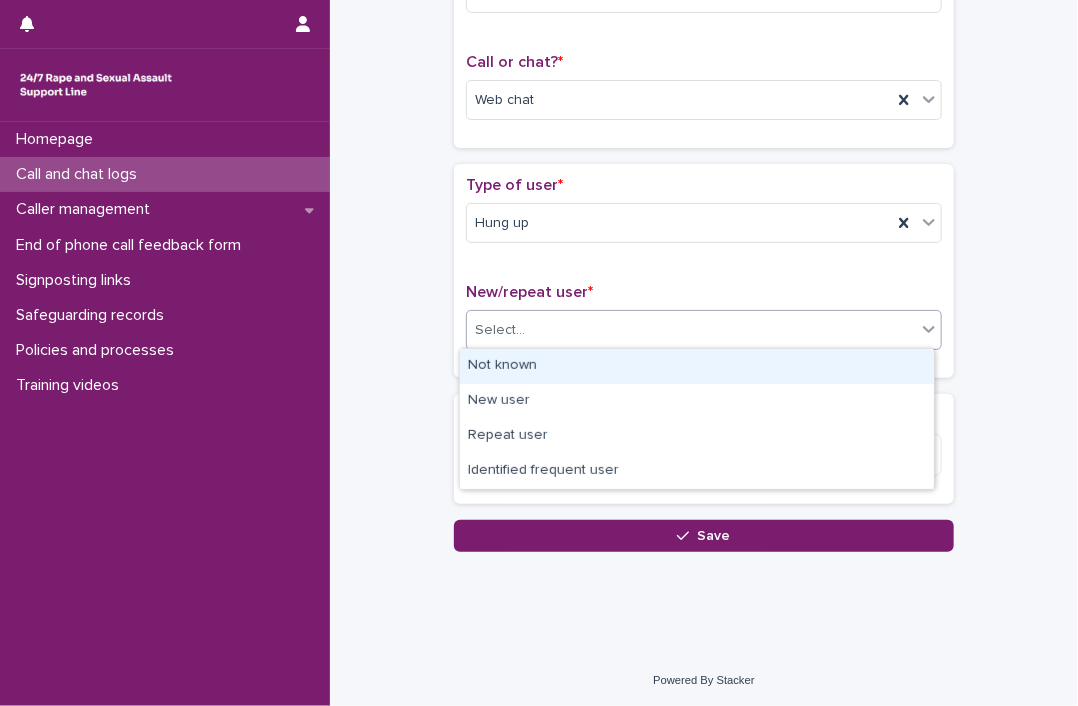 click 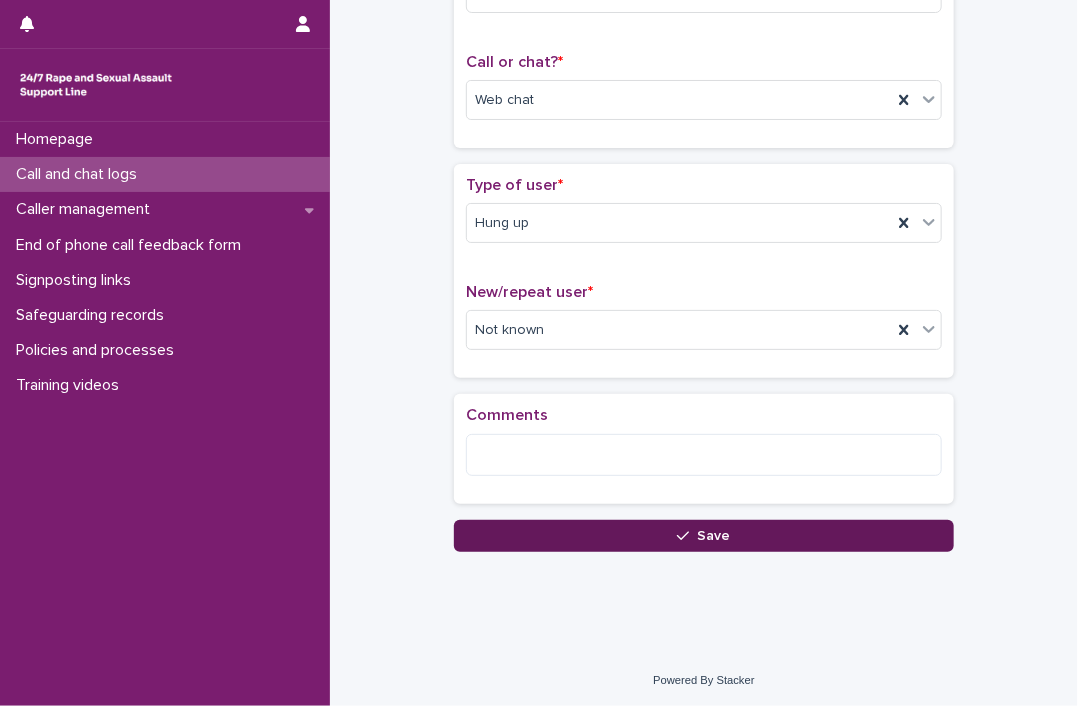 click on "Save" at bounding box center [704, 536] 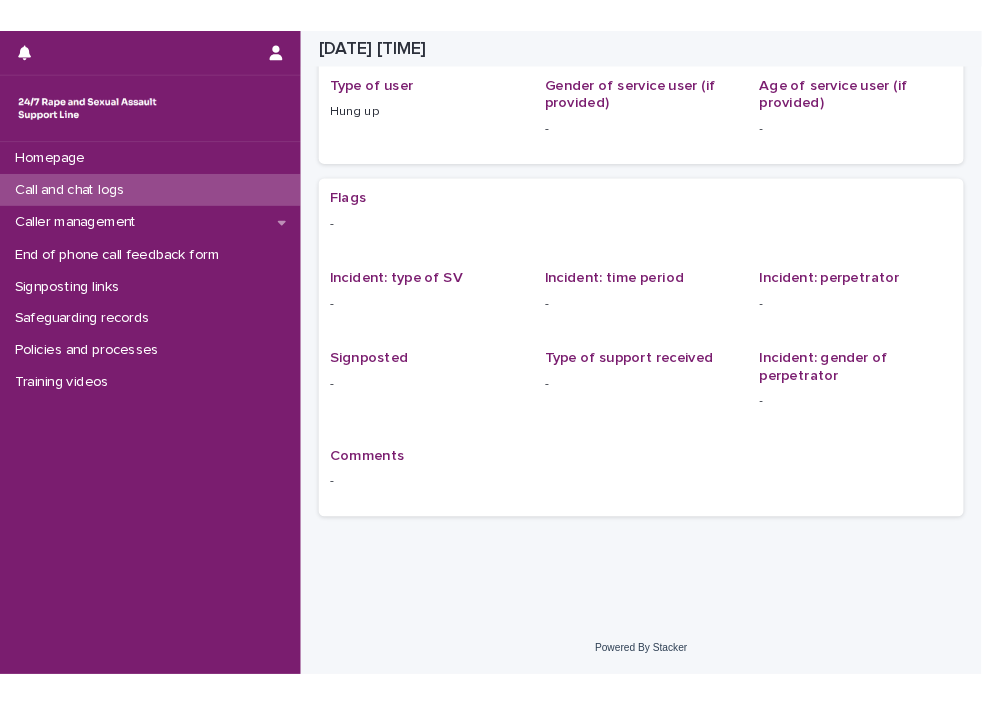 scroll, scrollTop: 0, scrollLeft: 0, axis: both 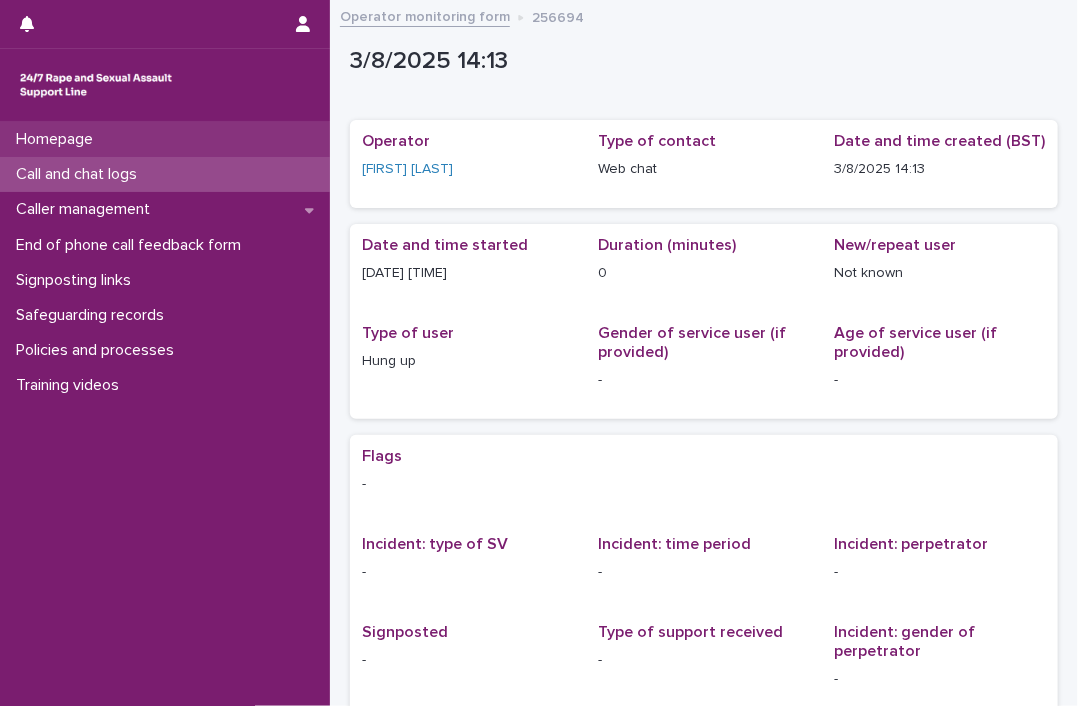 click on "Homepage" at bounding box center (58, 139) 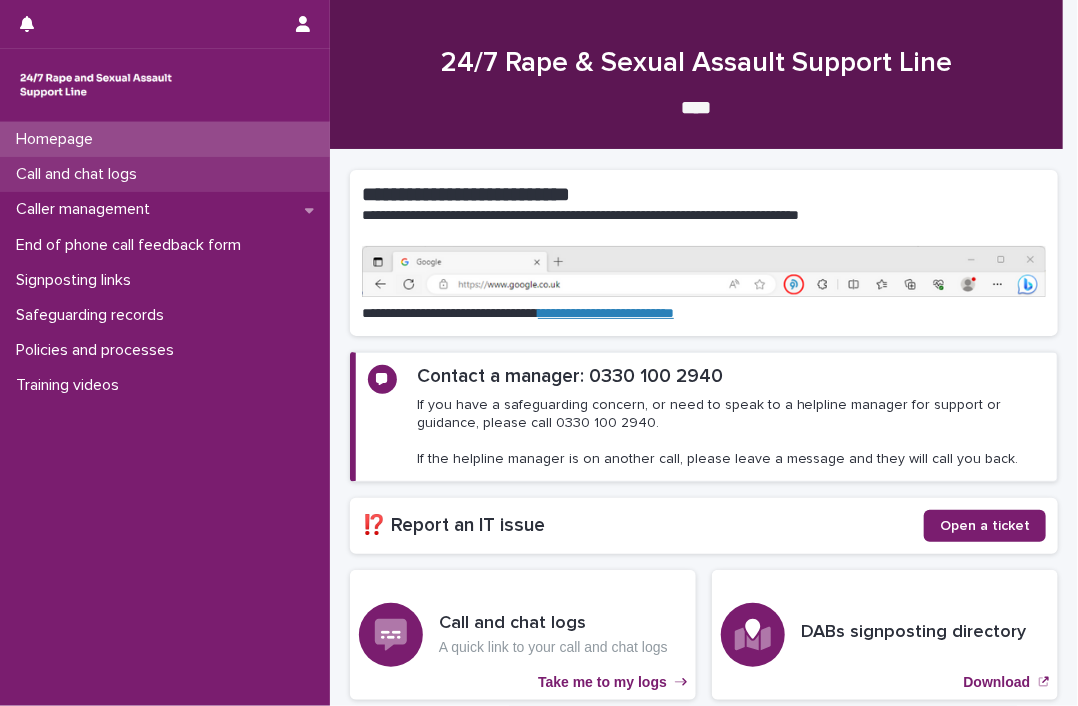 click on "Call and chat logs" at bounding box center (80, 174) 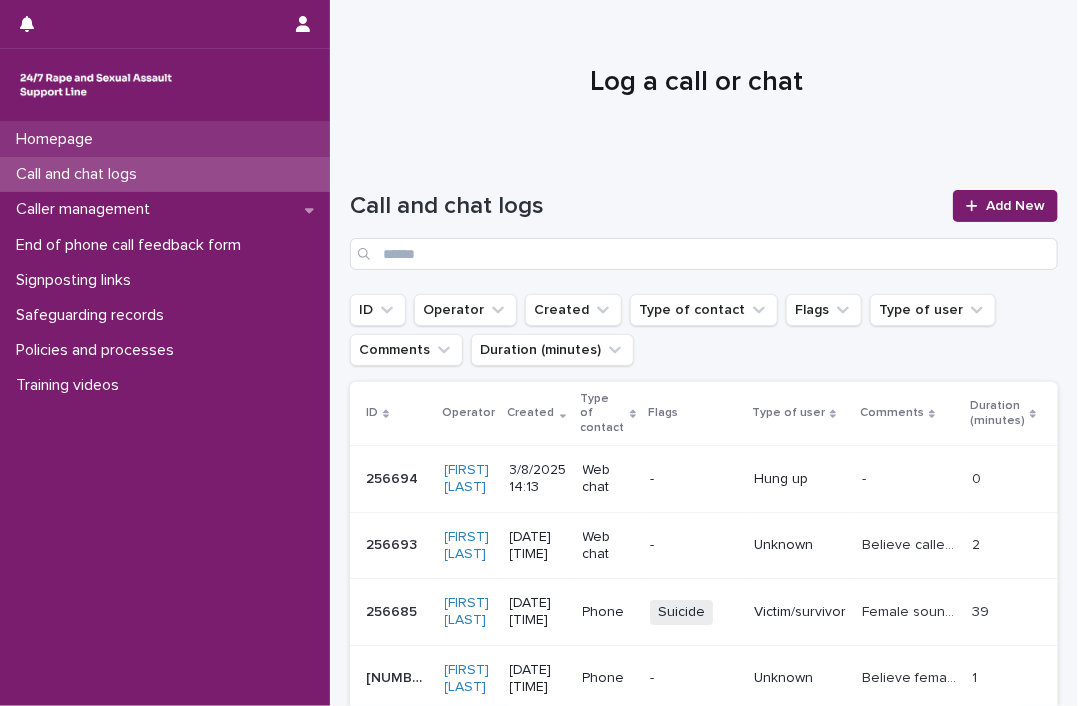 click on "Homepage" at bounding box center [58, 139] 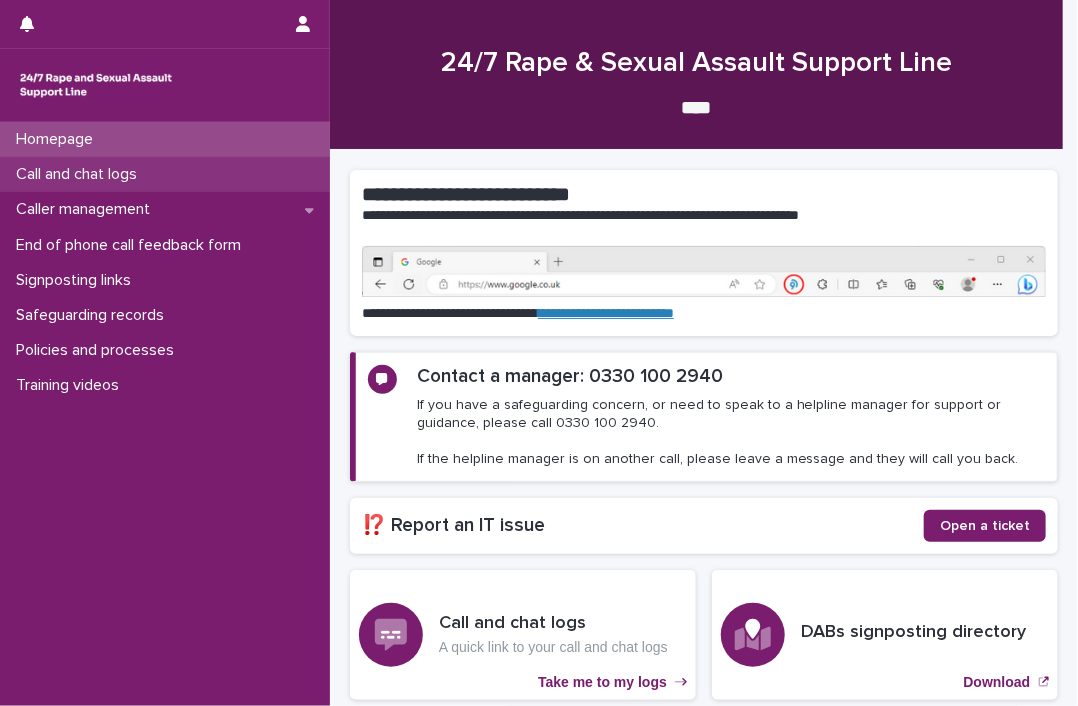 click on "Call and chat logs" at bounding box center (80, 174) 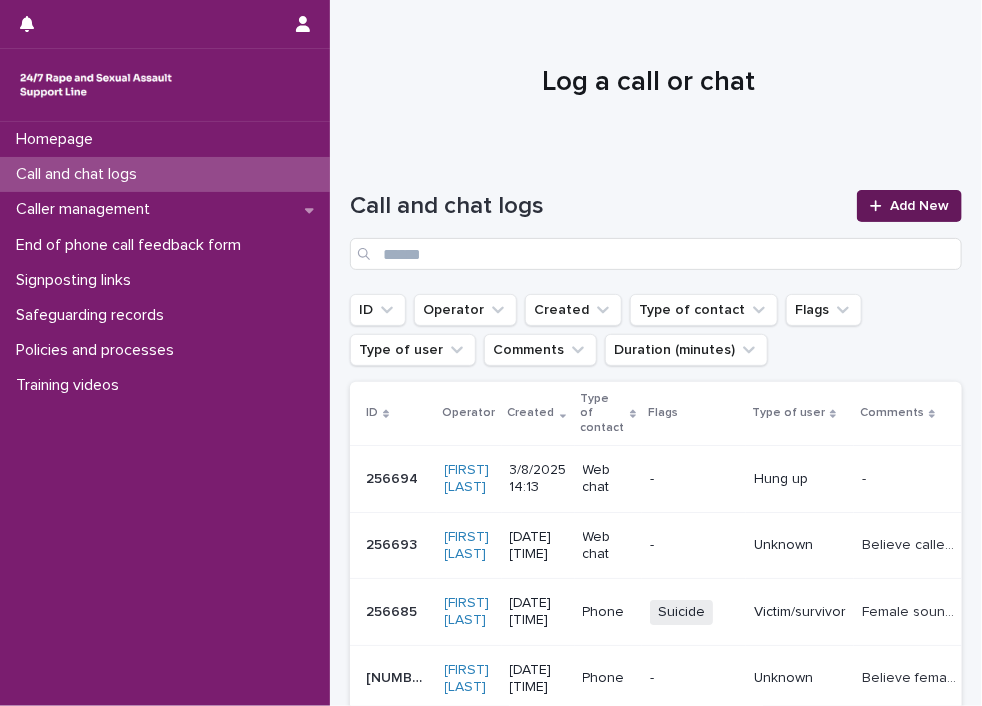 click 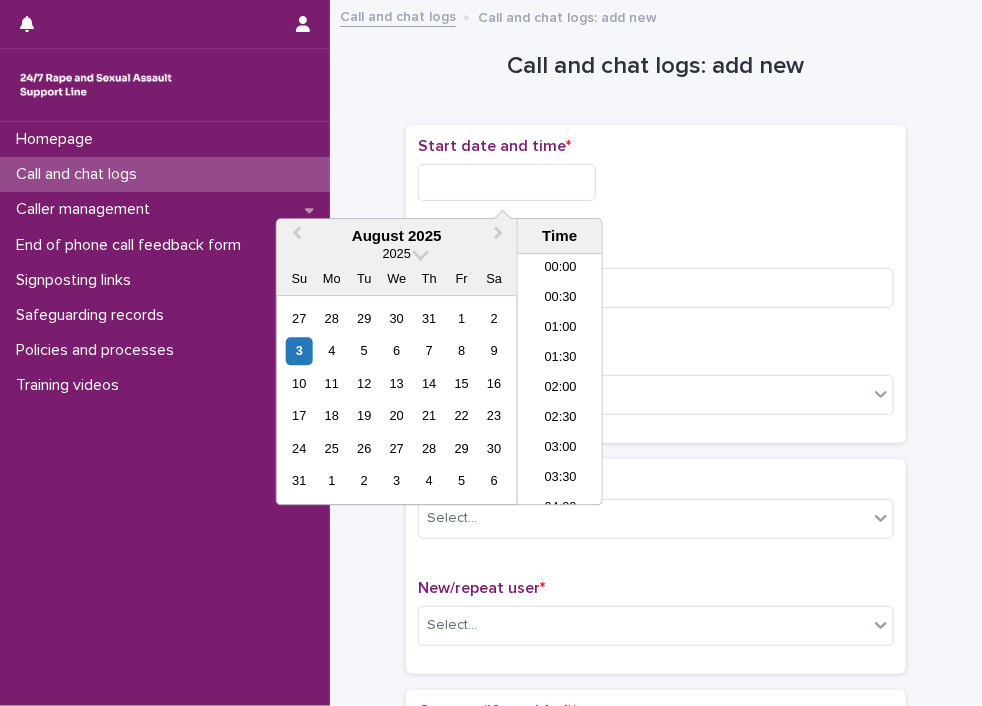 click at bounding box center [507, 182] 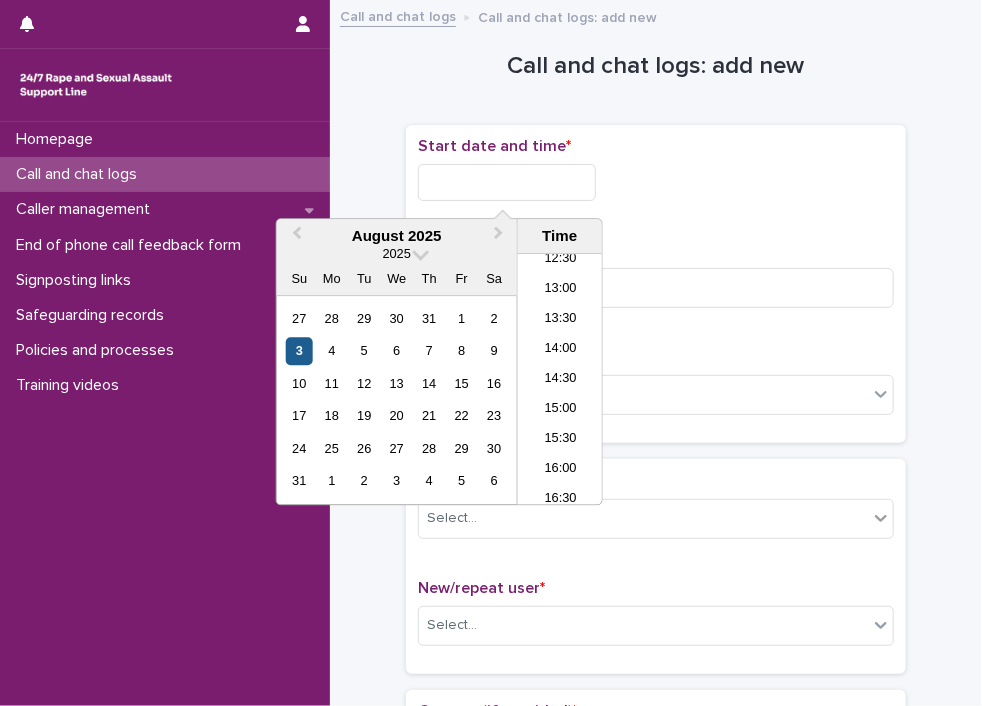 click on "3" at bounding box center (299, 351) 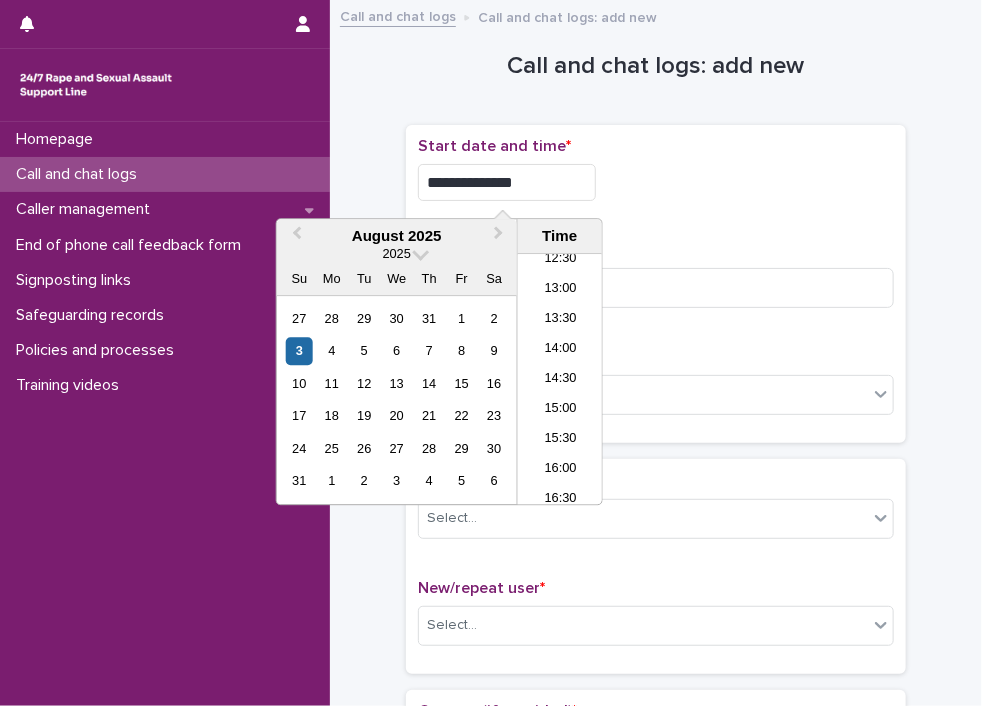 drag, startPoint x: 478, startPoint y: 181, endPoint x: 754, endPoint y: 173, distance: 276.1159 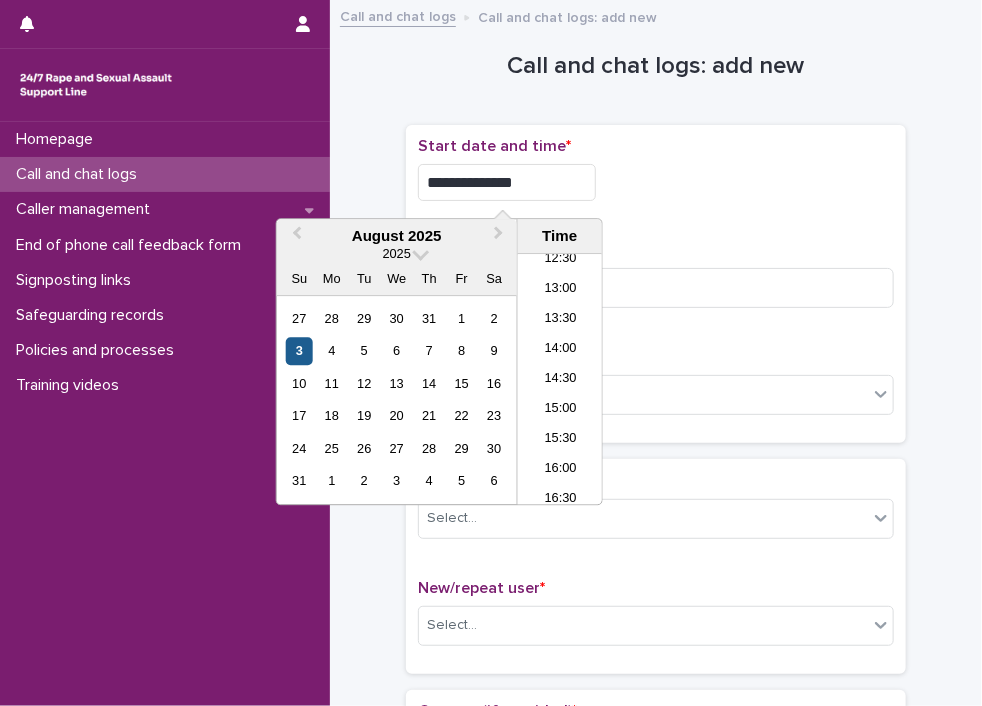 click on "3" at bounding box center [299, 351] 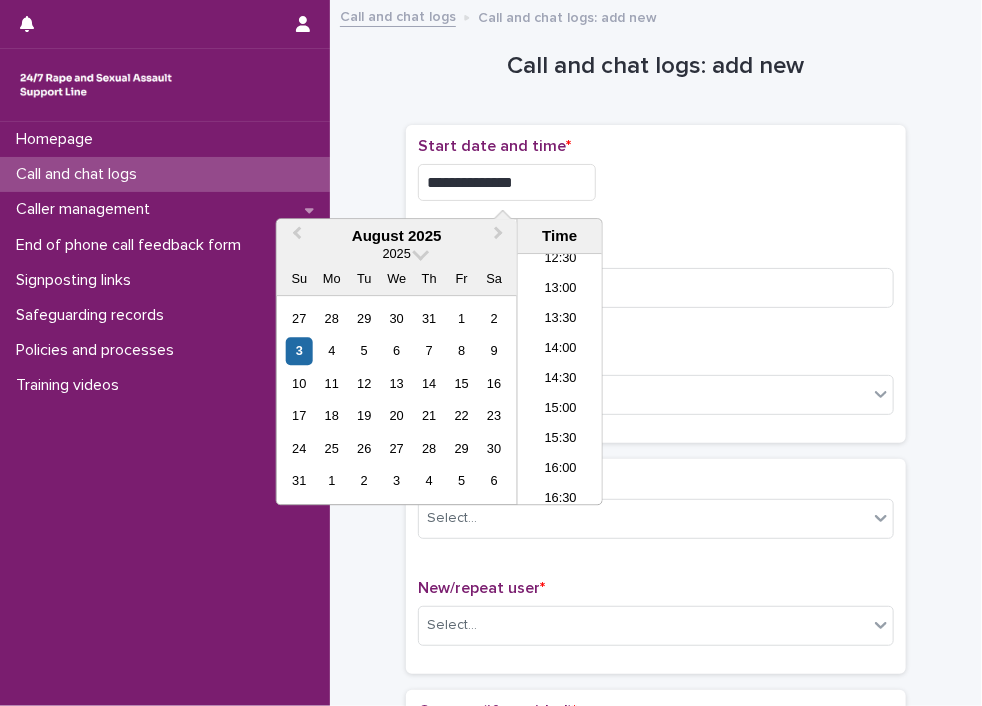 drag, startPoint x: 479, startPoint y: 174, endPoint x: 632, endPoint y: 173, distance: 153.00327 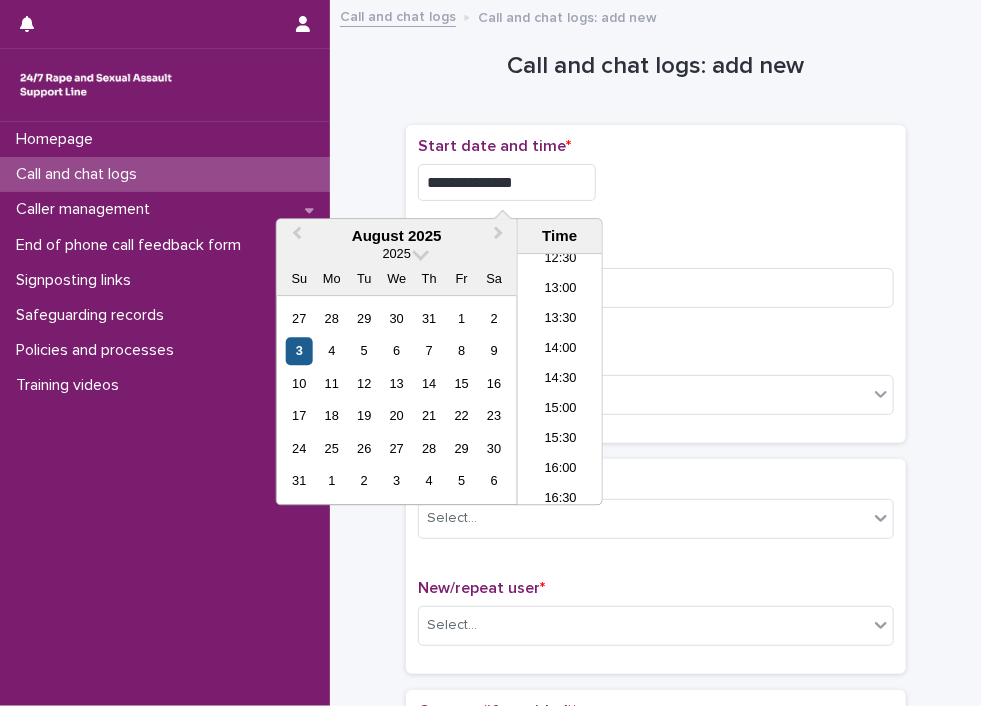 click on "3" at bounding box center (299, 351) 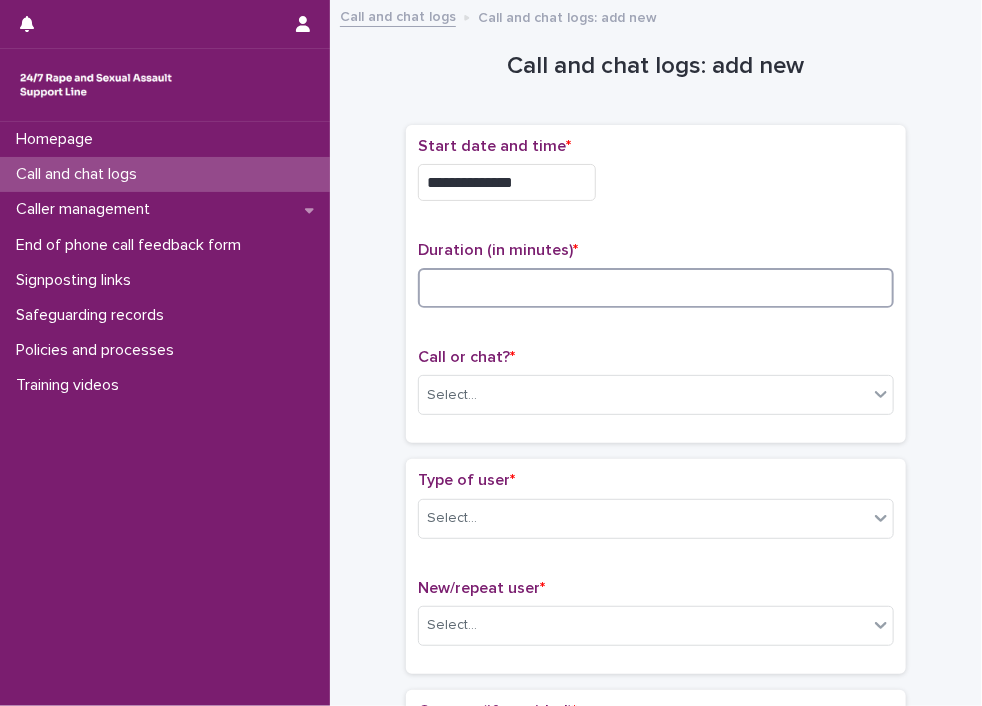 click at bounding box center [656, 288] 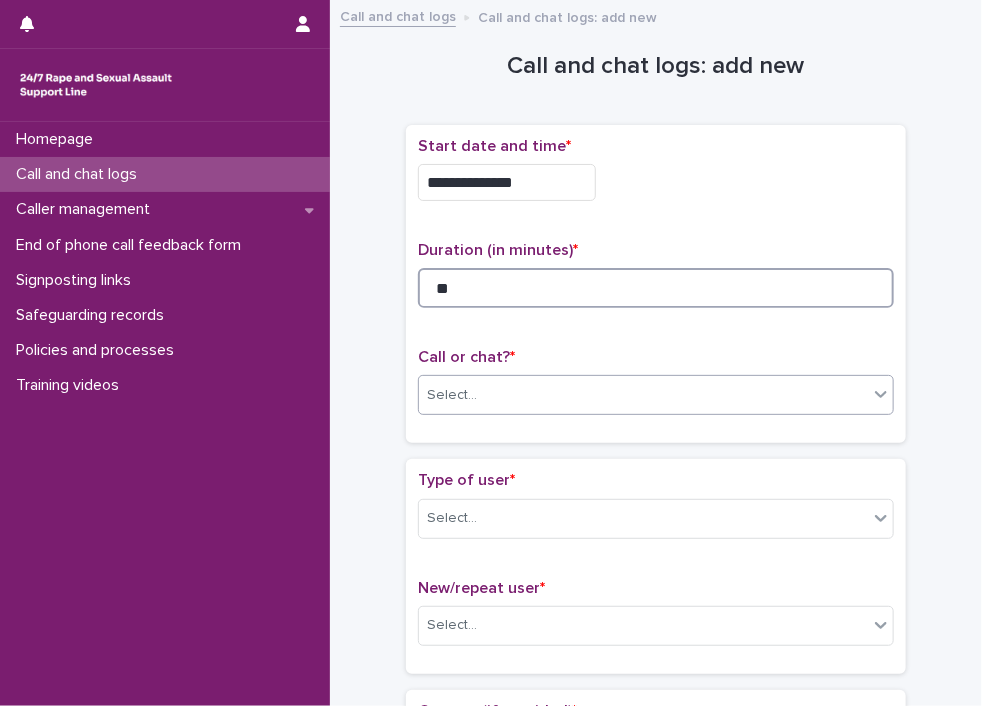 type on "**" 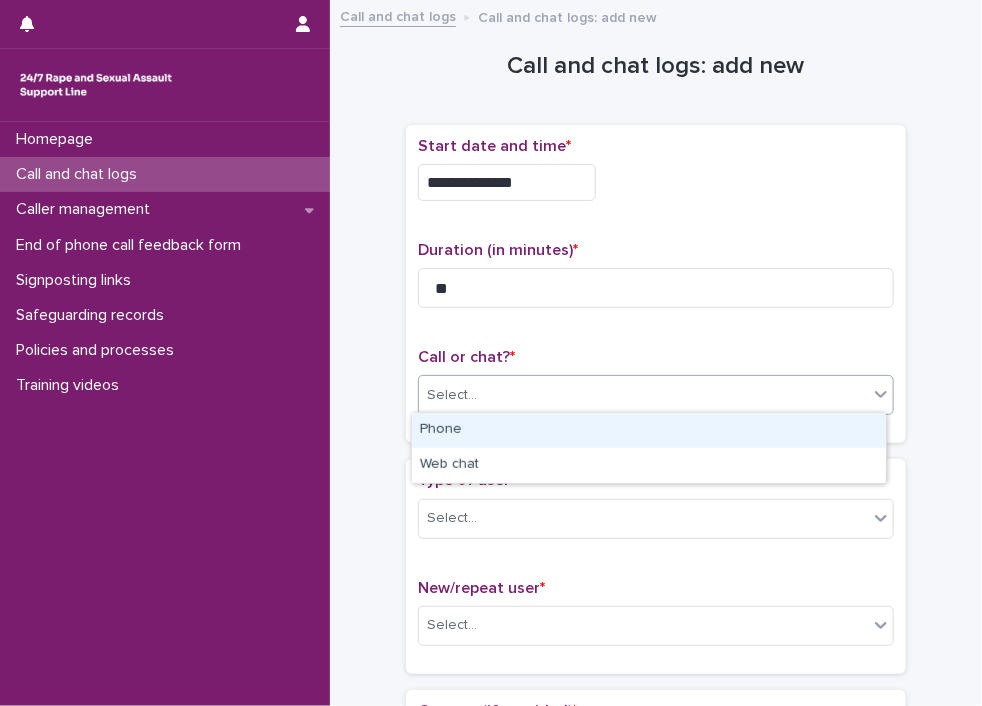 click on "Select..." at bounding box center [643, 395] 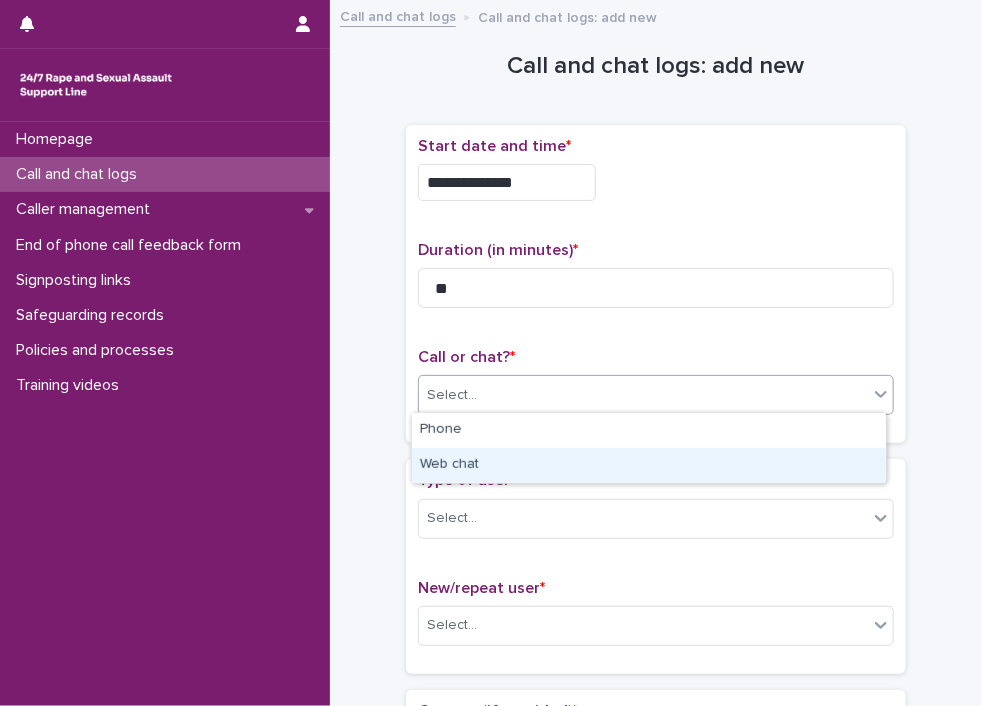 click on "Web chat" at bounding box center [649, 465] 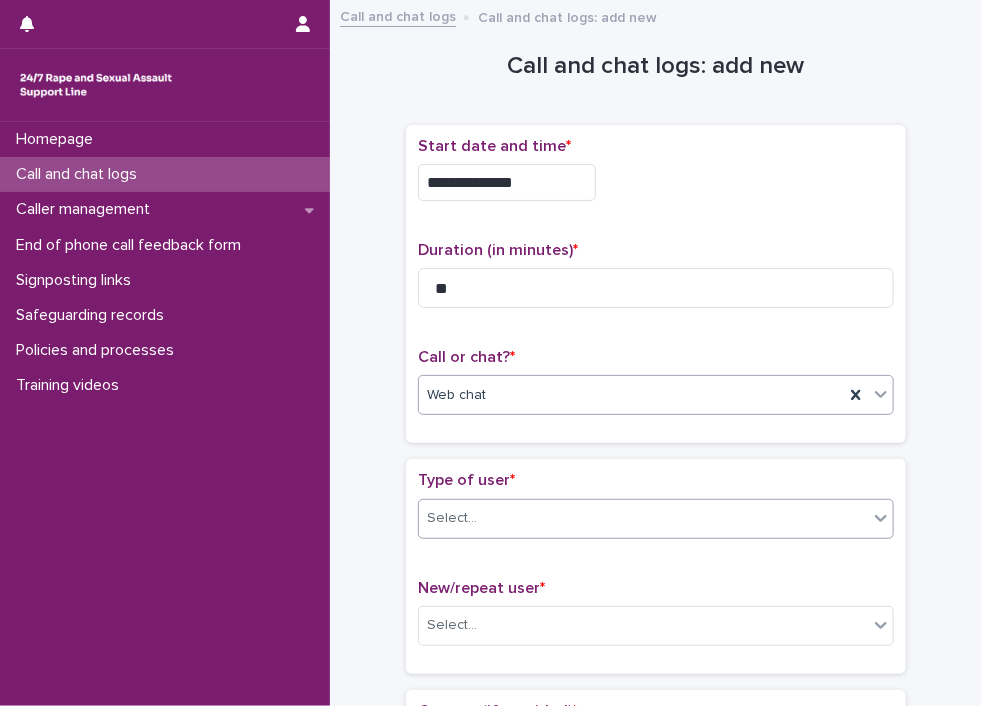 click 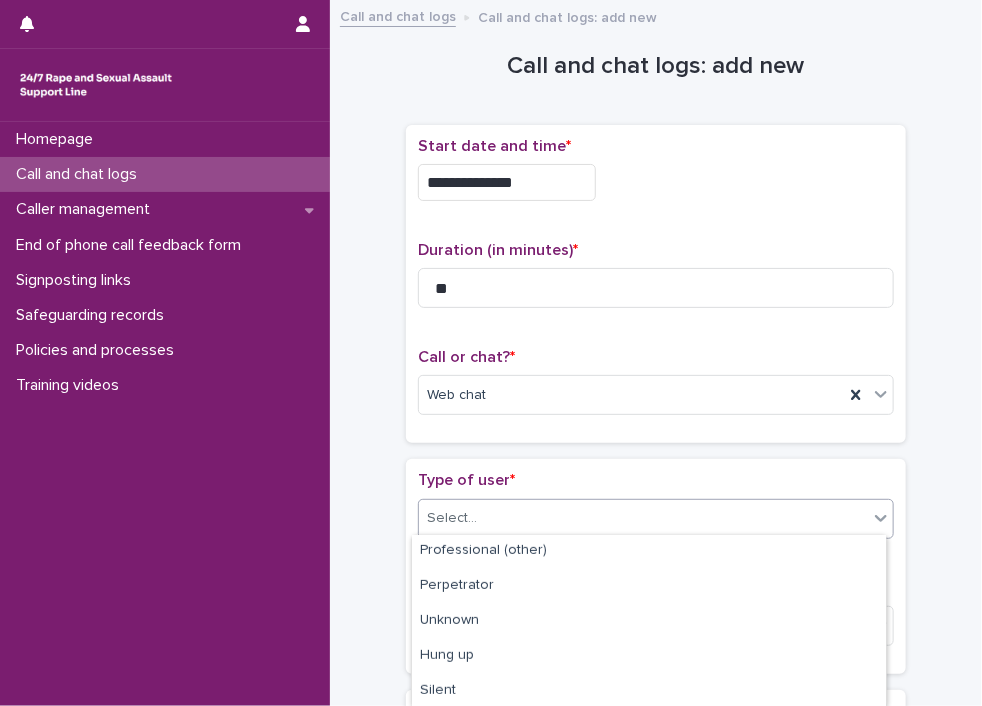 scroll, scrollTop: 0, scrollLeft: 0, axis: both 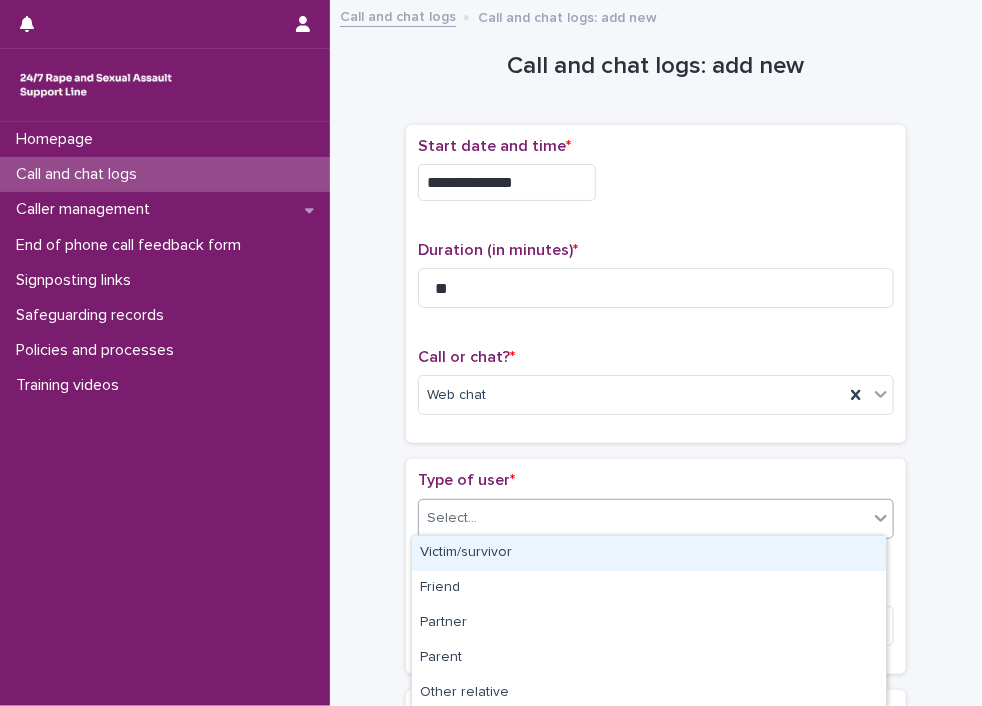 click on "Victim/survivor" at bounding box center [649, 553] 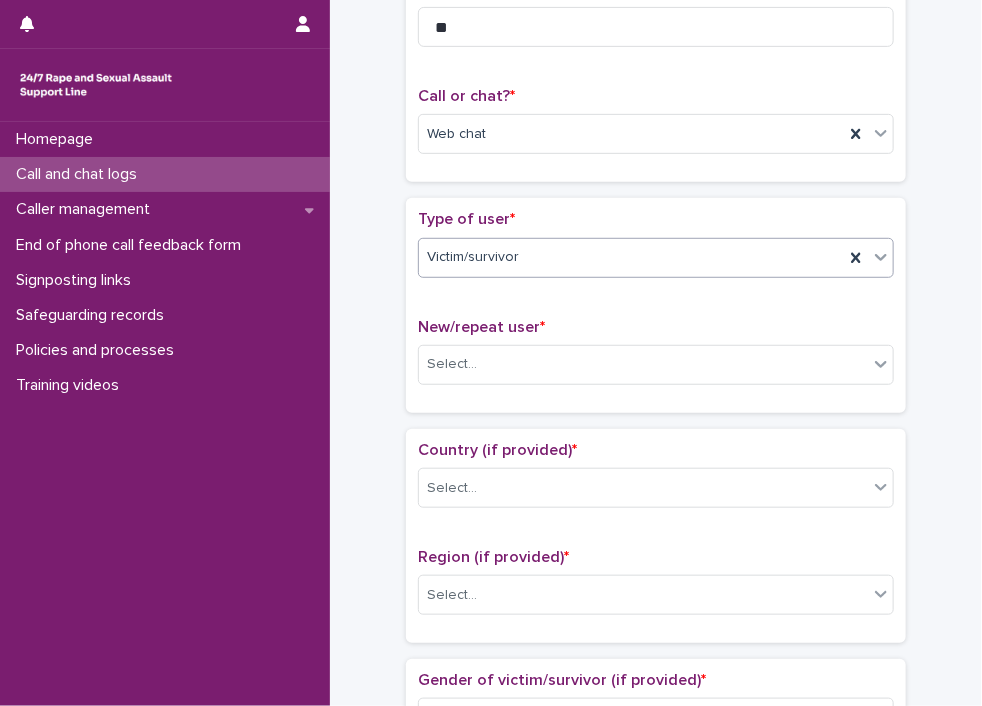 scroll, scrollTop: 347, scrollLeft: 0, axis: vertical 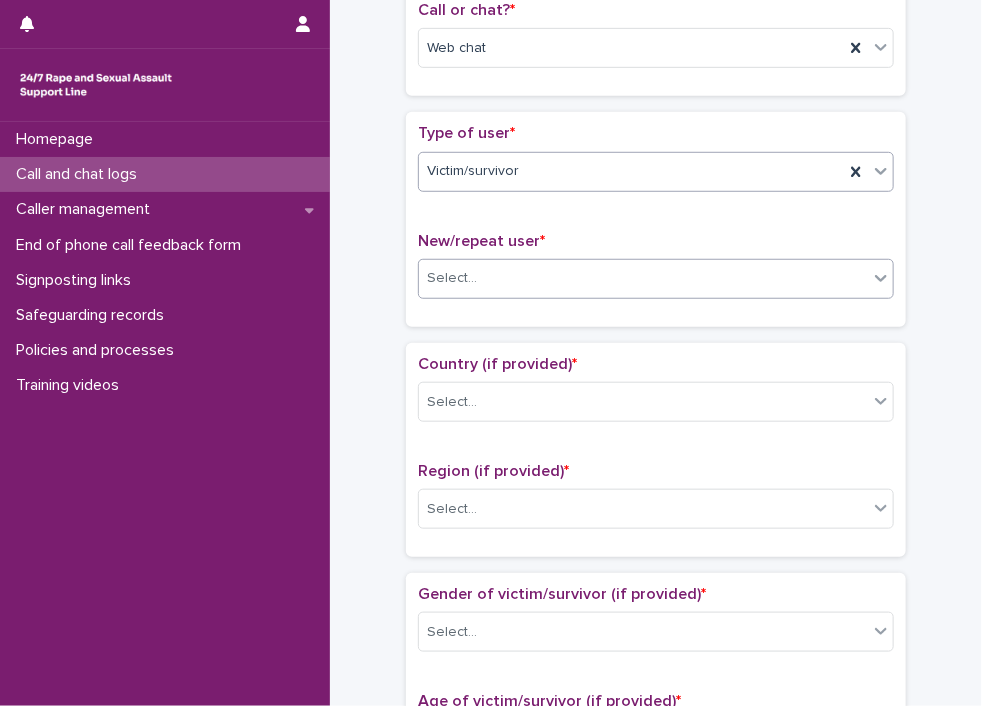 click 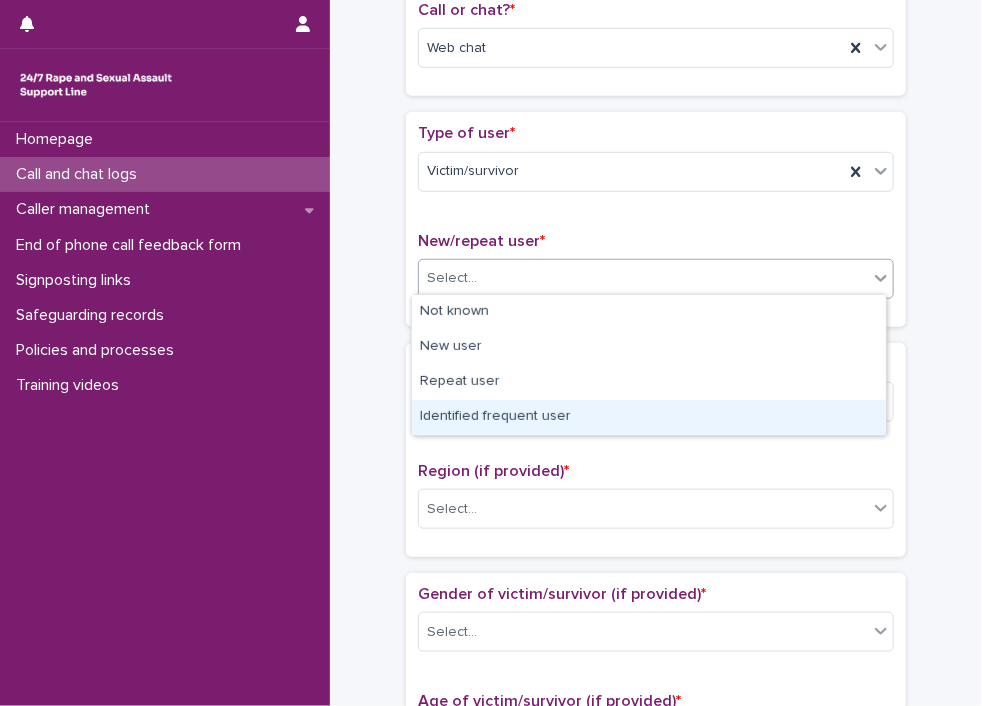 click on "Identified frequent user" at bounding box center [649, 417] 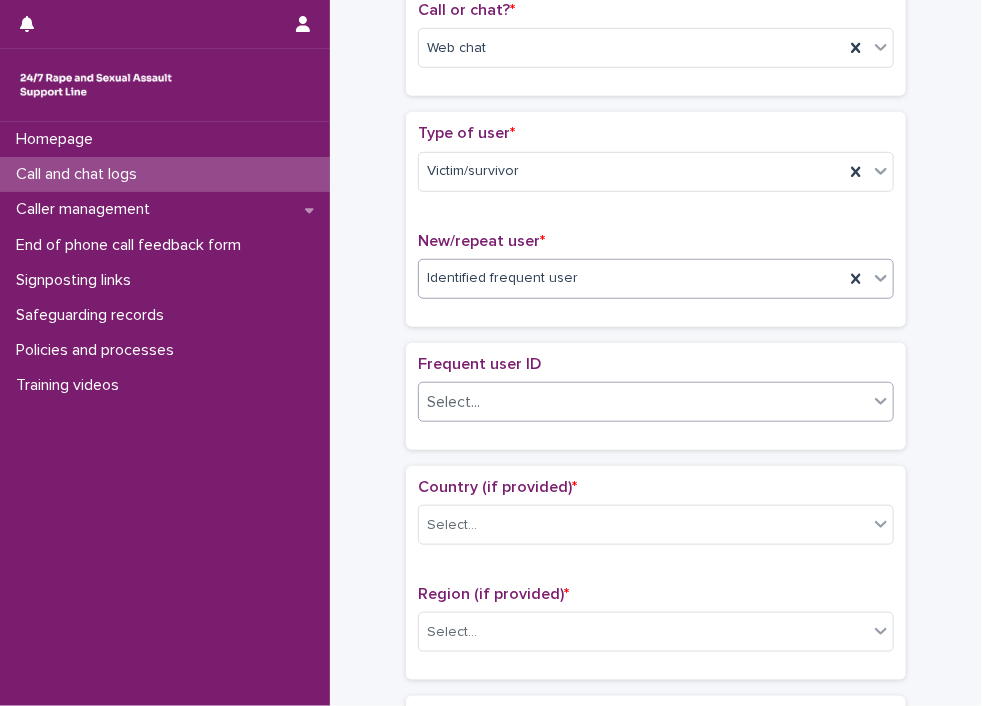 click 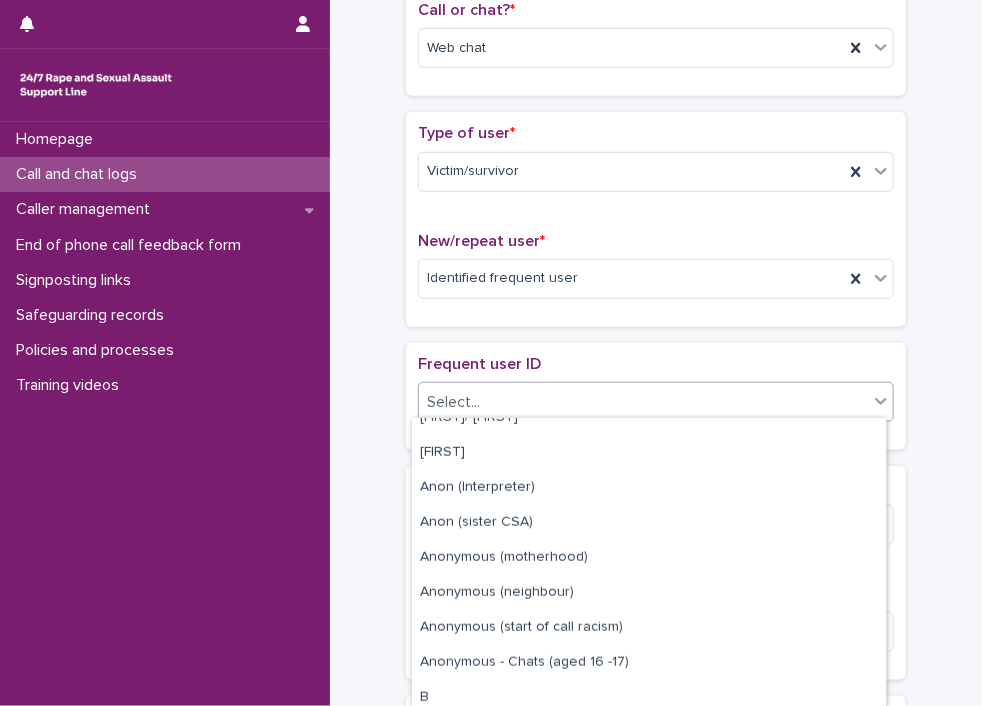 scroll, scrollTop: 588, scrollLeft: 0, axis: vertical 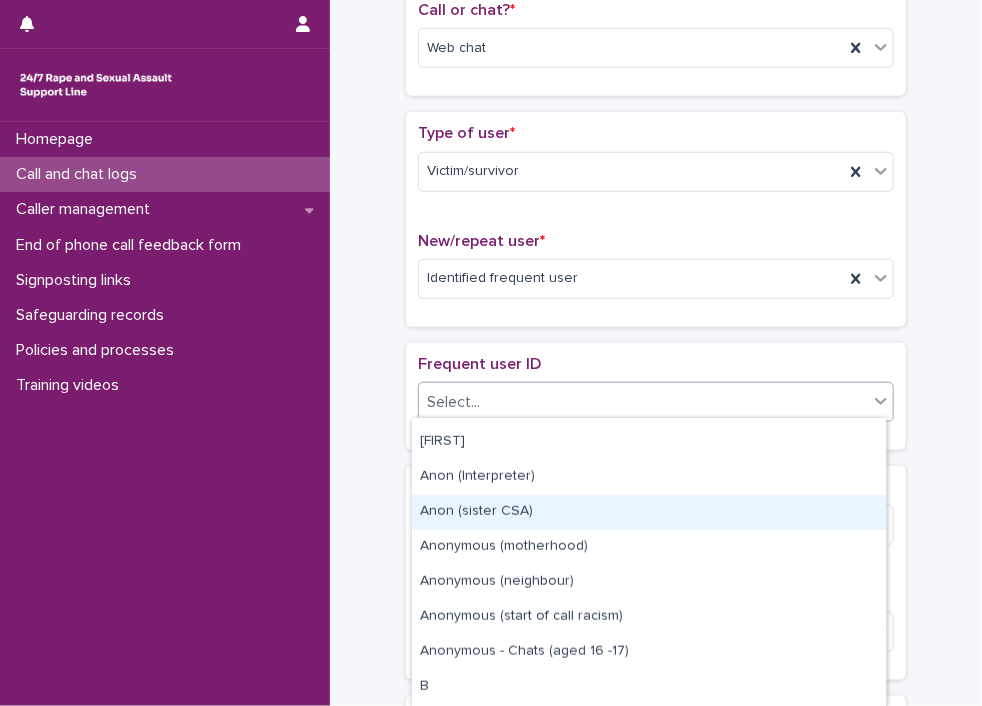 click on "Anon (sister CSA)" at bounding box center (649, 512) 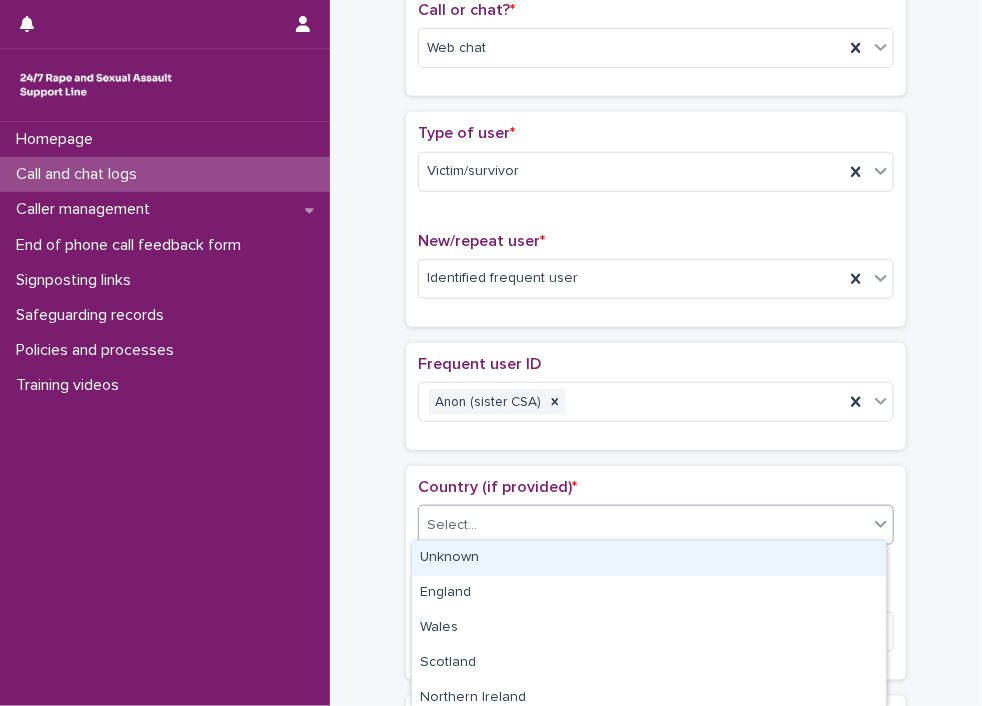 click 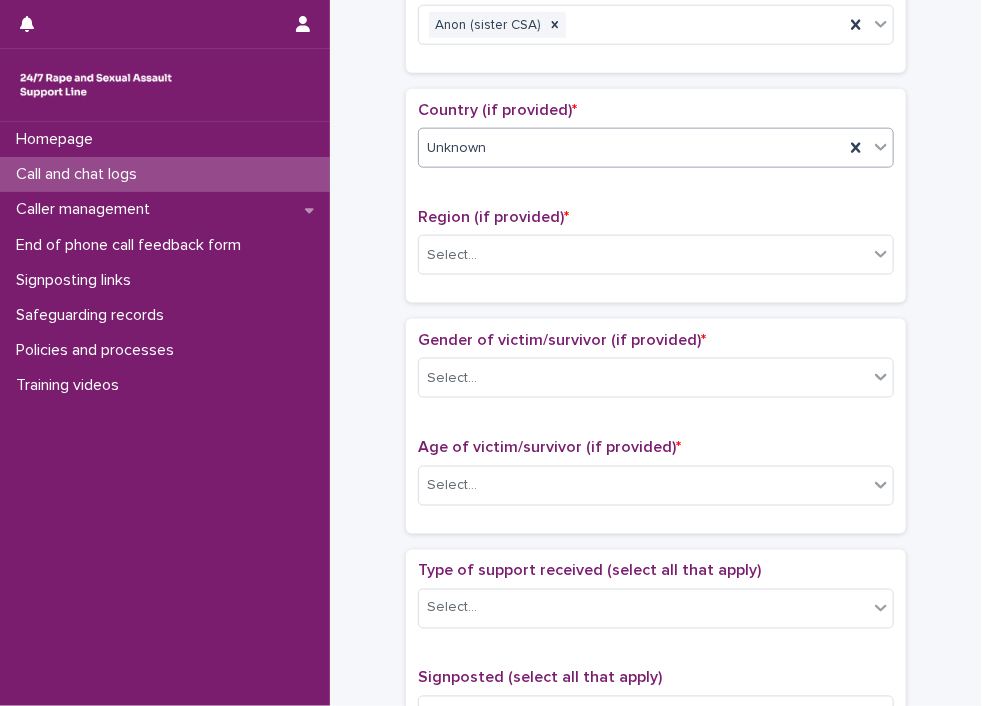 scroll, scrollTop: 730, scrollLeft: 0, axis: vertical 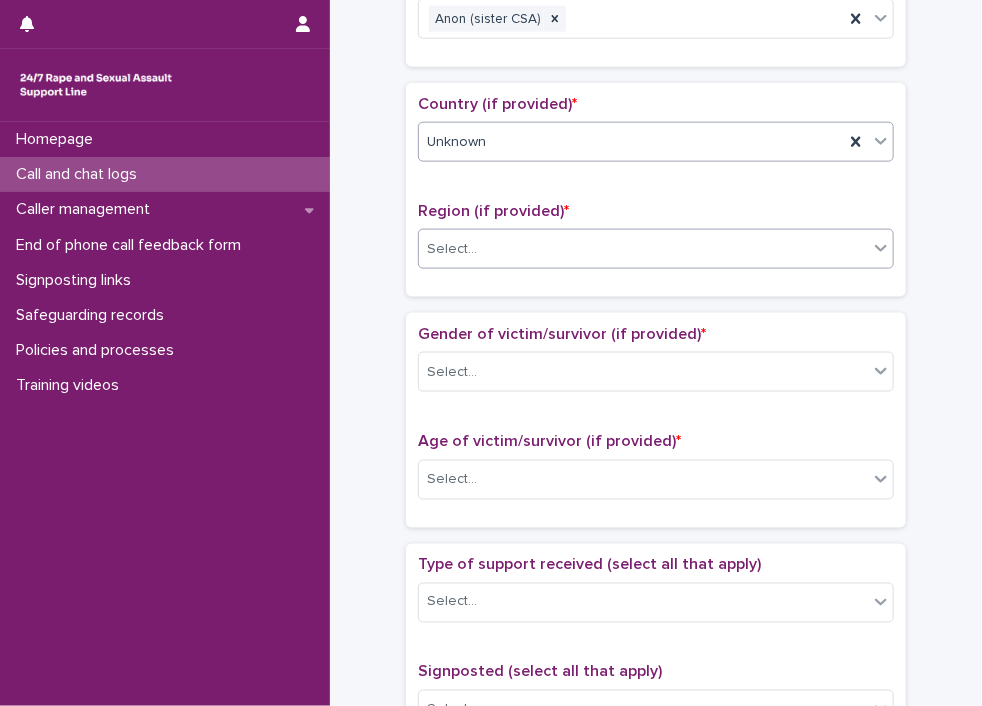 click on "Select..." at bounding box center (643, 249) 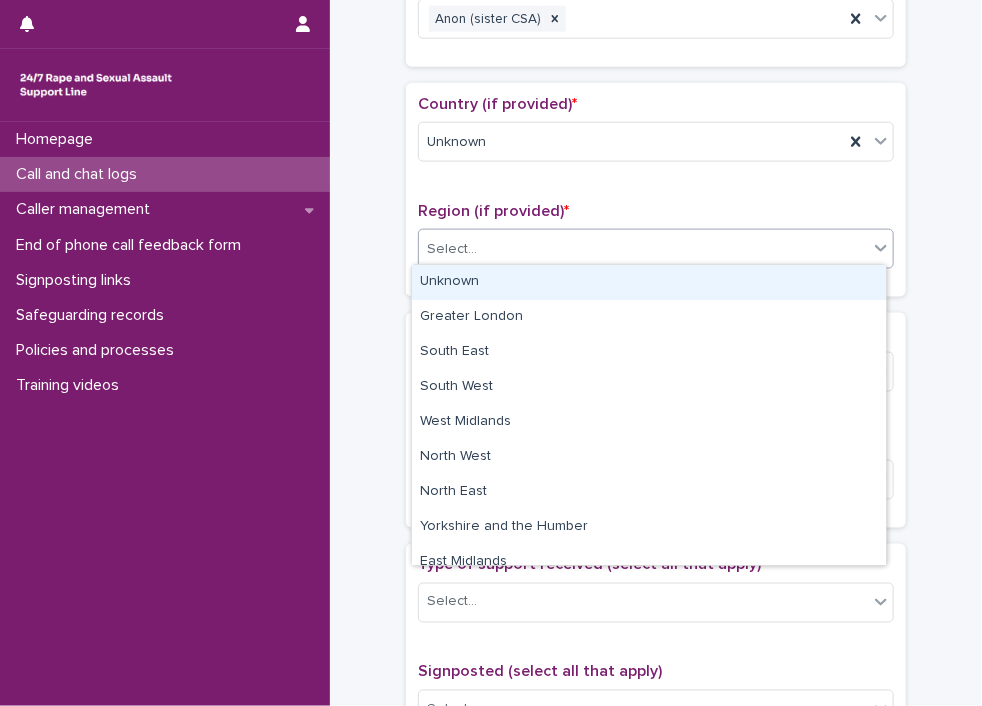 click on "Unknown" at bounding box center (649, 282) 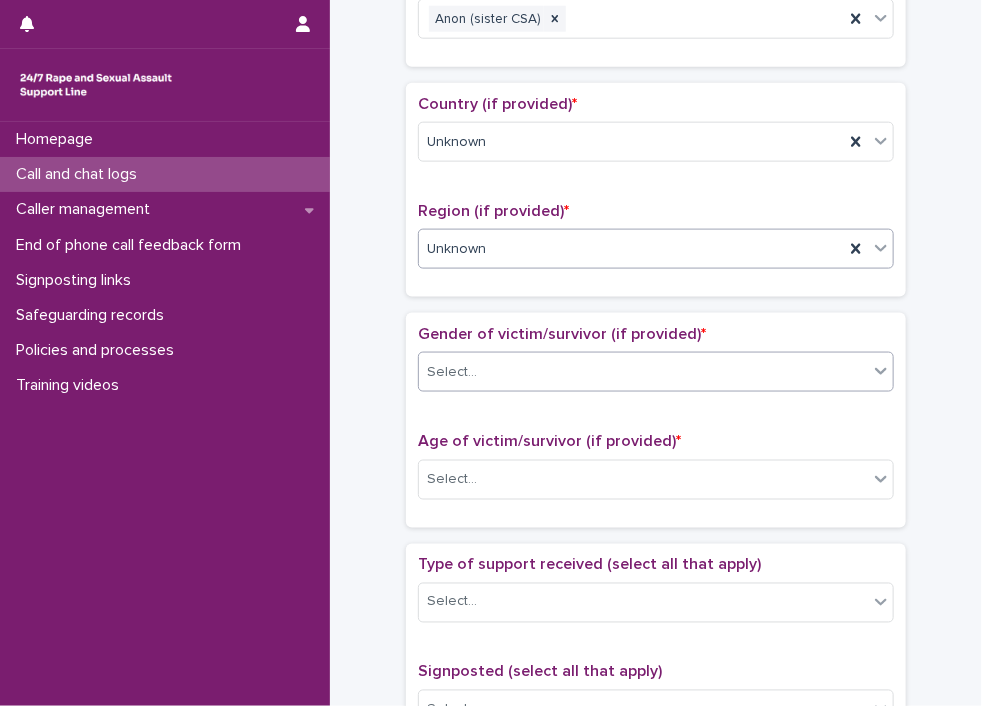 click 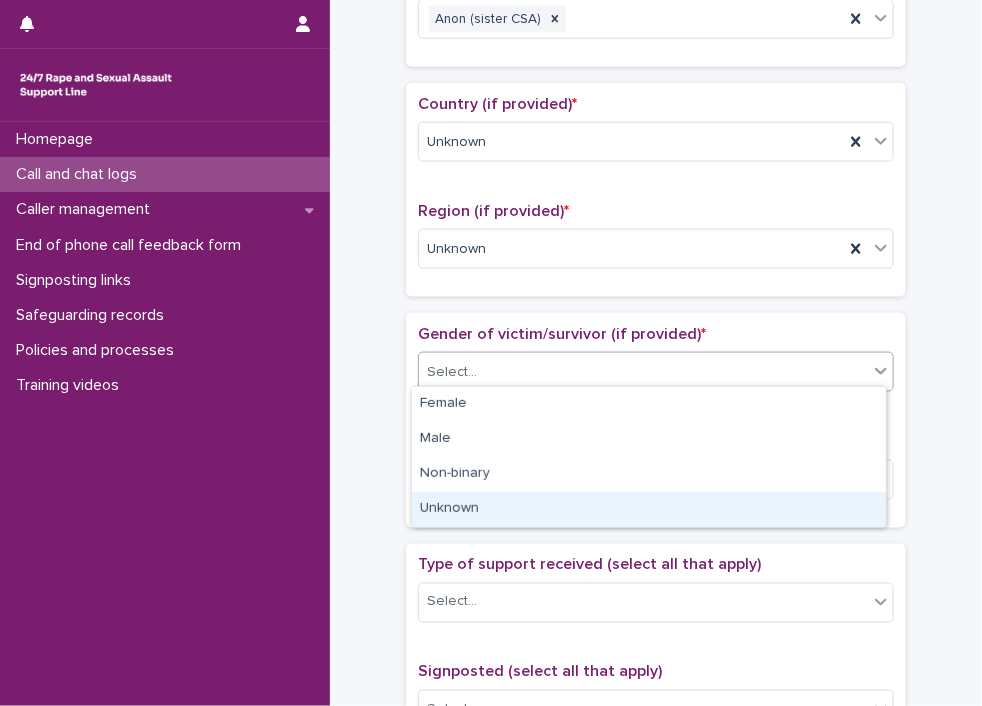 drag, startPoint x: 852, startPoint y: 487, endPoint x: 848, endPoint y: 513, distance: 26.305893 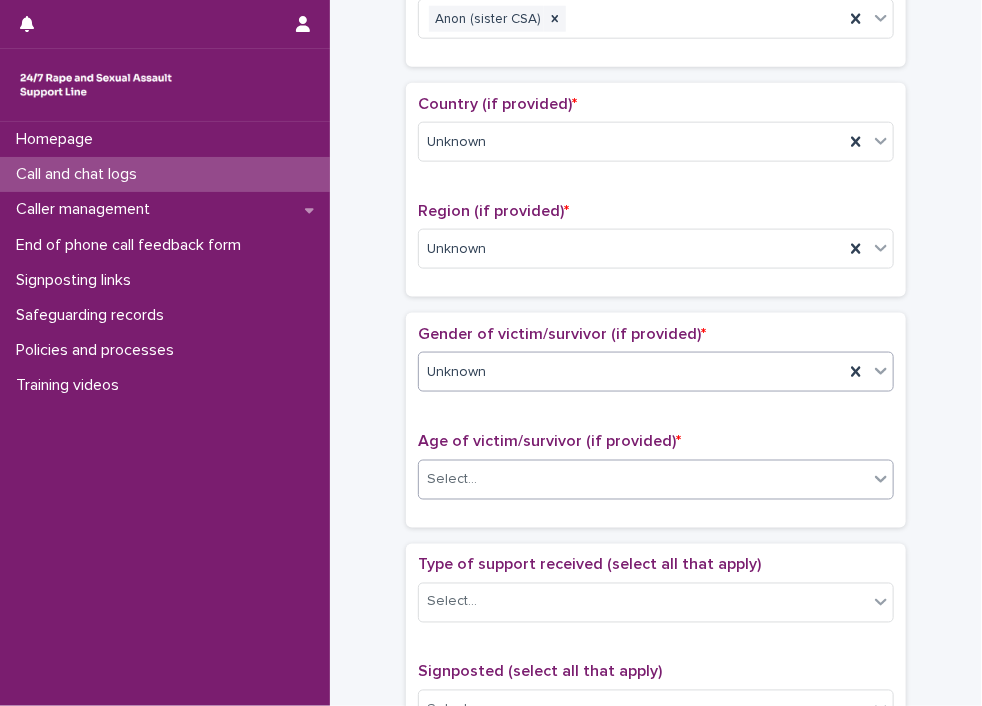 click 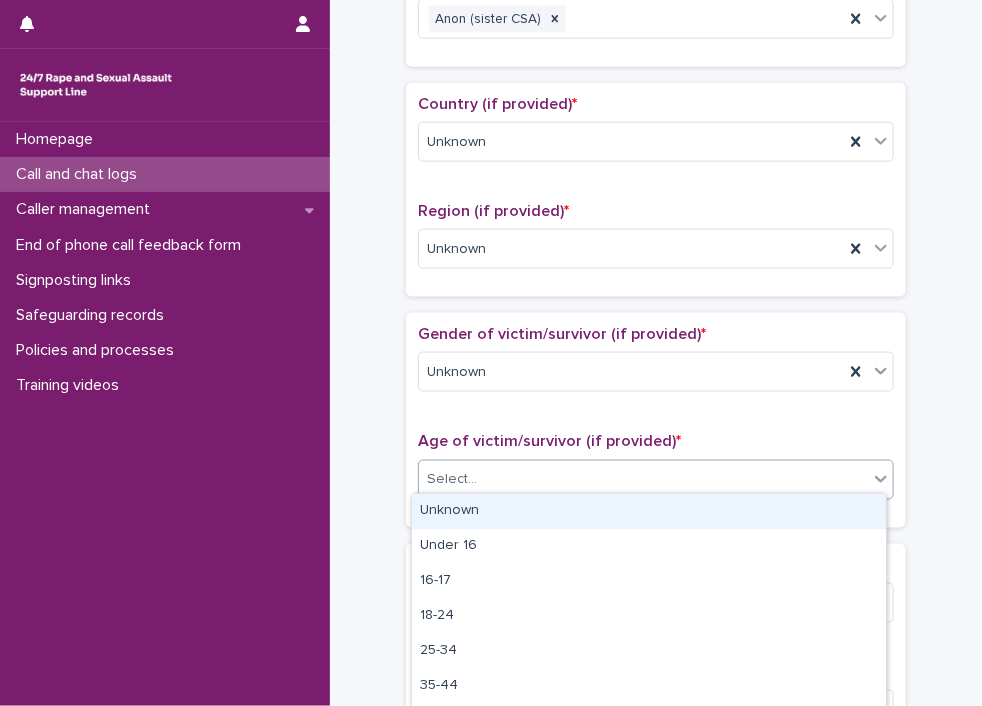 click on "Unknown" at bounding box center [649, 511] 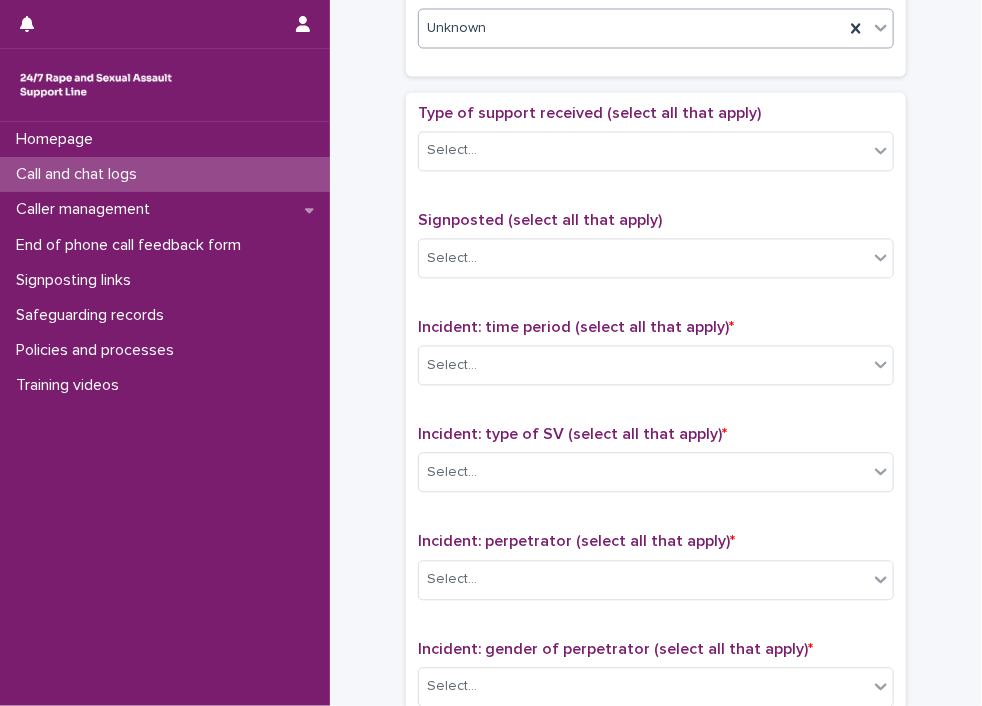 scroll, scrollTop: 1198, scrollLeft: 0, axis: vertical 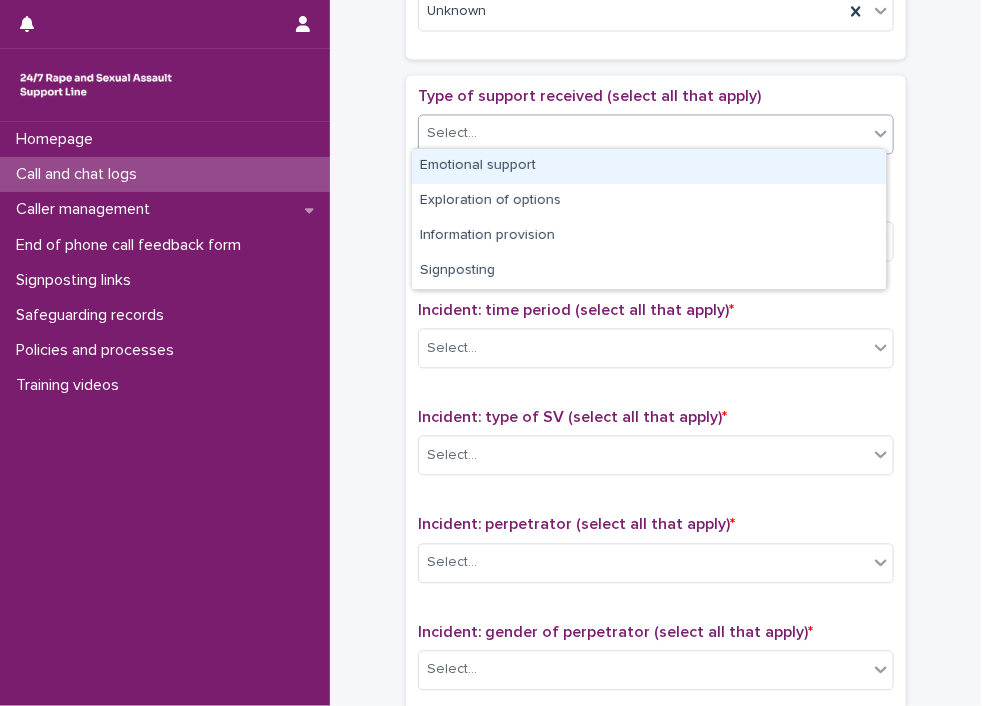 click on "Select..." at bounding box center [643, 134] 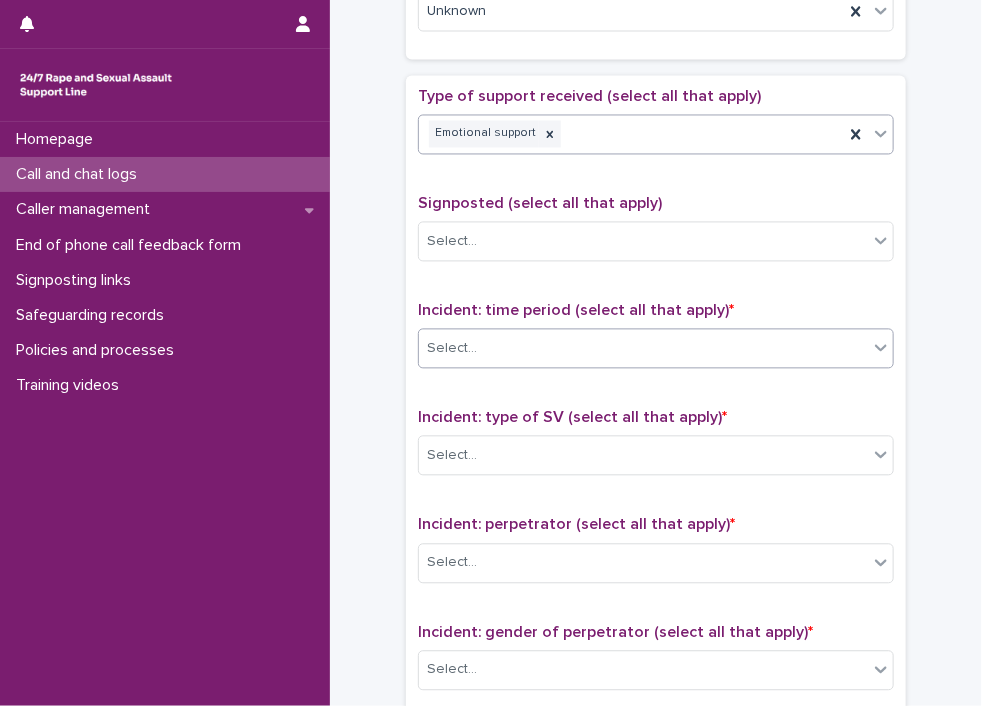click 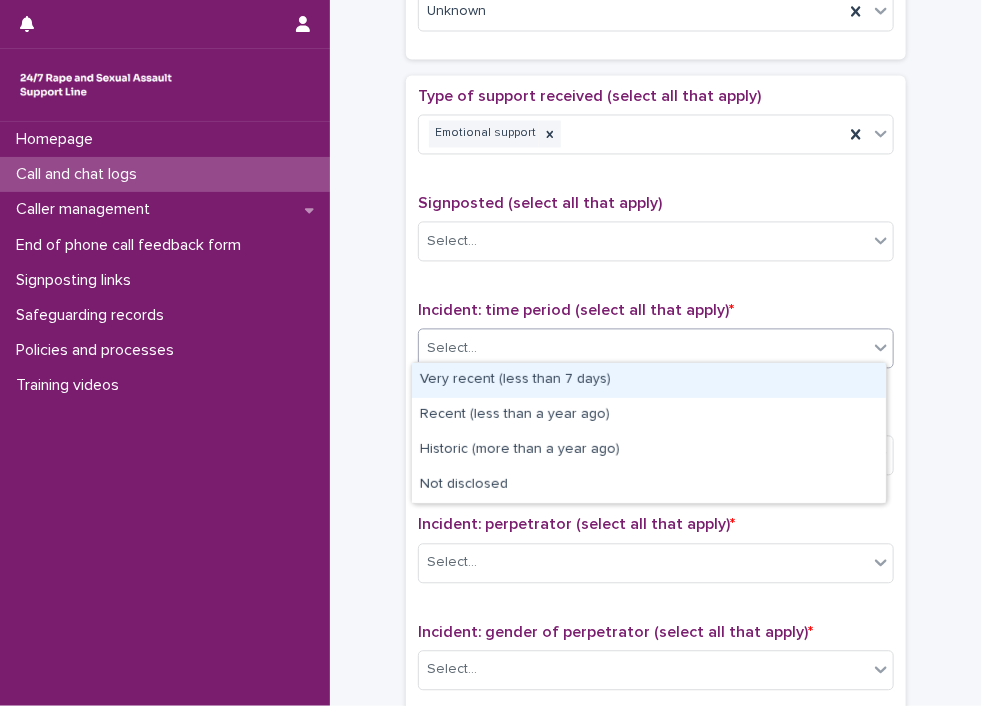 click on "Very recent (less than 7 days)" at bounding box center (649, 380) 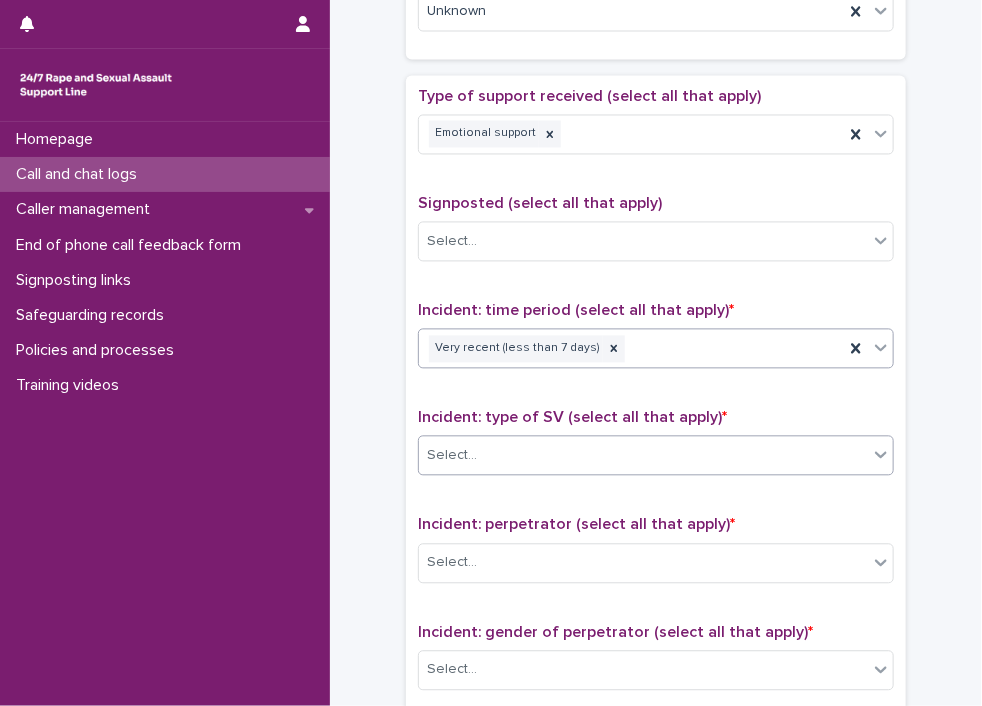 click 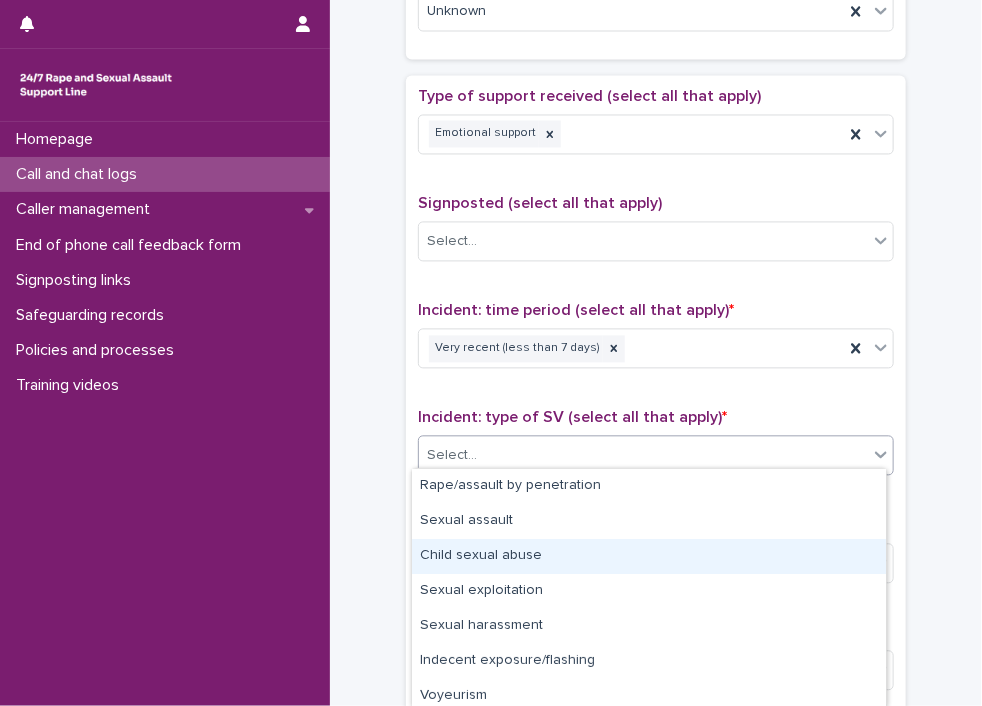 click on "Child sexual abuse" at bounding box center (649, 556) 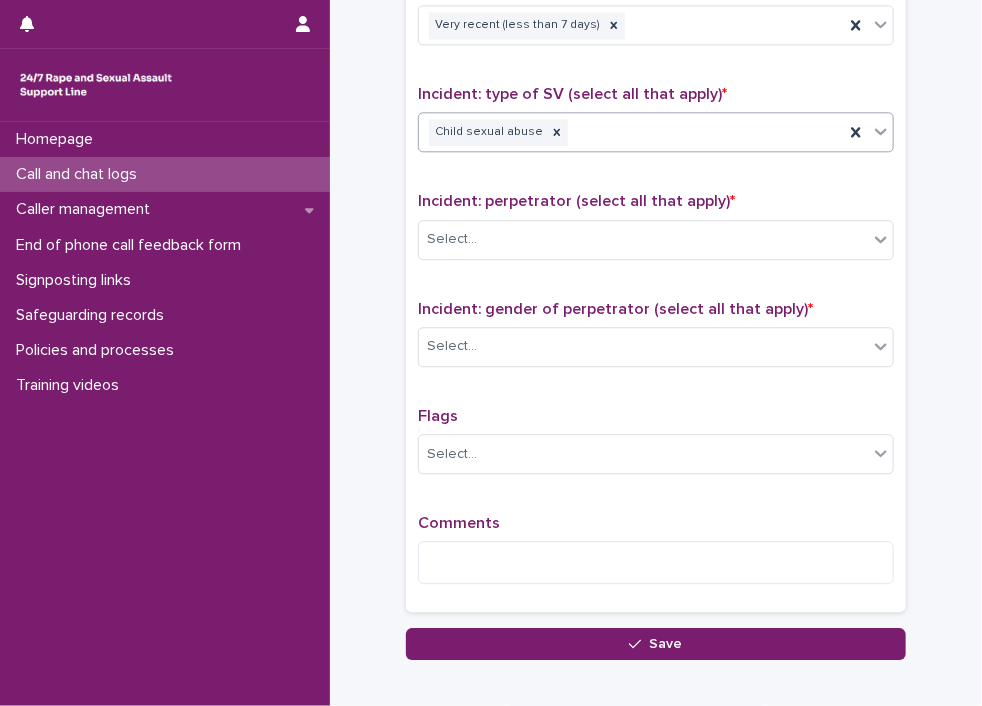 scroll, scrollTop: 1589, scrollLeft: 0, axis: vertical 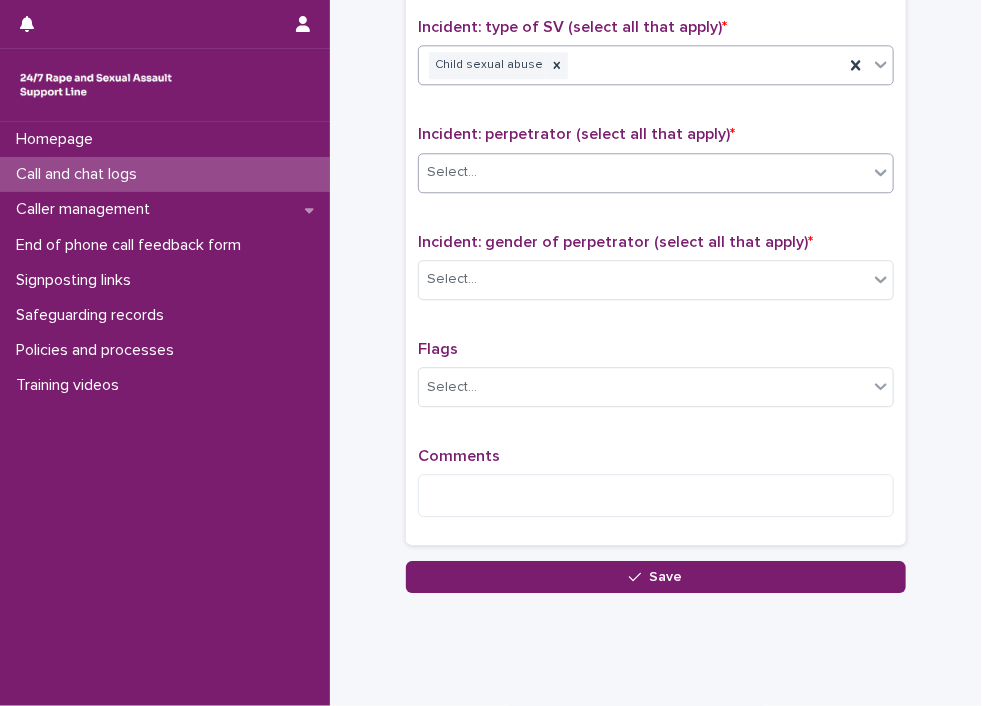 click 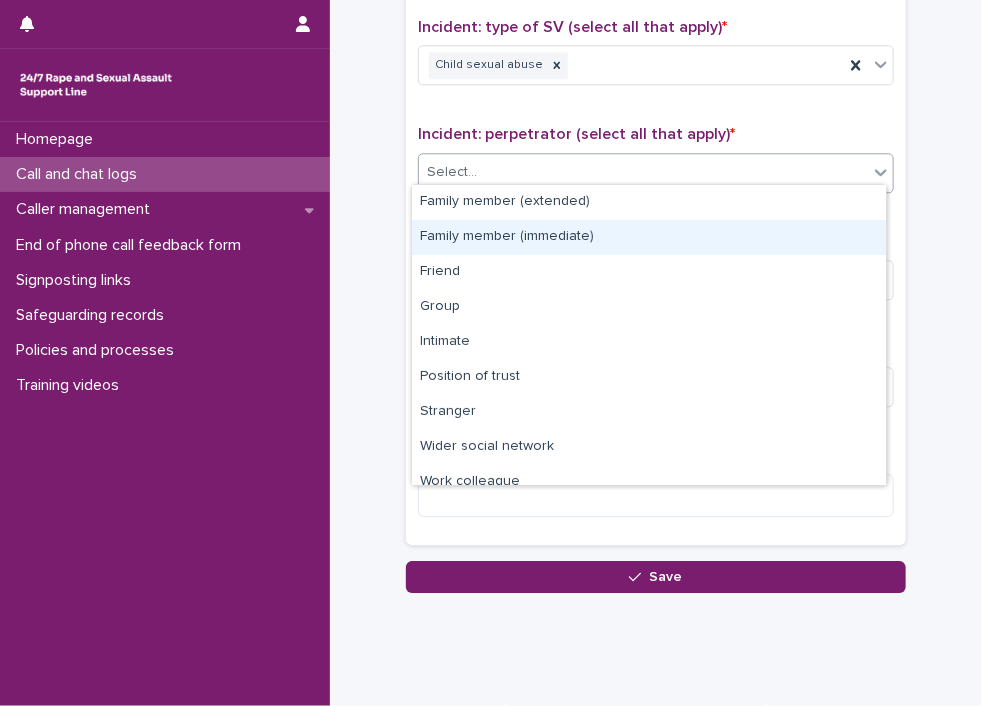 click on "Family member (immediate)" at bounding box center [649, 237] 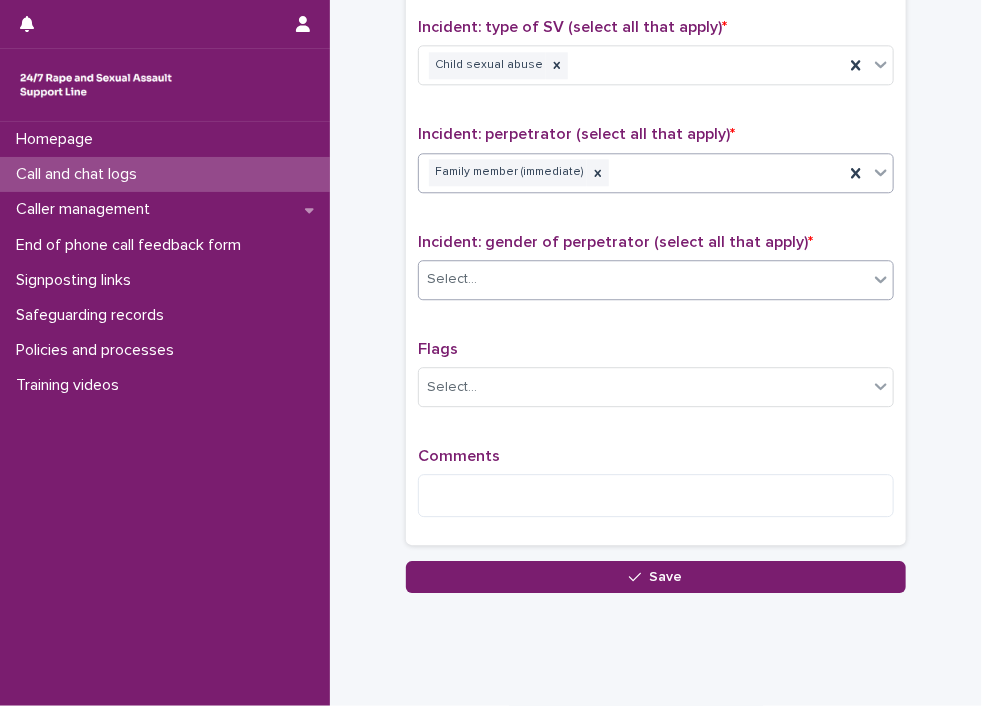 click 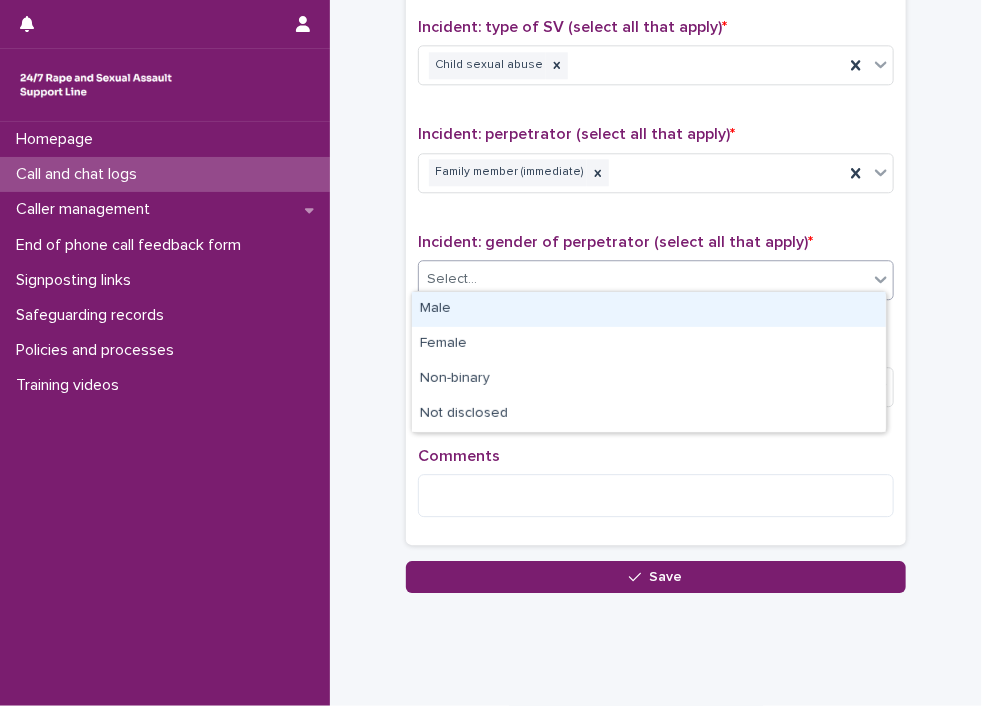 click on "**********" at bounding box center [656, -492] 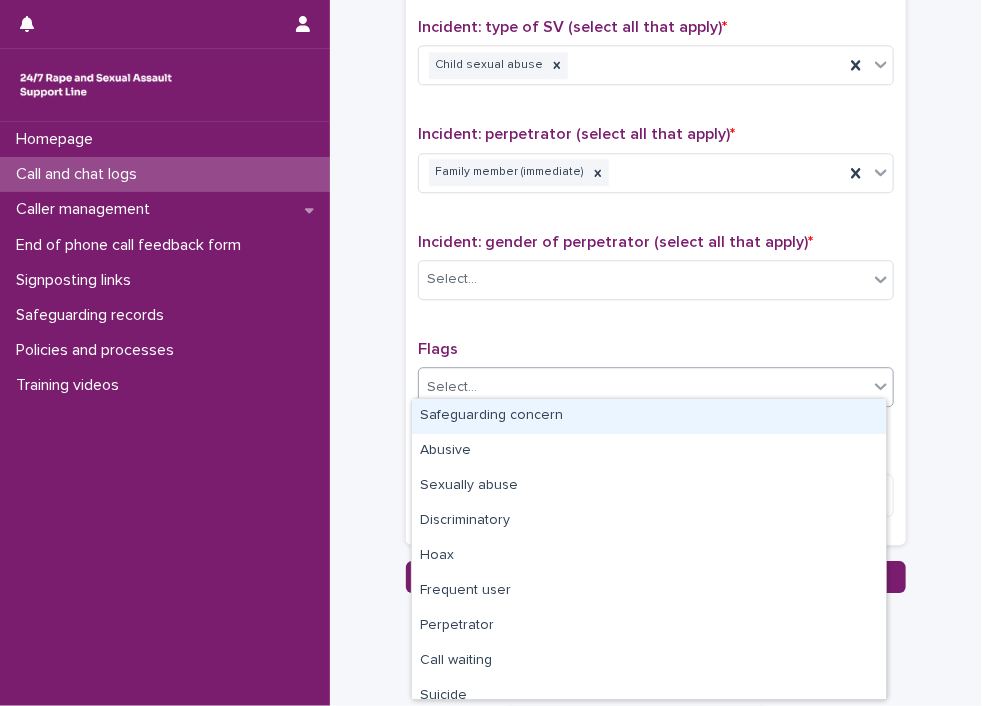 click 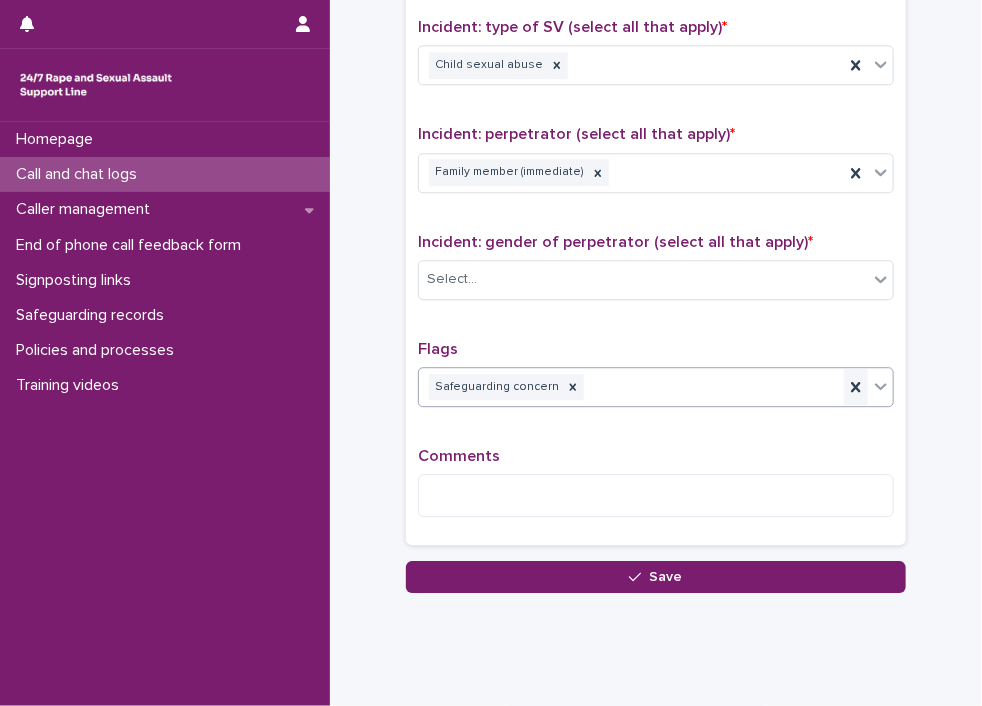 click 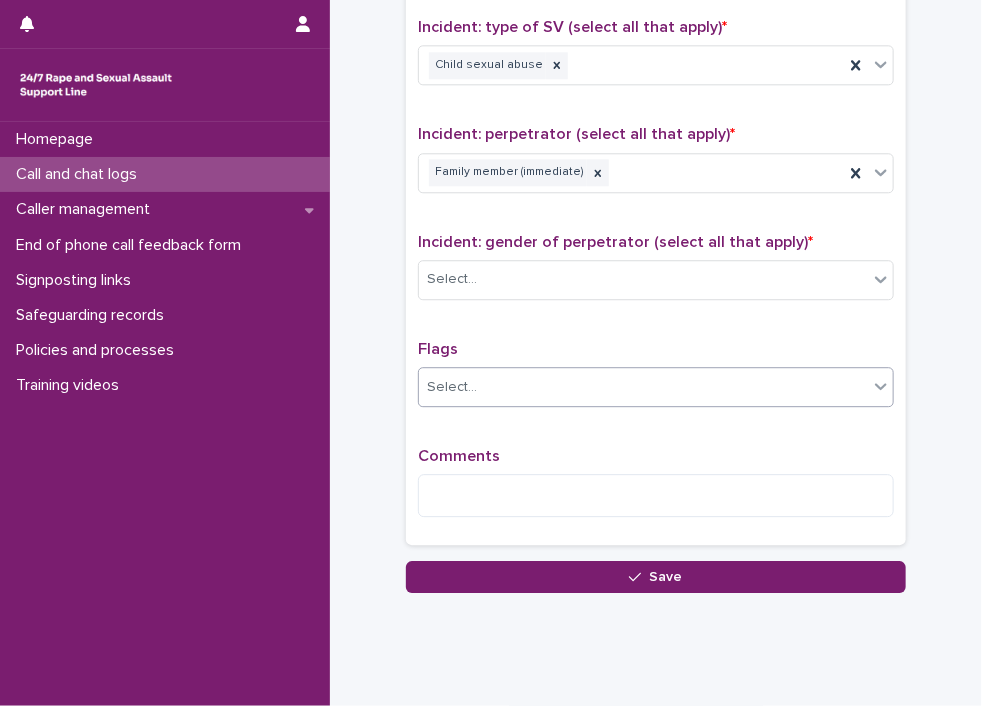 click 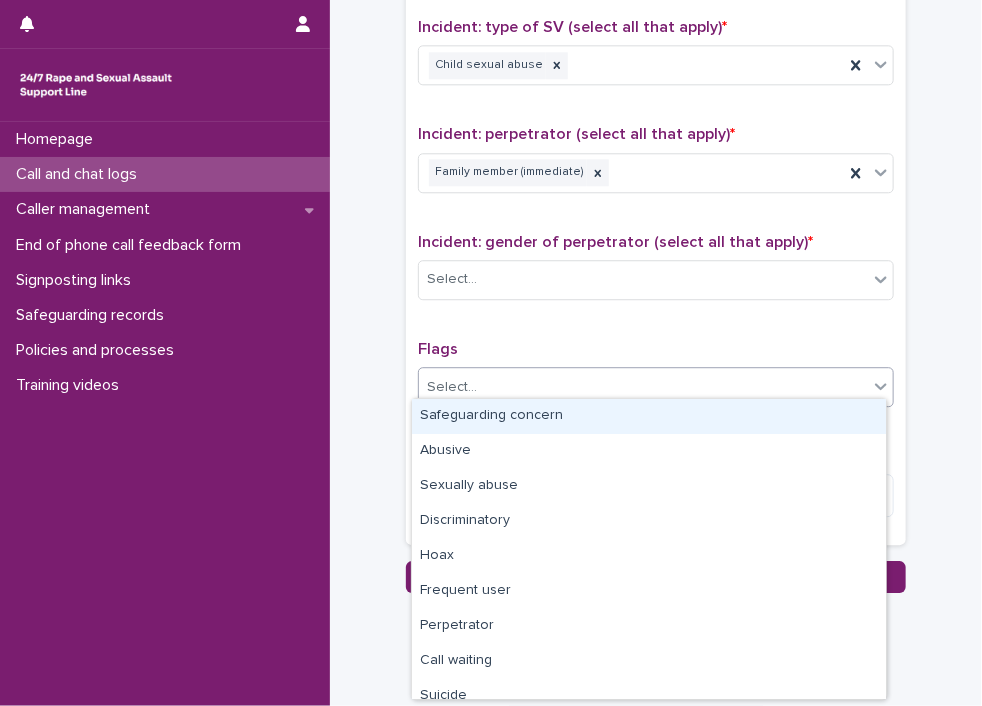 click on "Safeguarding concern" at bounding box center [649, 416] 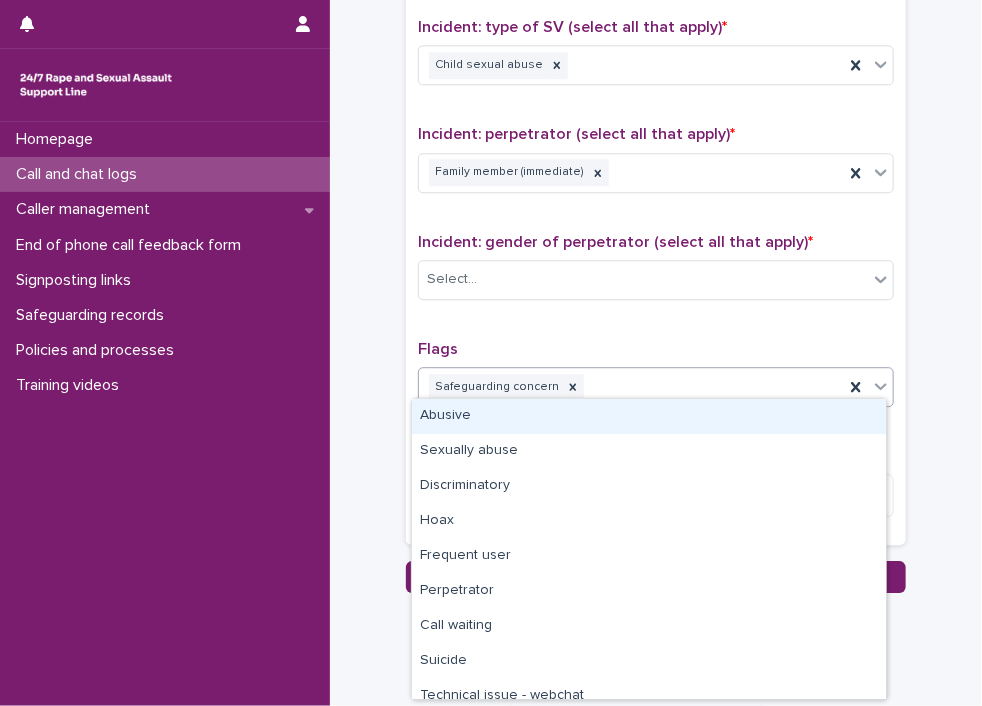 click 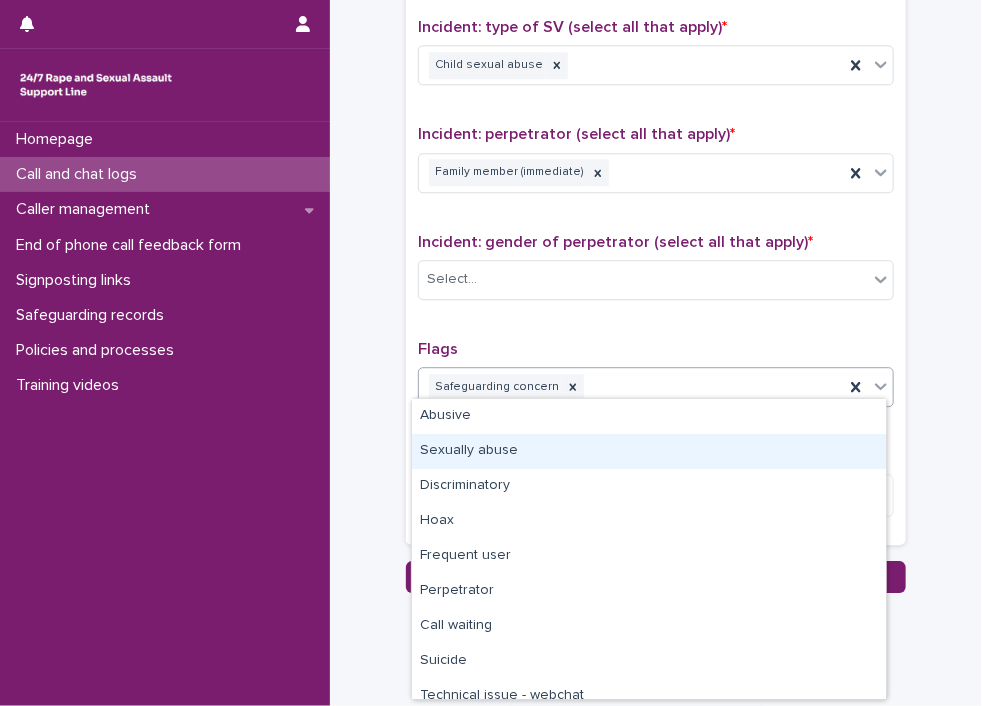 click on "Sexually abuse" at bounding box center (649, 451) 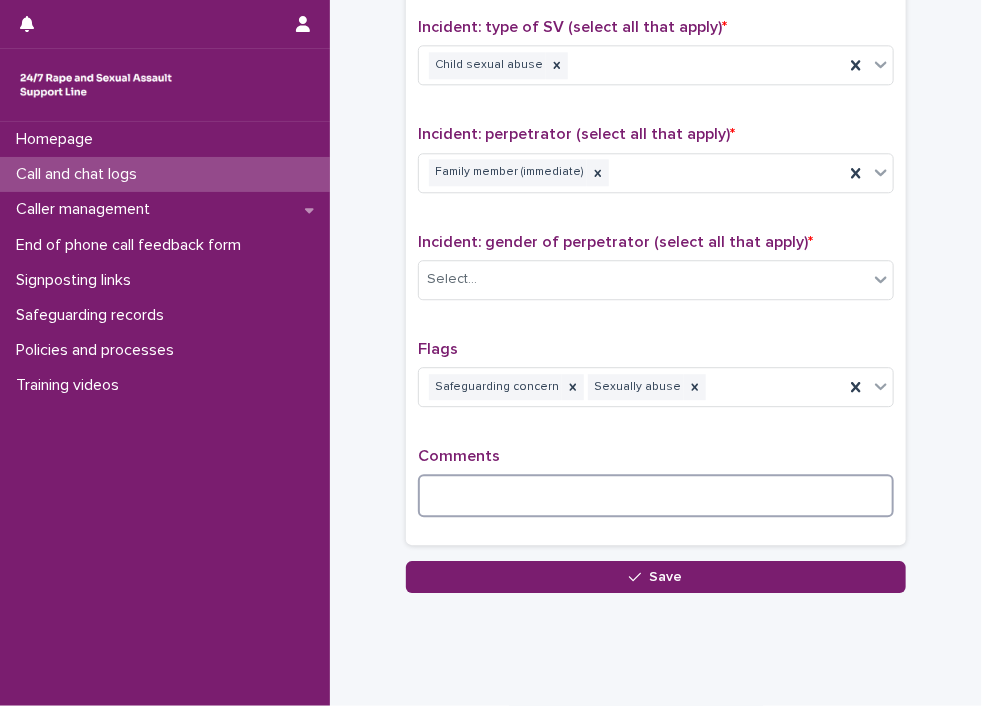 click at bounding box center (656, 495) 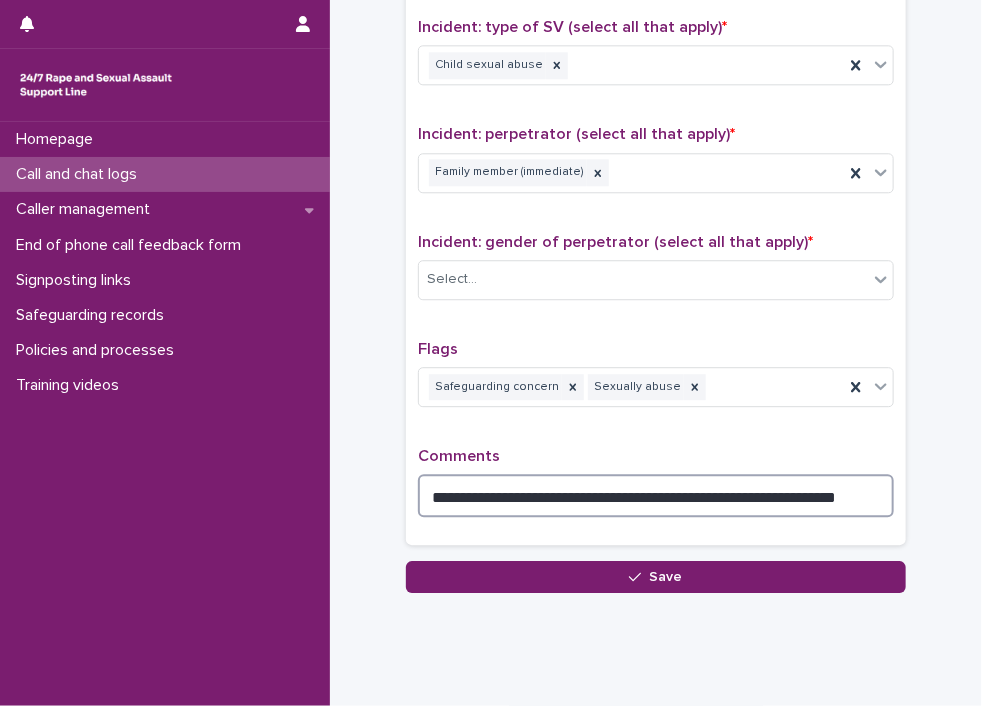 click on "**********" at bounding box center (656, 495) 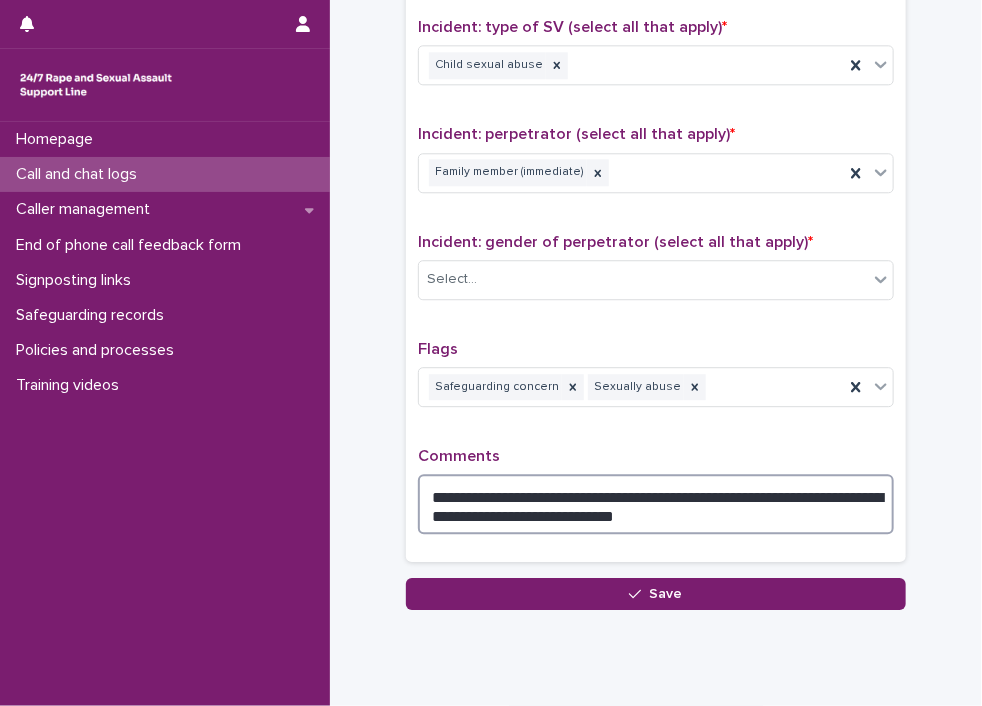 click on "**********" at bounding box center [656, 504] 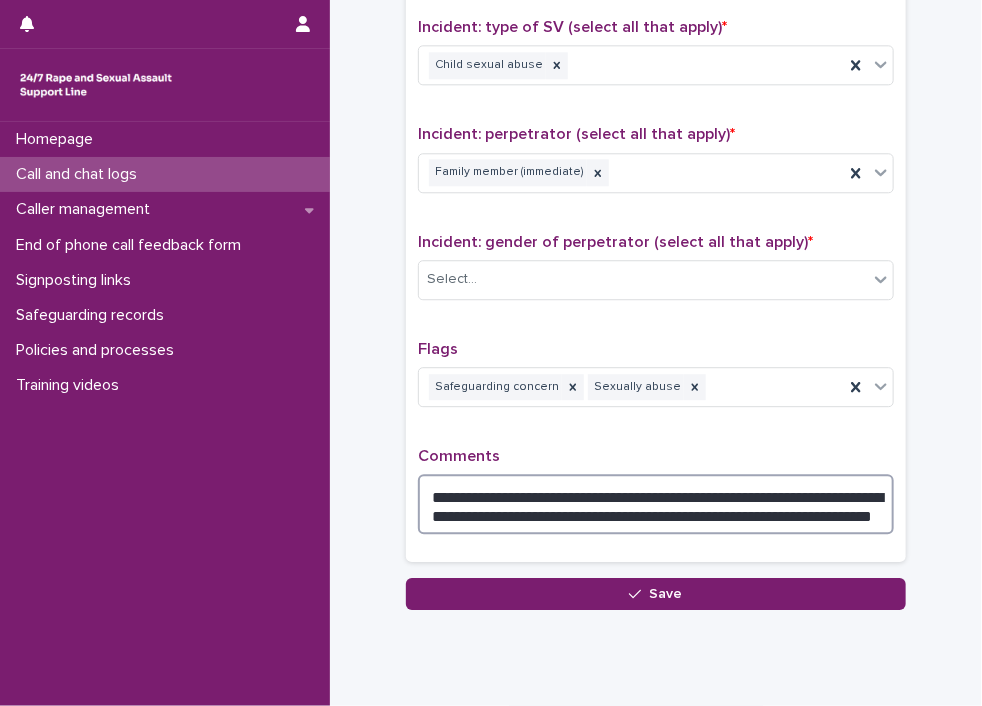 click on "**********" at bounding box center (656, 504) 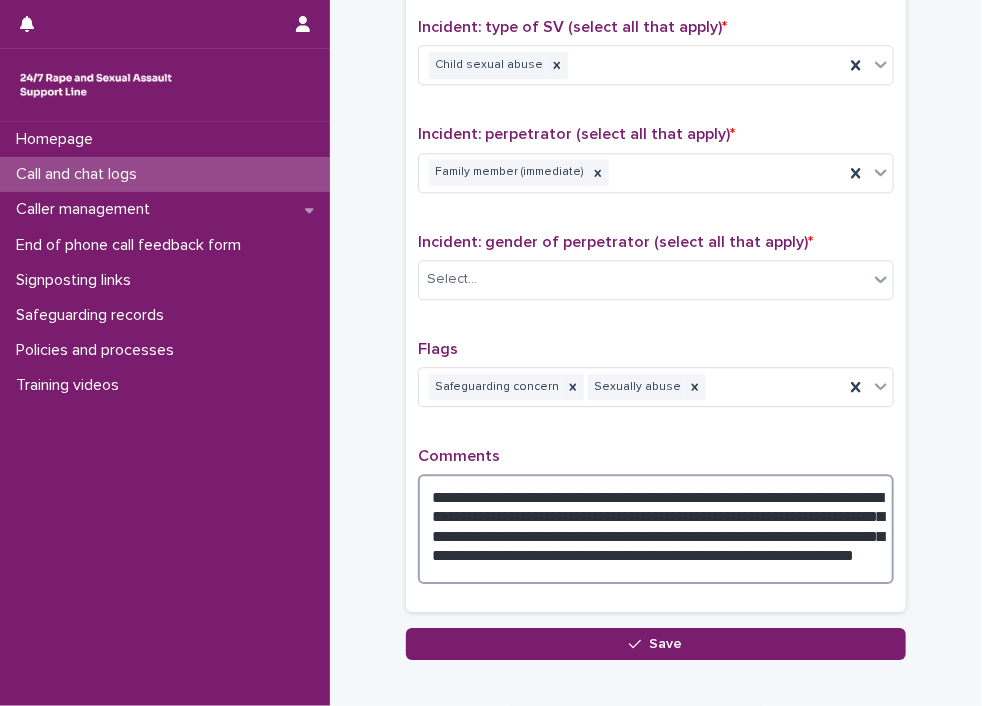 drag, startPoint x: 423, startPoint y: 485, endPoint x: 496, endPoint y: 556, distance: 101.8332 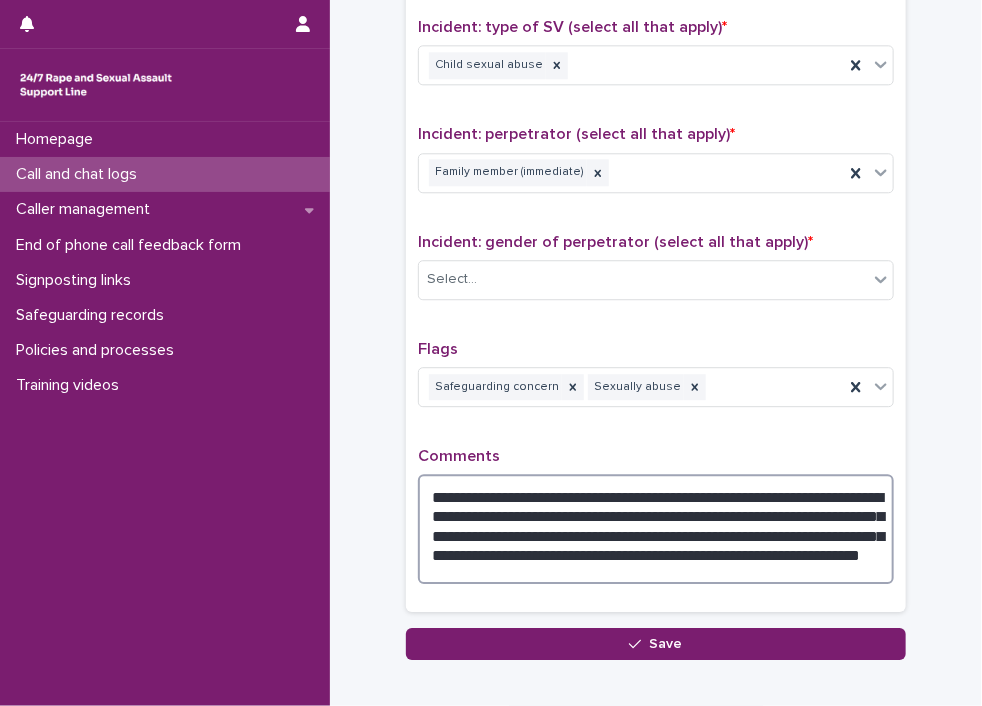 click on "**********" at bounding box center [656, 529] 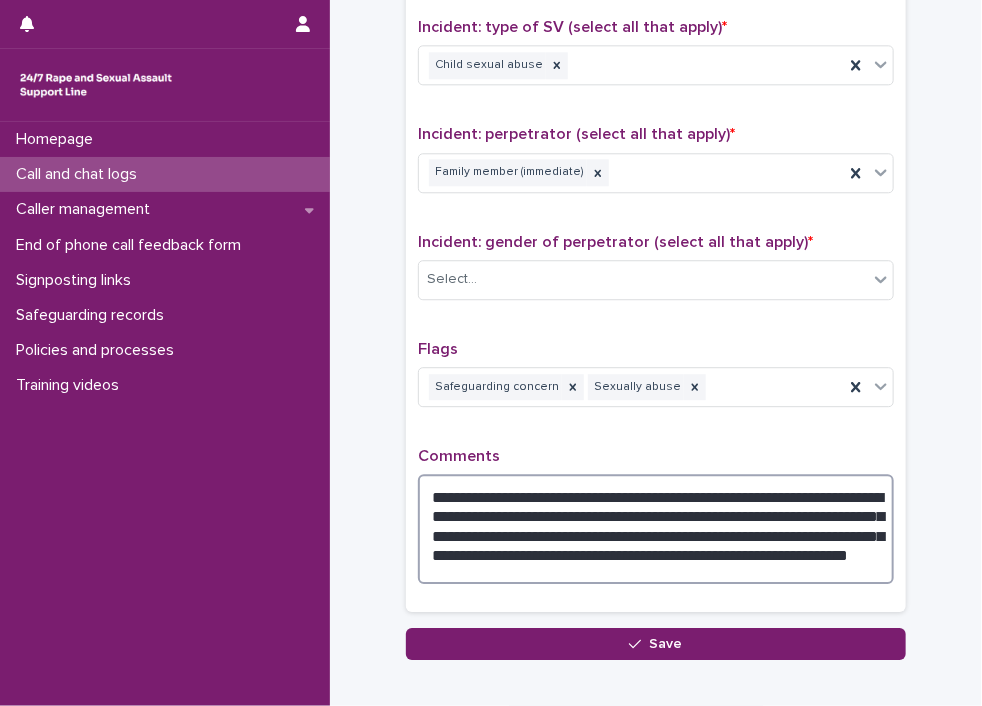 click on "**********" at bounding box center (656, 529) 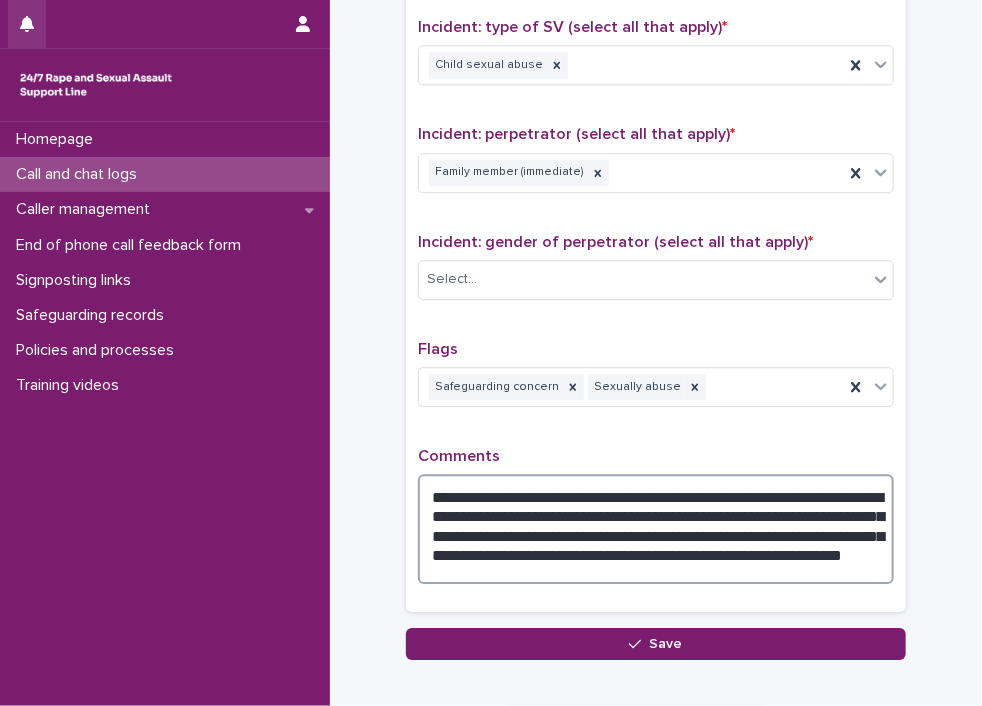 type on "**********" 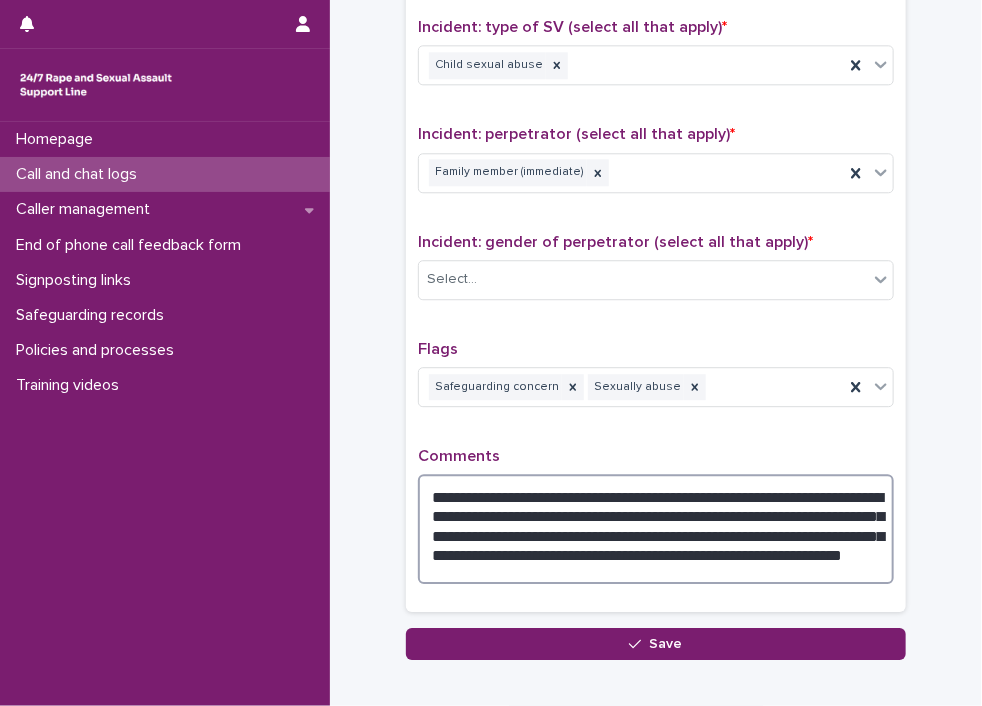 drag, startPoint x: 425, startPoint y: 484, endPoint x: 578, endPoint y: 577, distance: 179.04749 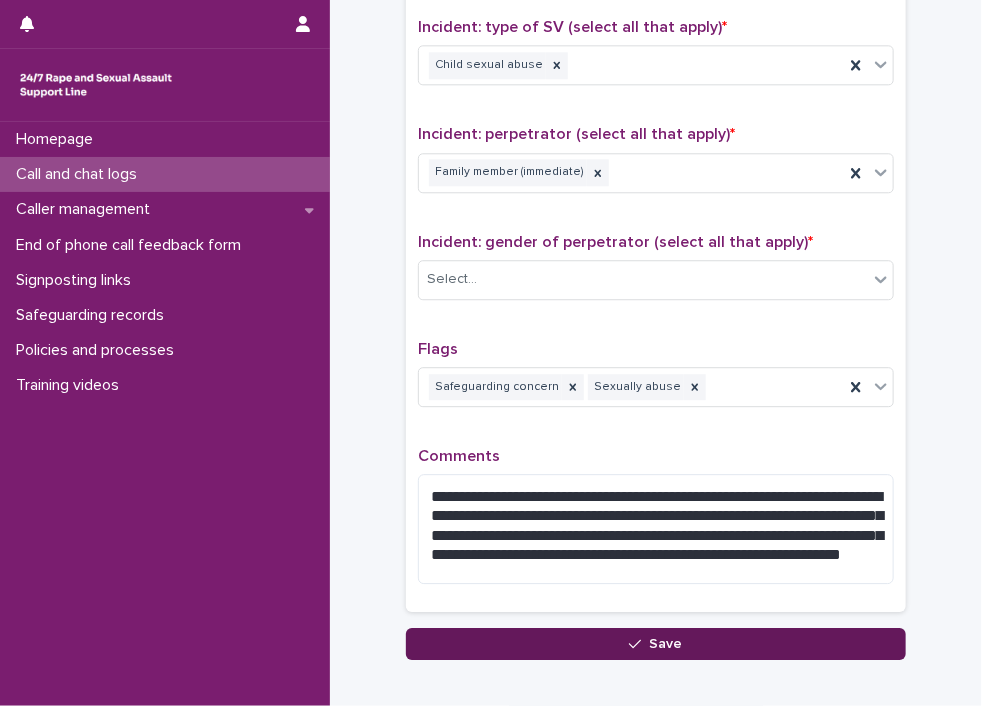 click on "Save" at bounding box center (656, 644) 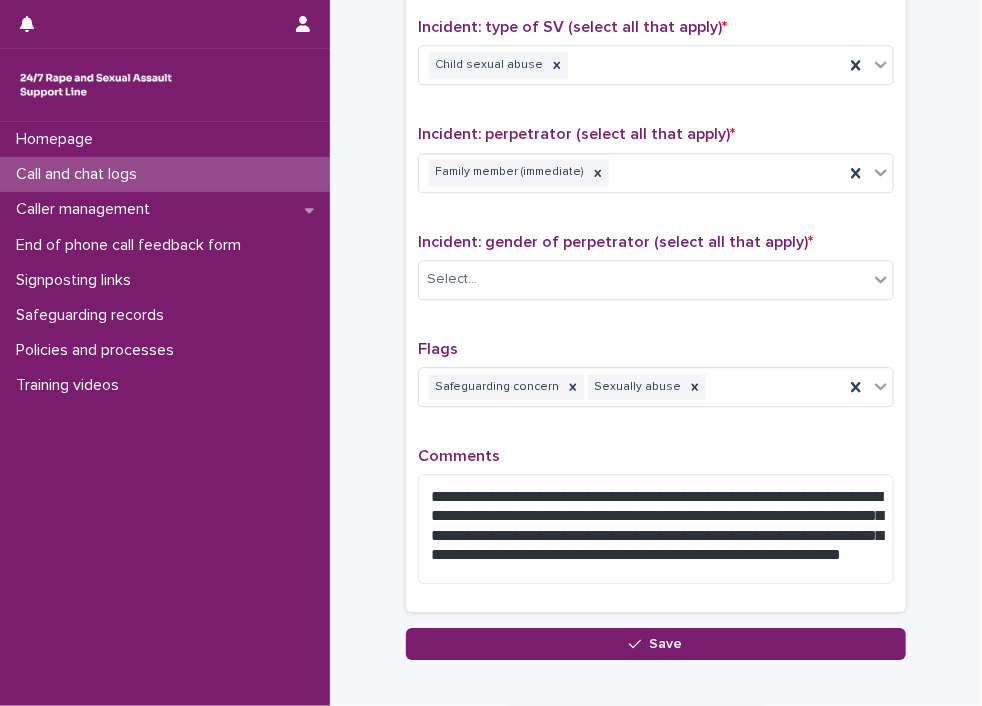 scroll, scrollTop: 1727, scrollLeft: 0, axis: vertical 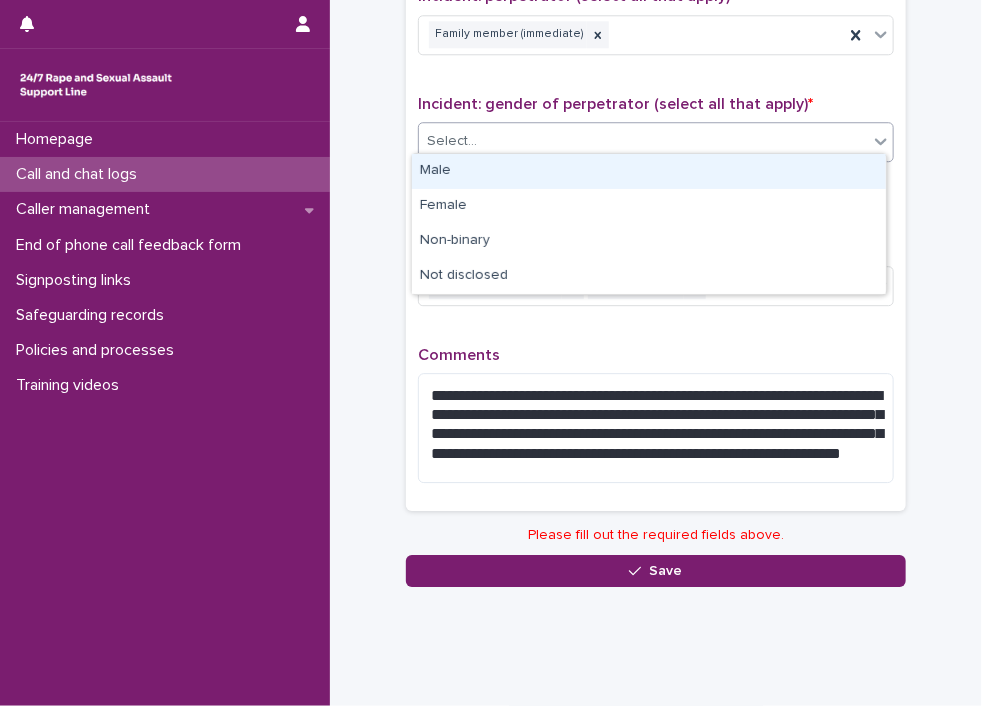 click 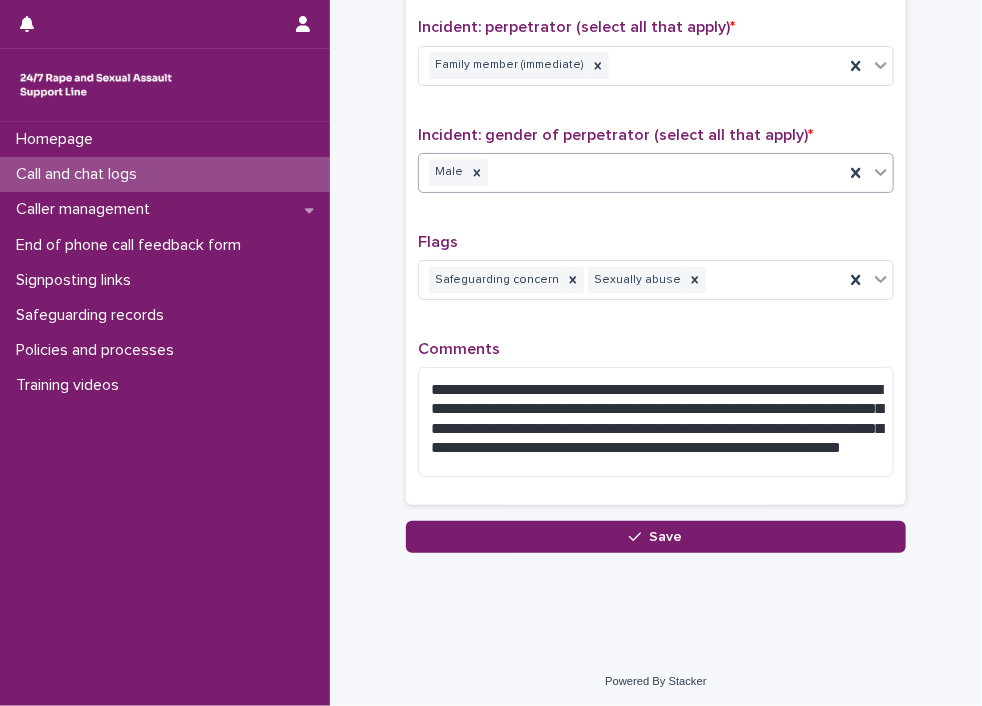 scroll, scrollTop: 1690, scrollLeft: 0, axis: vertical 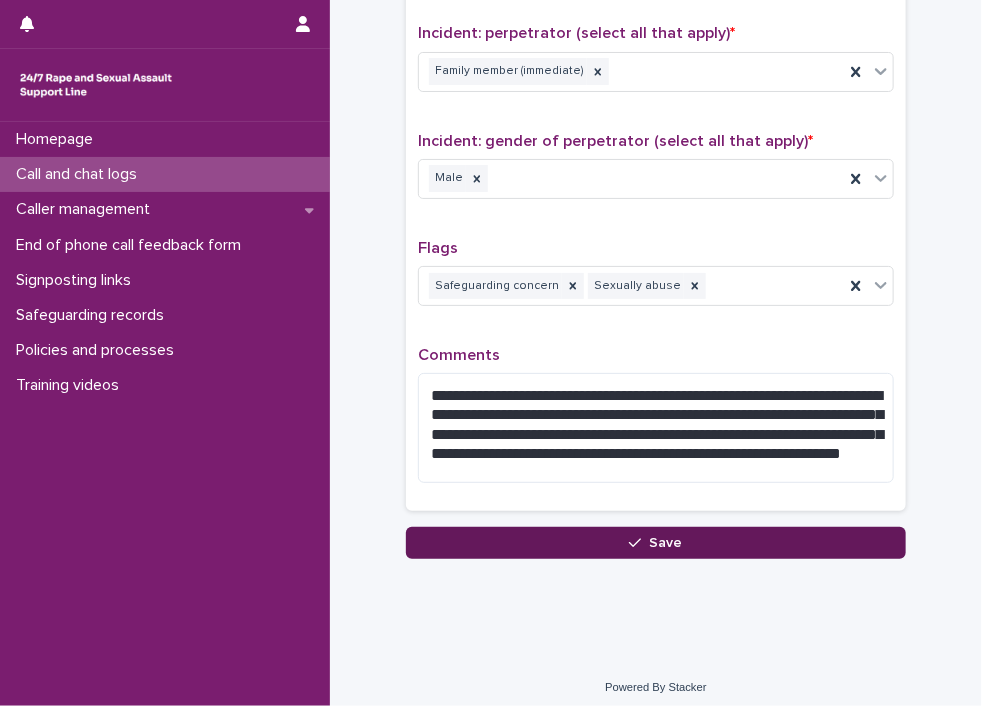 click on "Save" at bounding box center (656, 543) 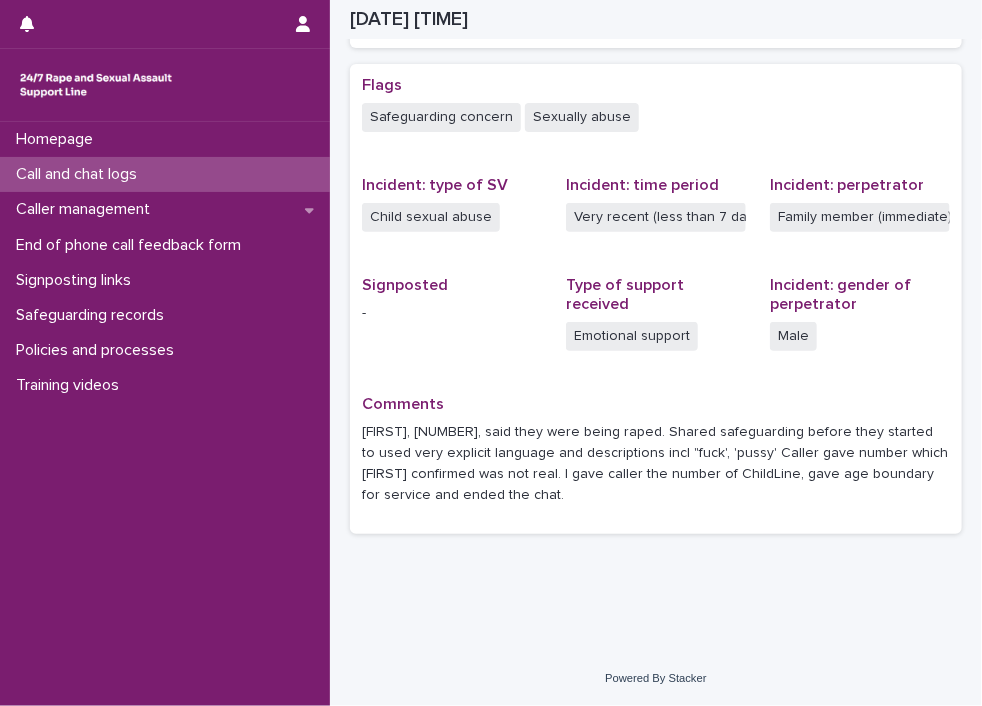 scroll, scrollTop: 506, scrollLeft: 0, axis: vertical 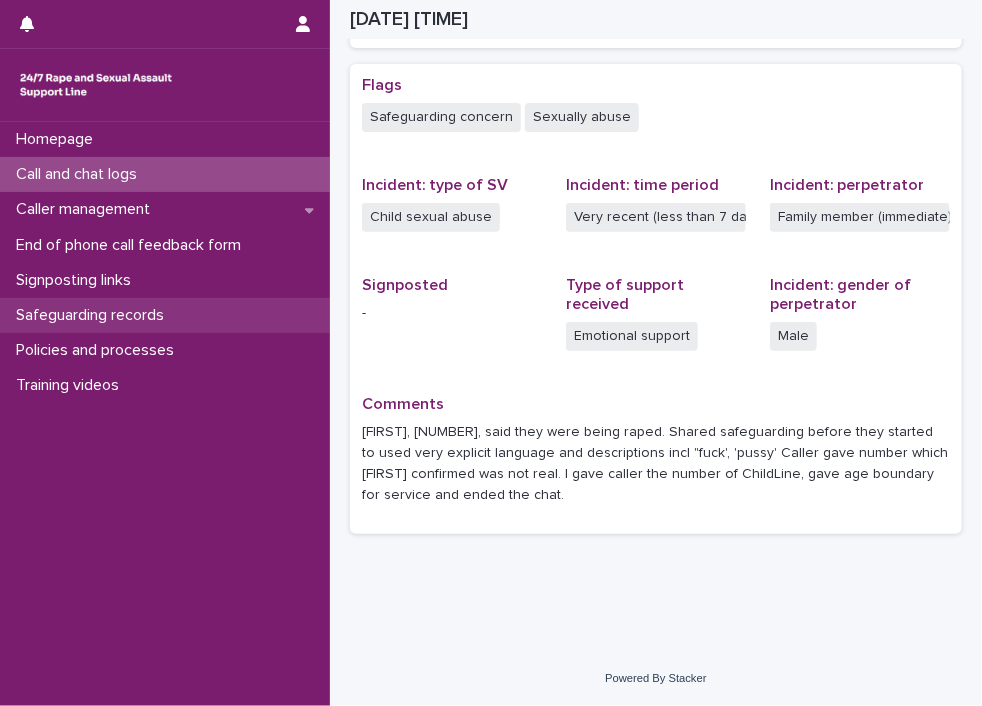 click on "Safeguarding records" at bounding box center (94, 315) 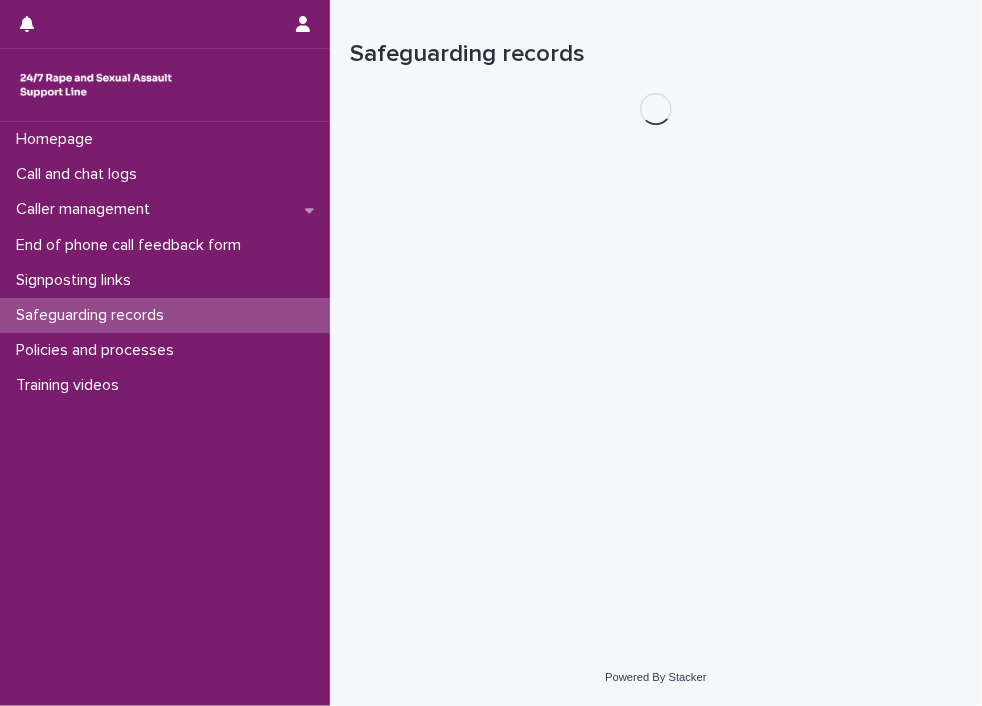 scroll, scrollTop: 0, scrollLeft: 0, axis: both 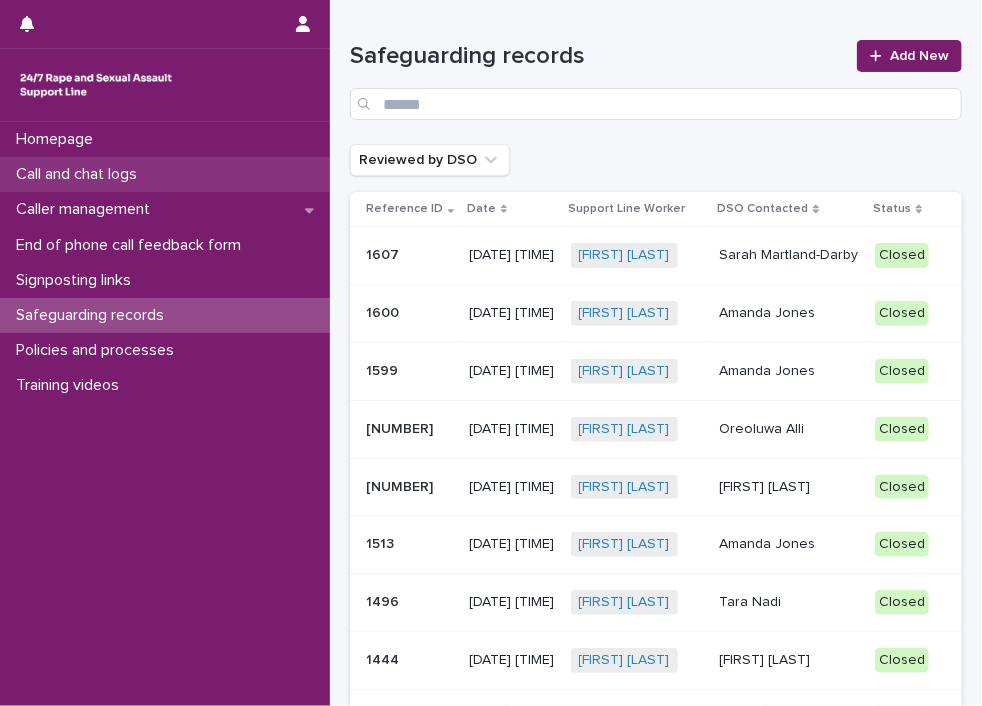 click on "Call and chat logs" at bounding box center (165, 174) 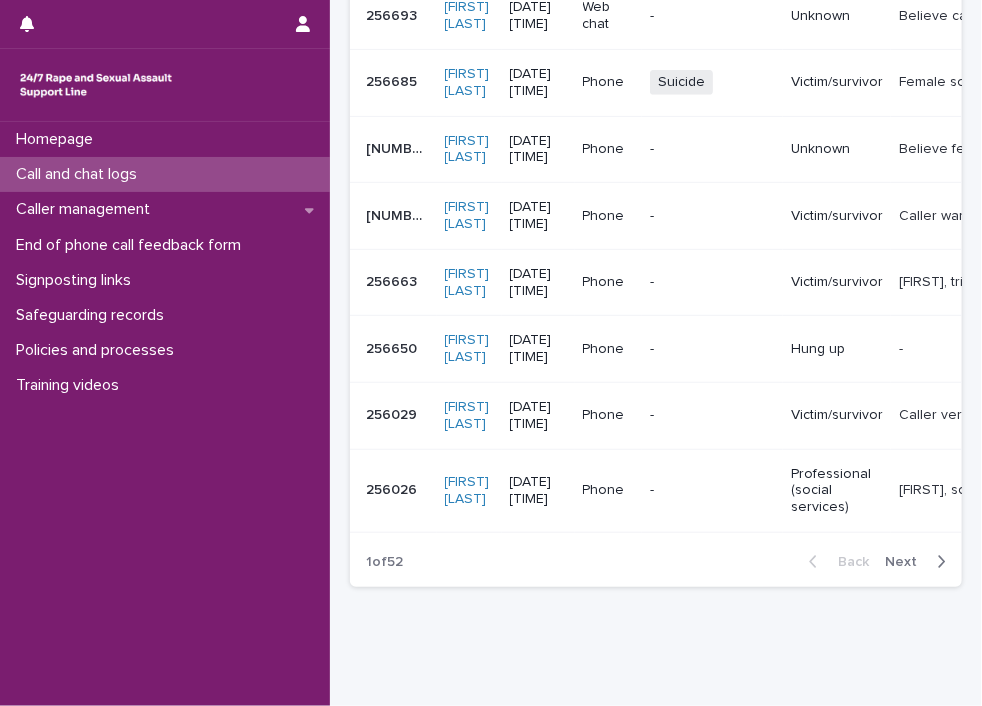 scroll, scrollTop: 661, scrollLeft: 0, axis: vertical 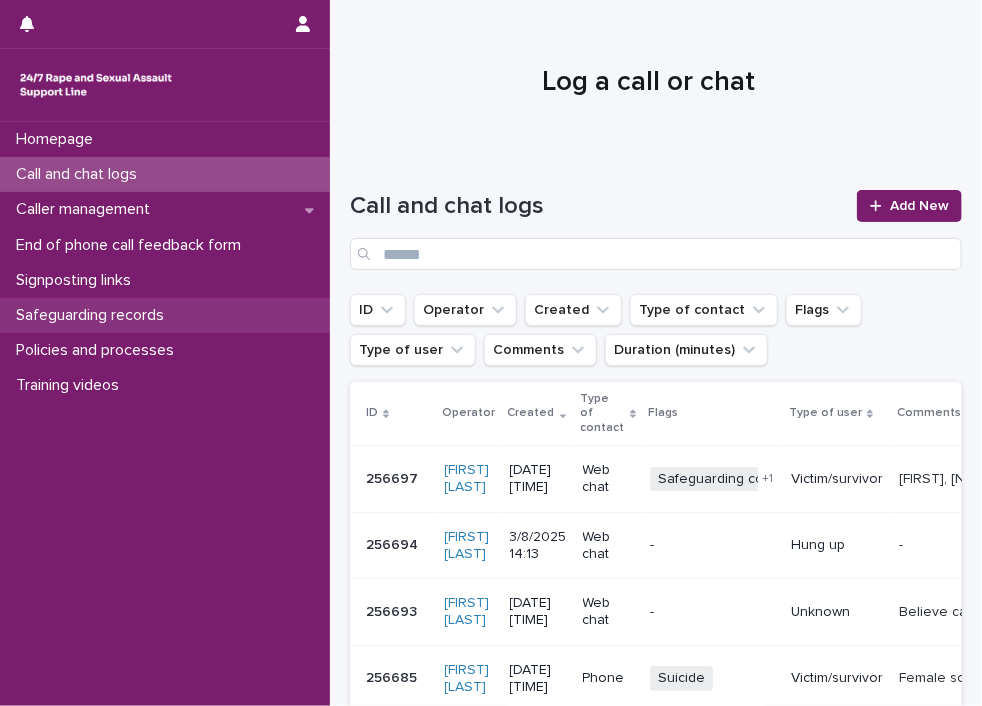 click on "Safeguarding records" at bounding box center (165, 315) 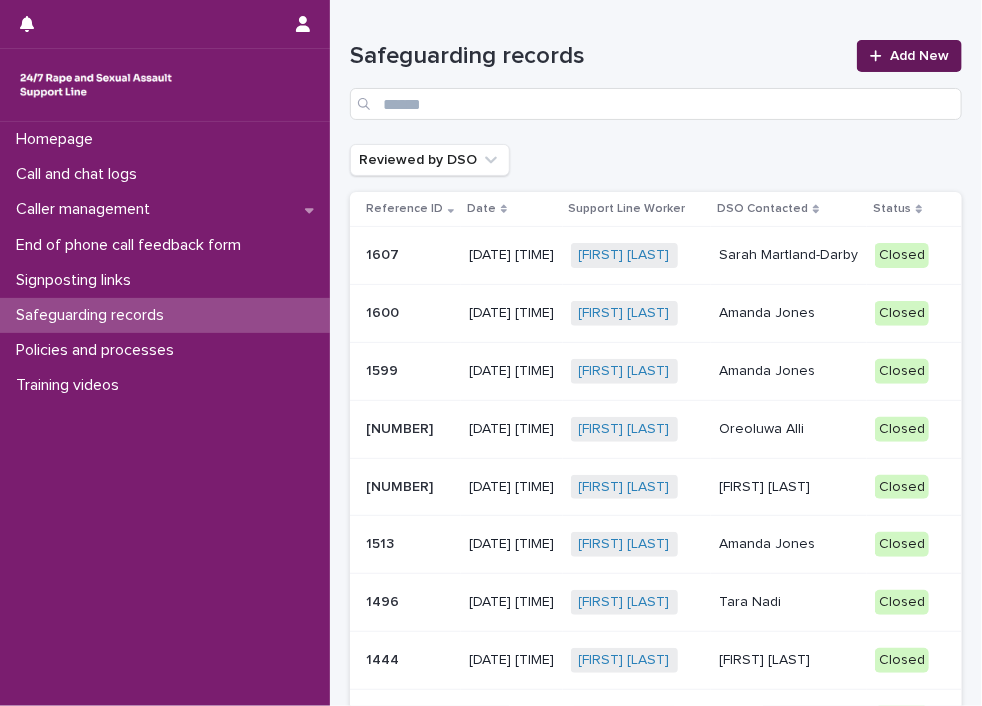 click on "Add New" at bounding box center (909, 56) 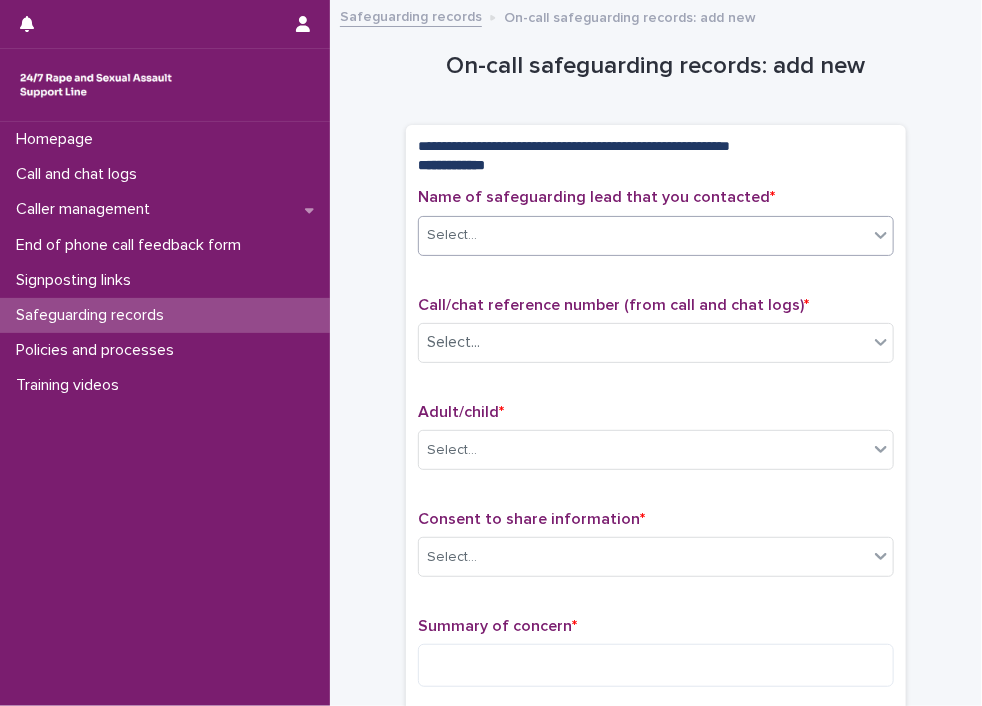 click on "Select..." at bounding box center [643, 235] 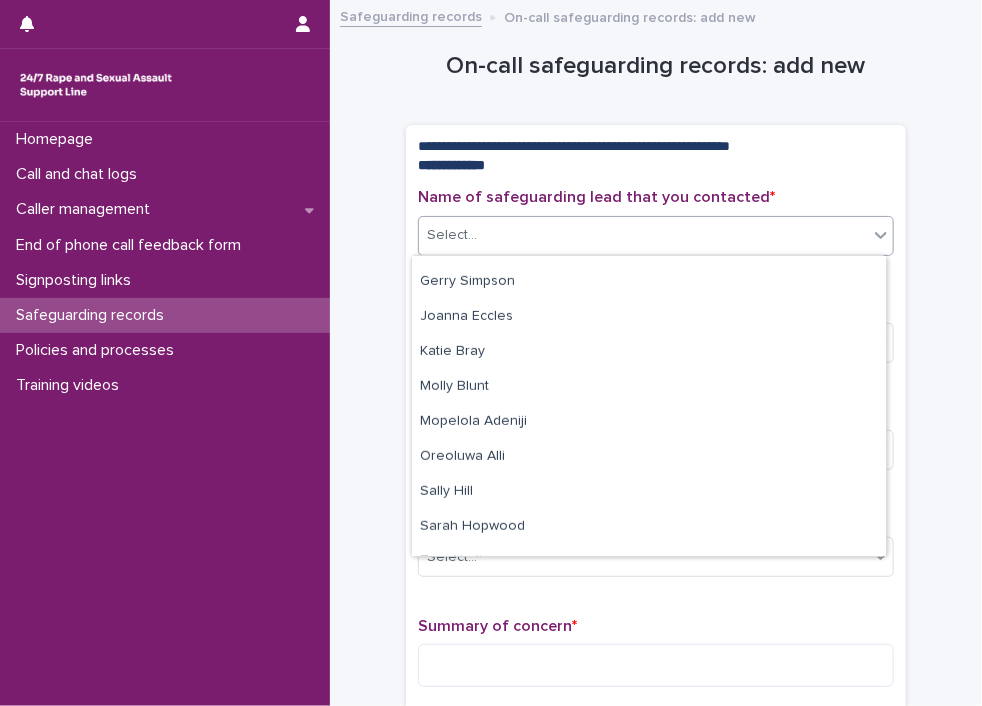 scroll, scrollTop: 345, scrollLeft: 0, axis: vertical 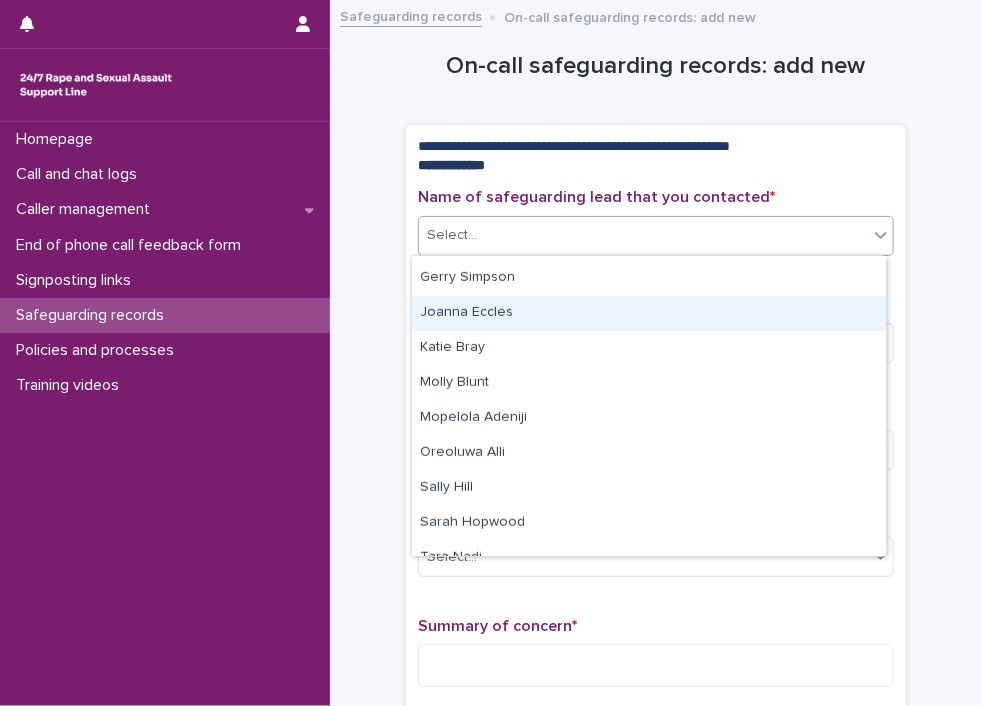 click on "Joanna Eccles" at bounding box center (649, 313) 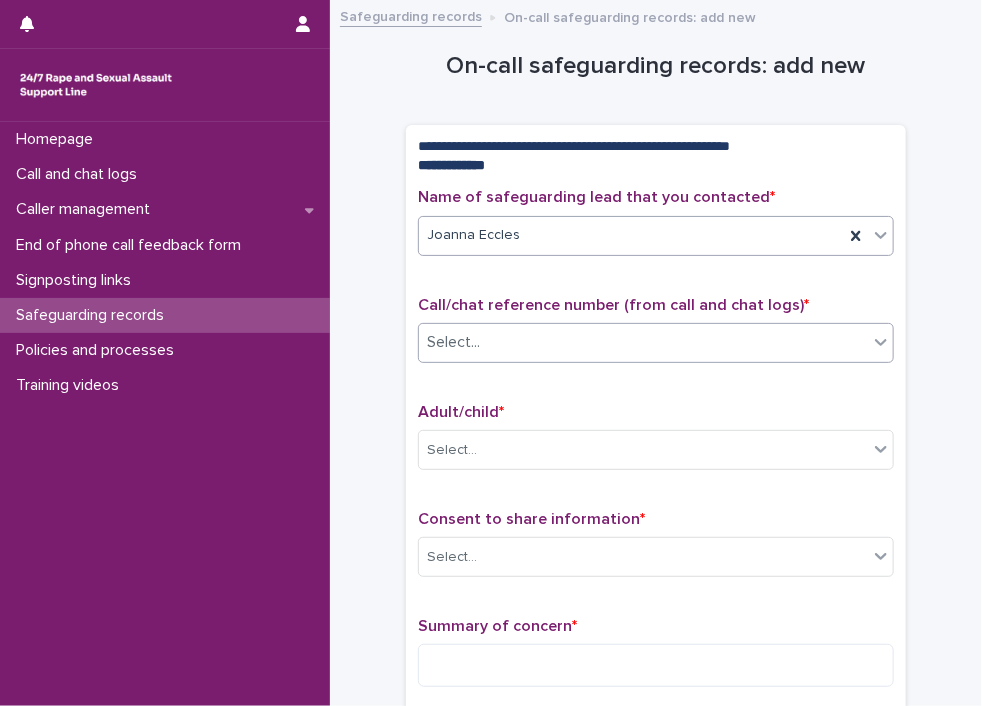 click on "Select..." at bounding box center (643, 342) 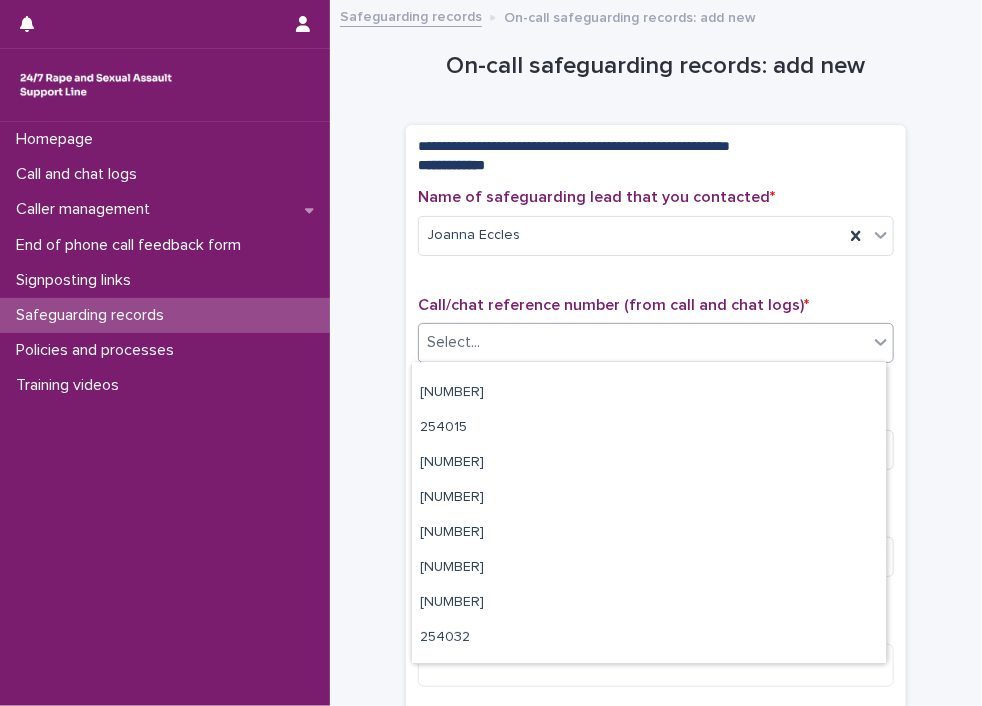 scroll, scrollTop: 17690, scrollLeft: 0, axis: vertical 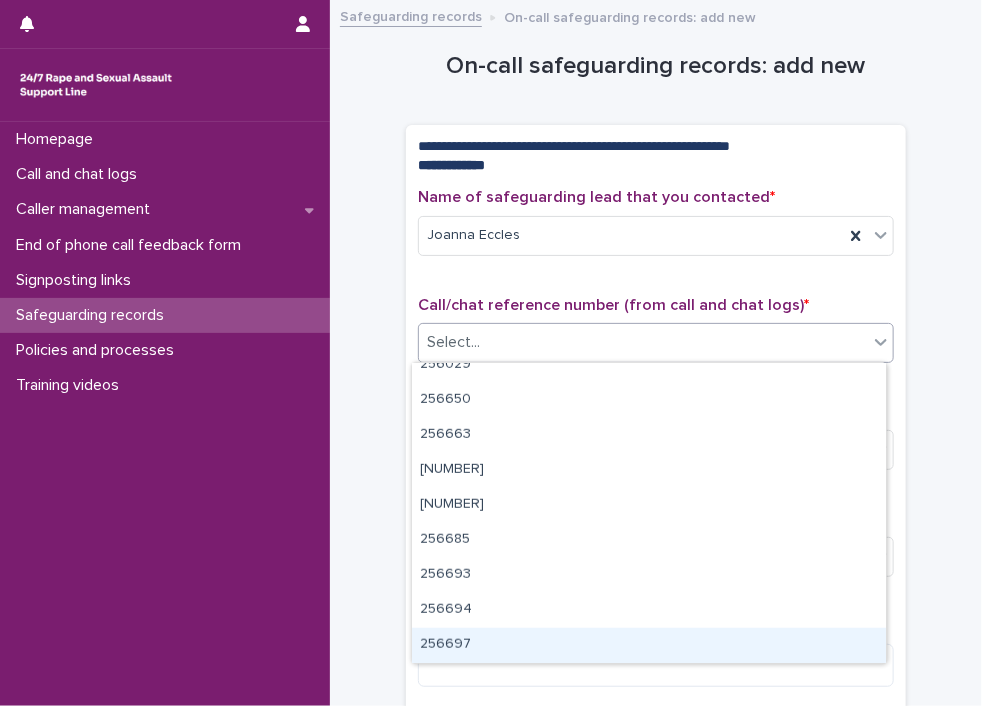 click on "256697" at bounding box center (649, 645) 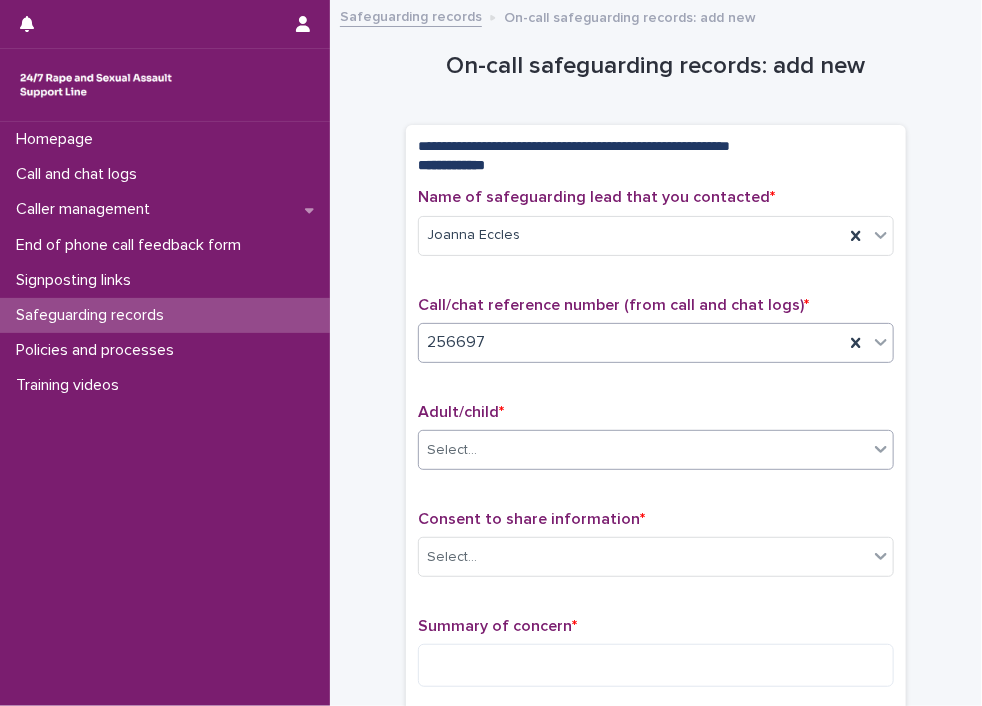 click 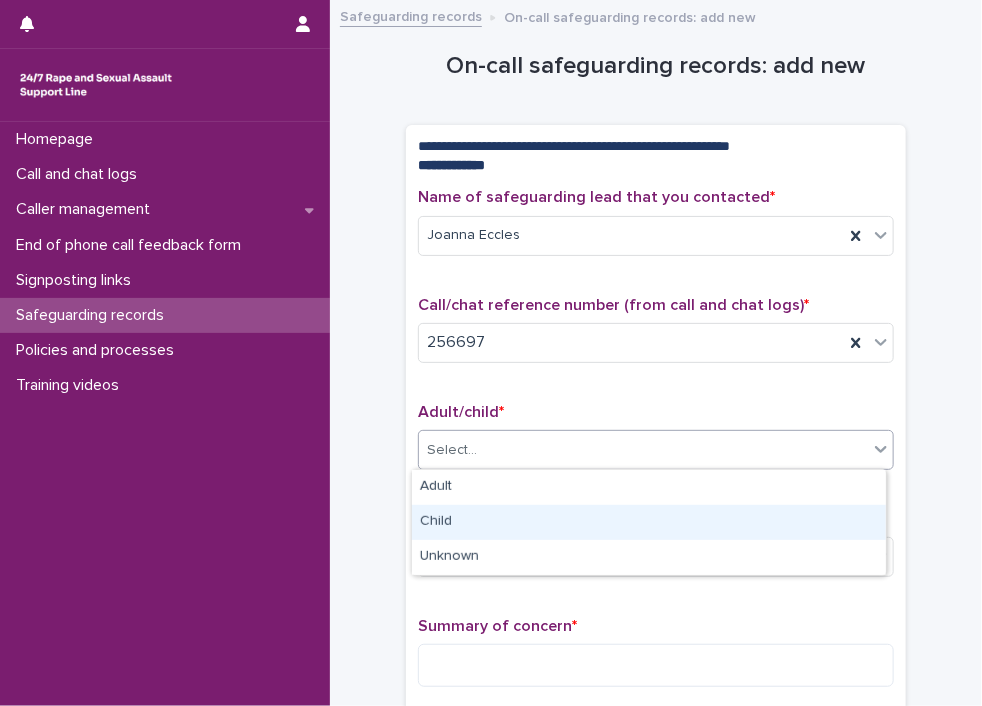 click on "Child" at bounding box center (649, 522) 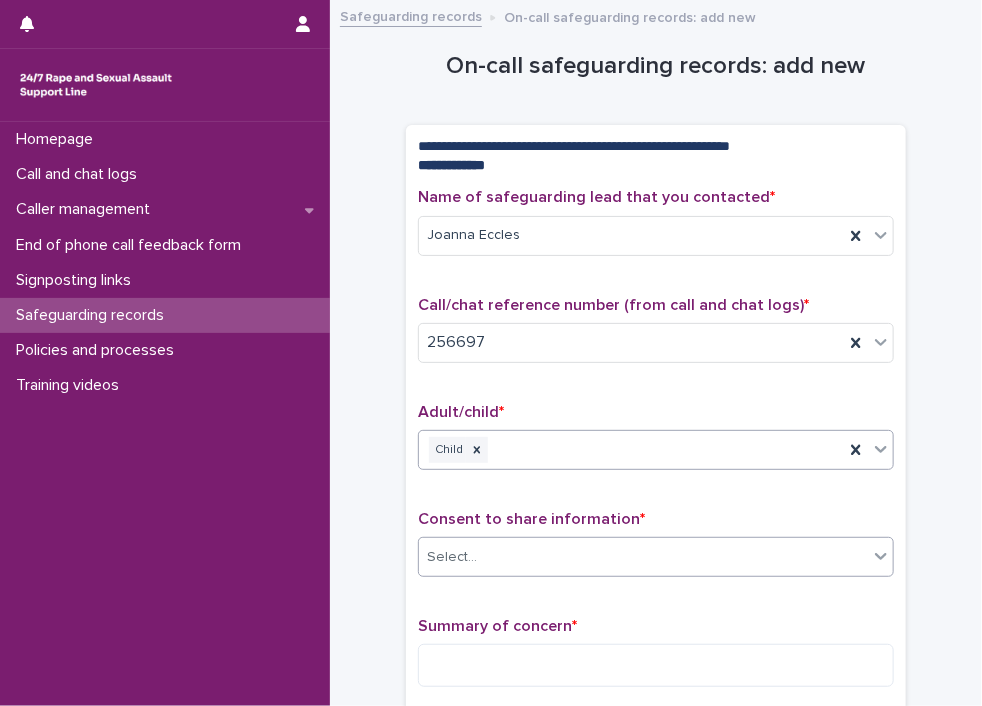 click 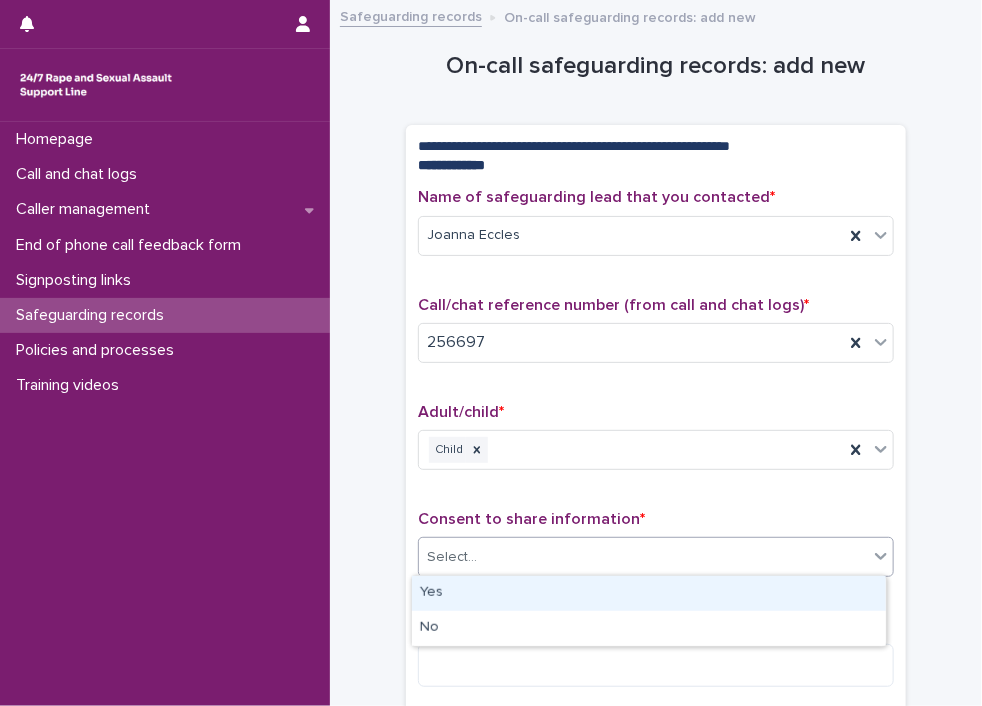 scroll, scrollTop: 211, scrollLeft: 0, axis: vertical 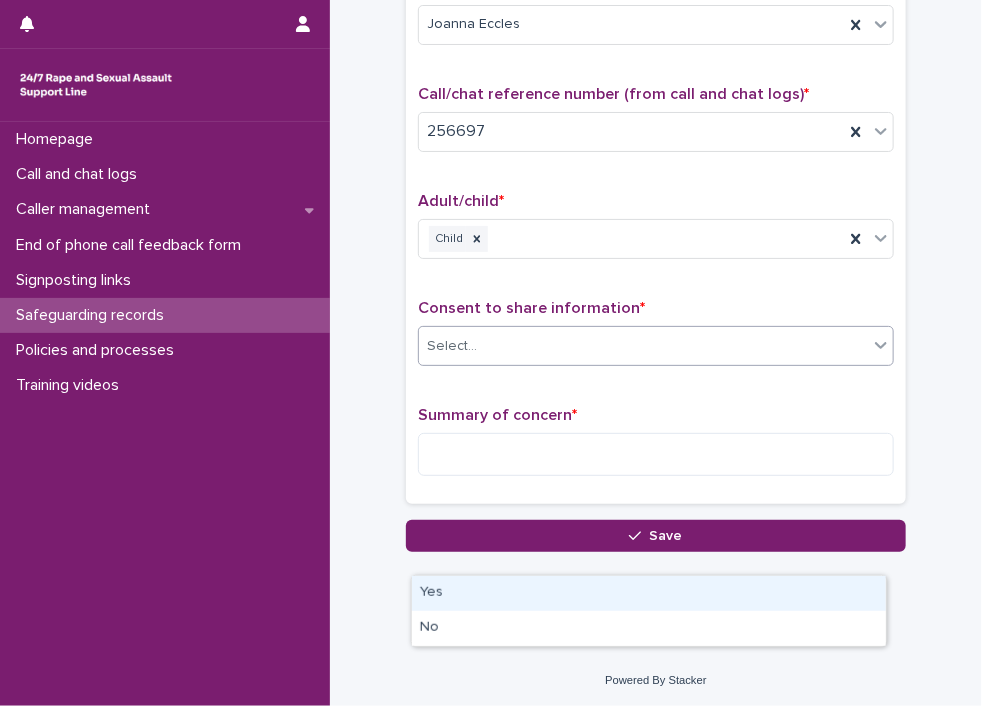 click on "Yes" at bounding box center [649, 593] 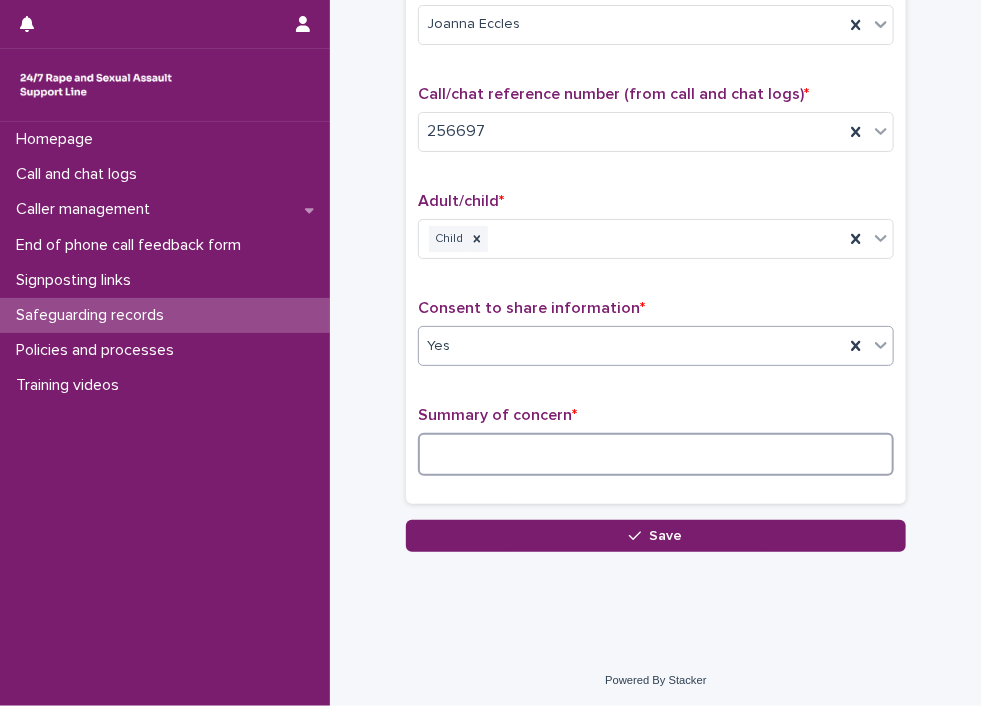 click at bounding box center [656, 454] 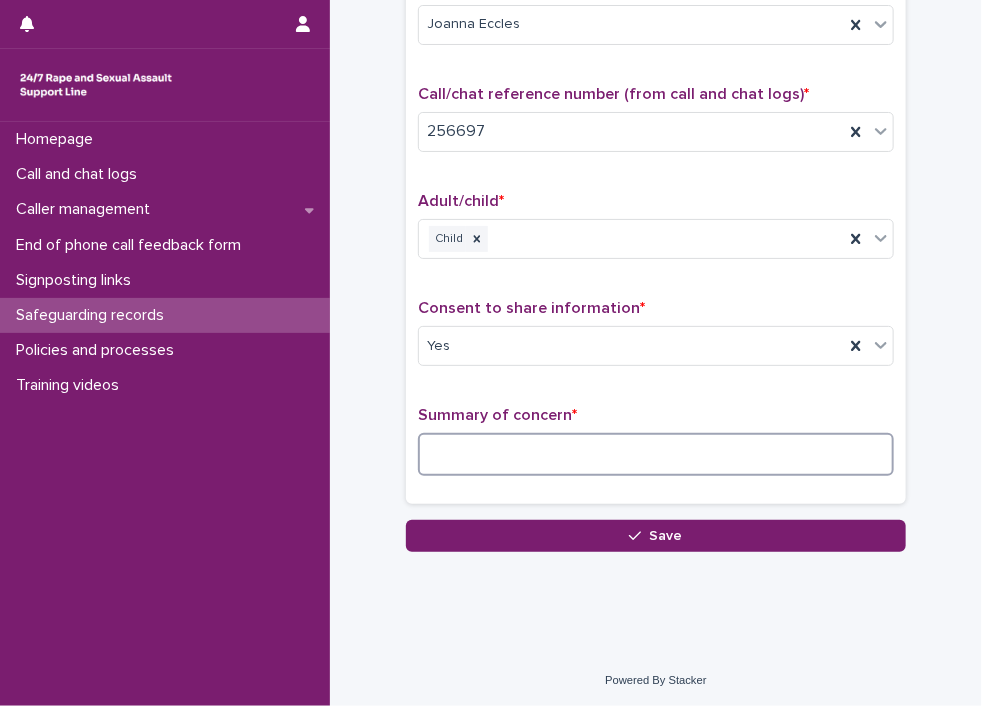 paste on "**********" 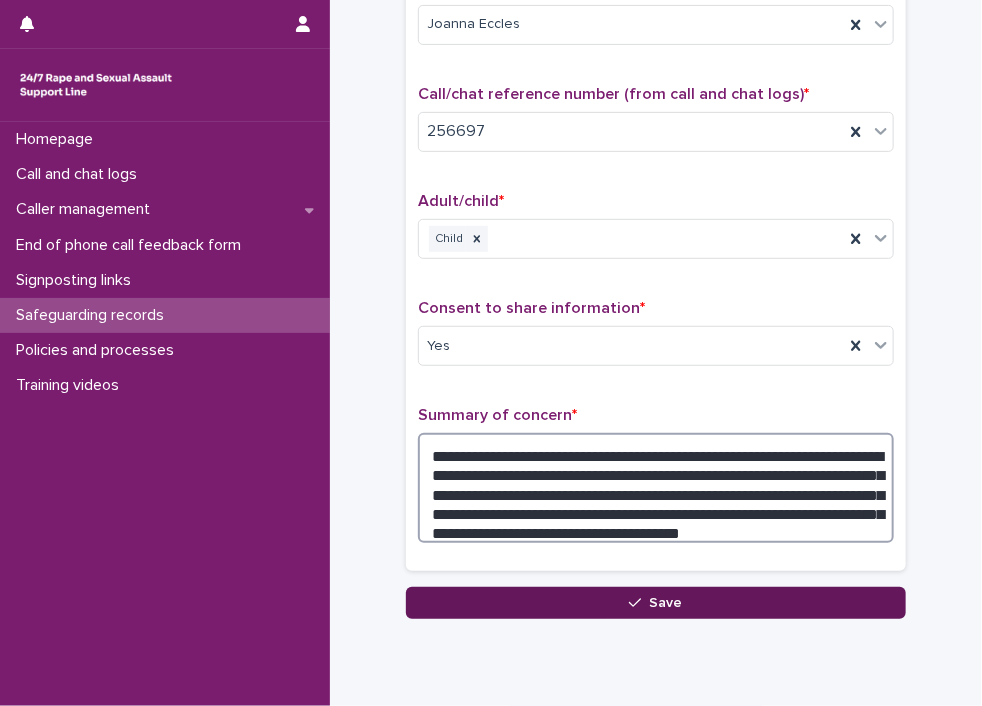 type on "**********" 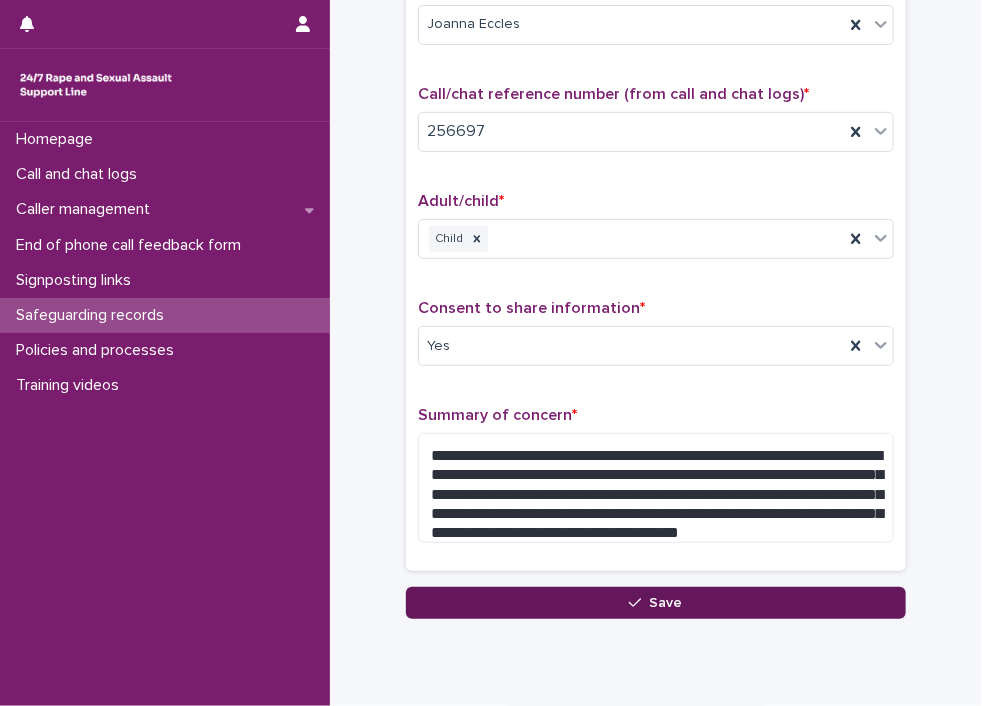 click on "Save" at bounding box center [656, 603] 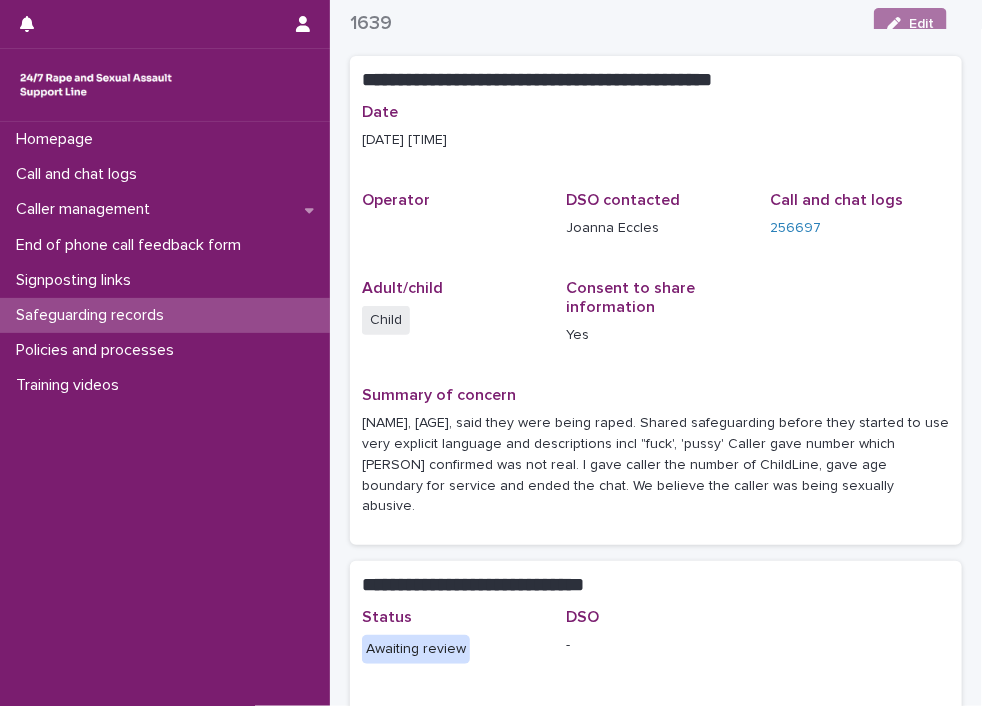 scroll, scrollTop: 71, scrollLeft: 0, axis: vertical 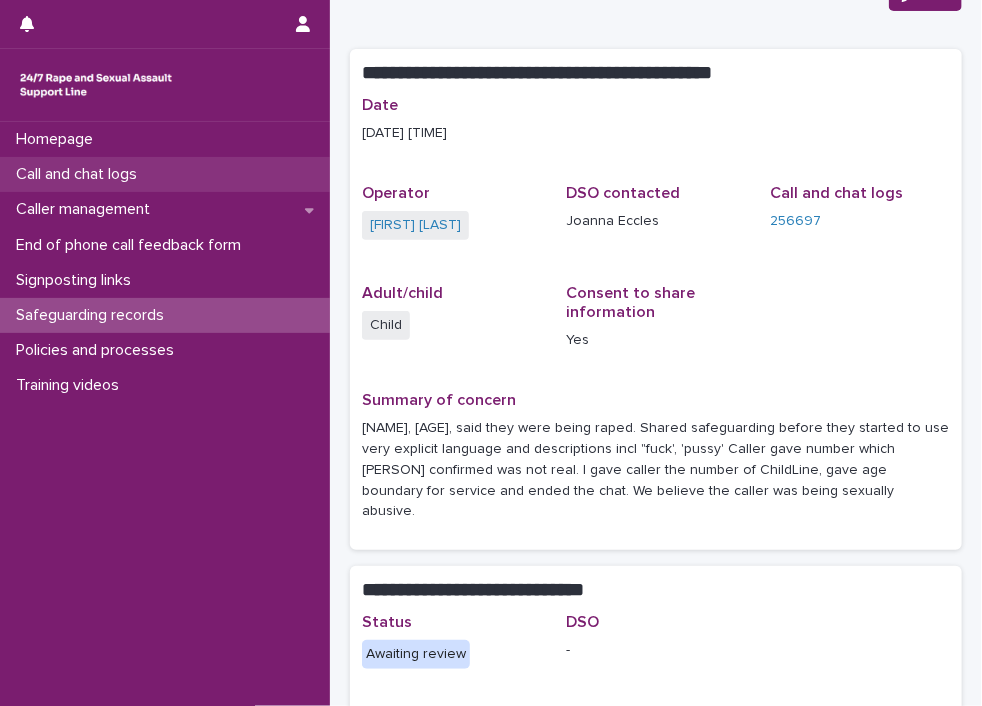click on "Call and chat logs" at bounding box center [80, 174] 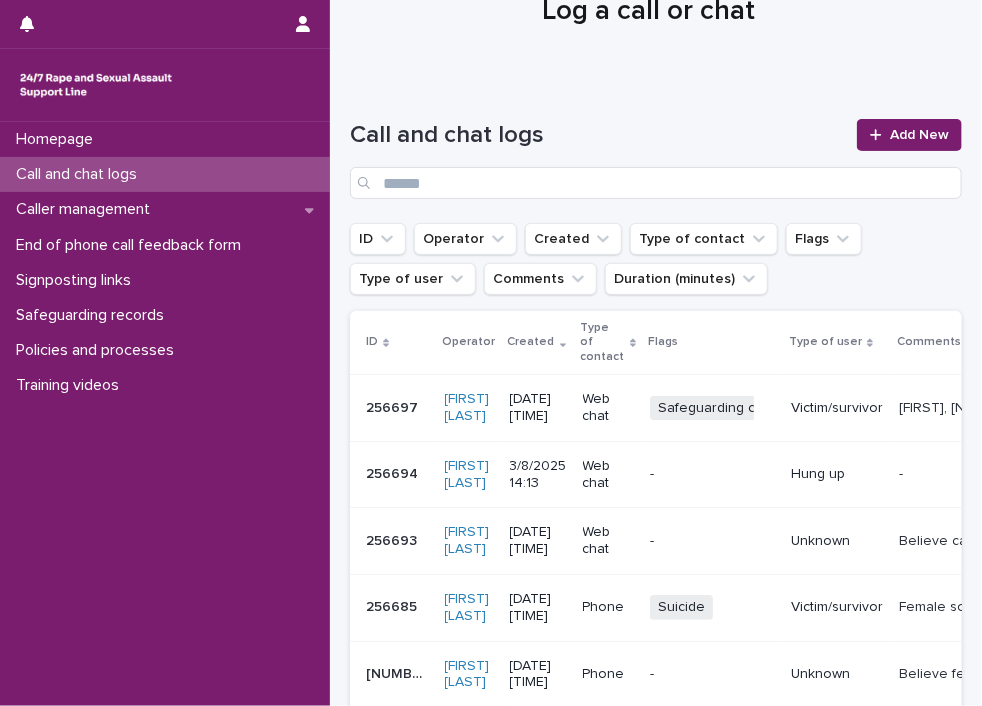 scroll, scrollTop: 0, scrollLeft: 0, axis: both 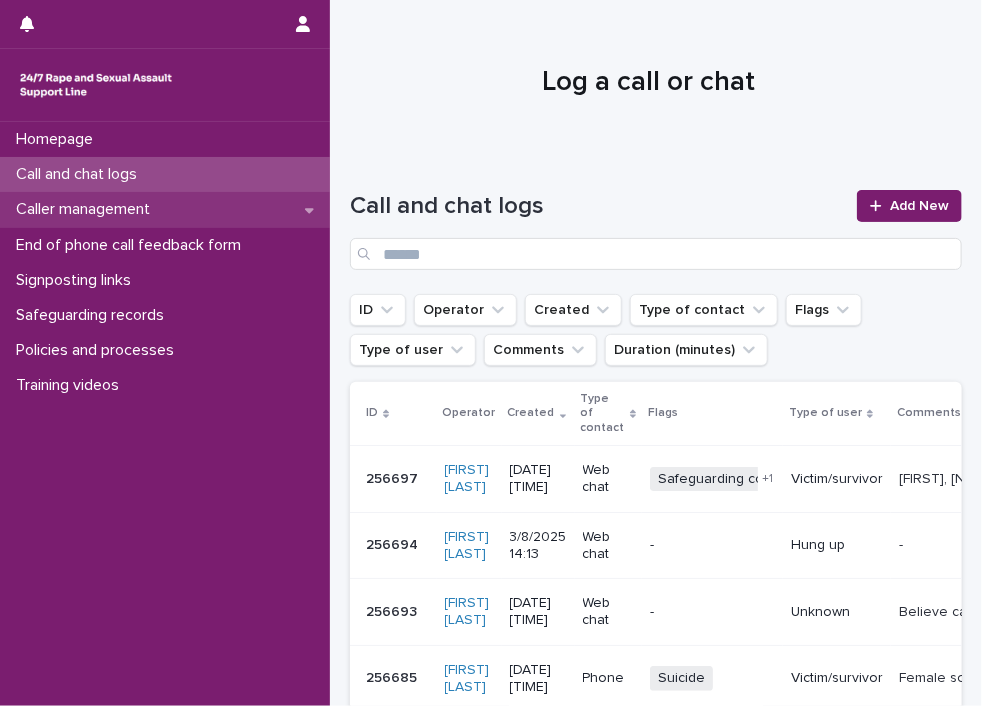 click on "Caller management" at bounding box center (165, 209) 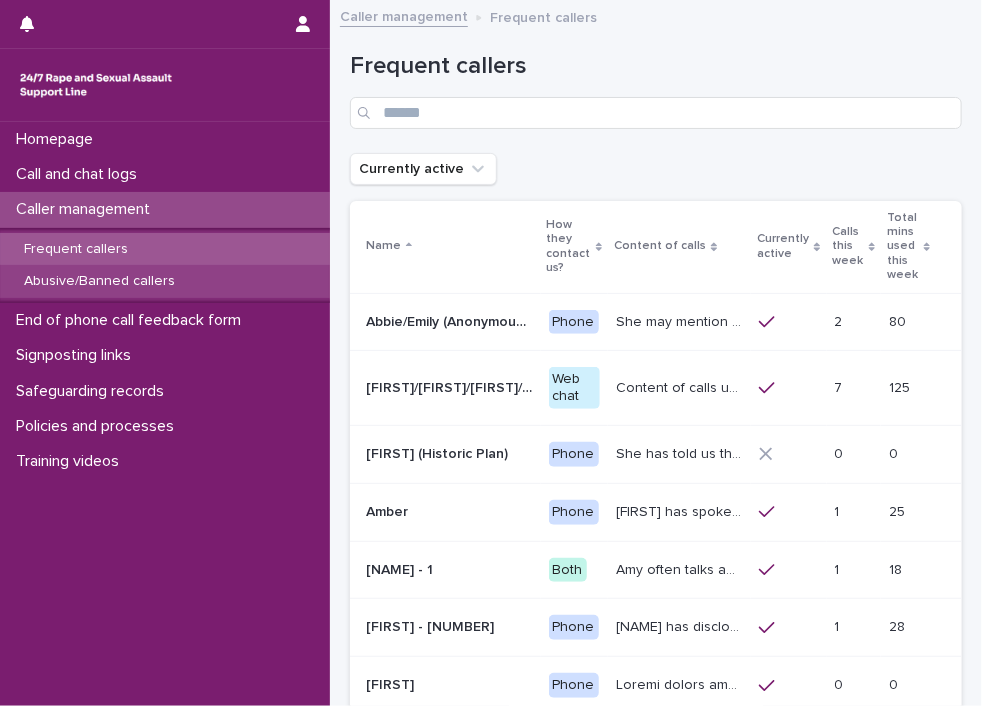 click on "Abusive/Banned callers" at bounding box center (165, 281) 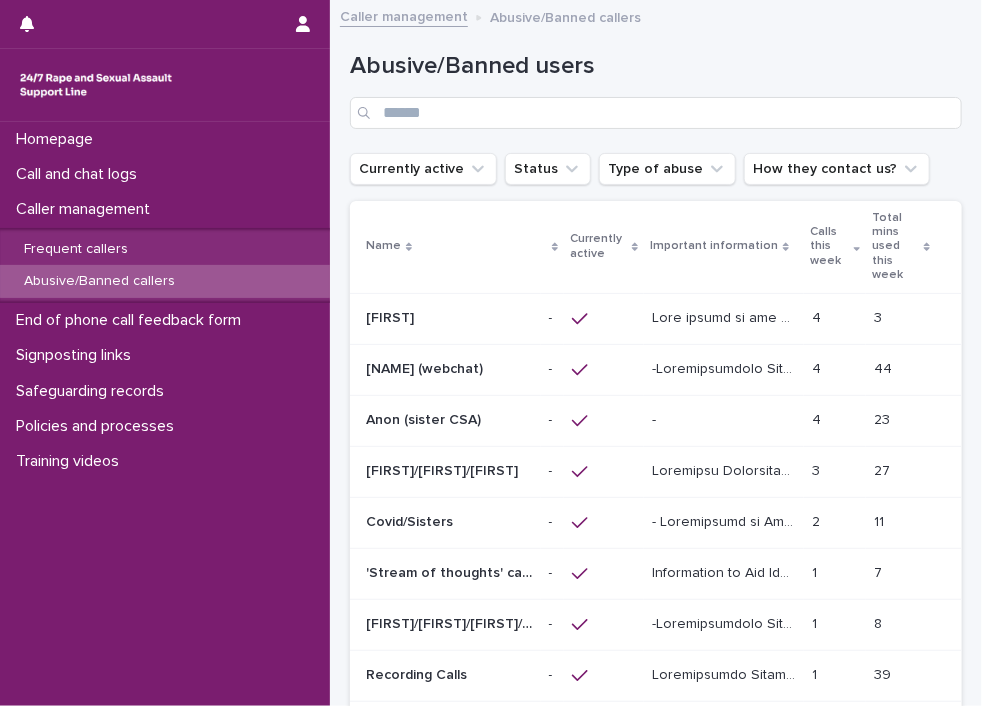 click at bounding box center (449, 420) 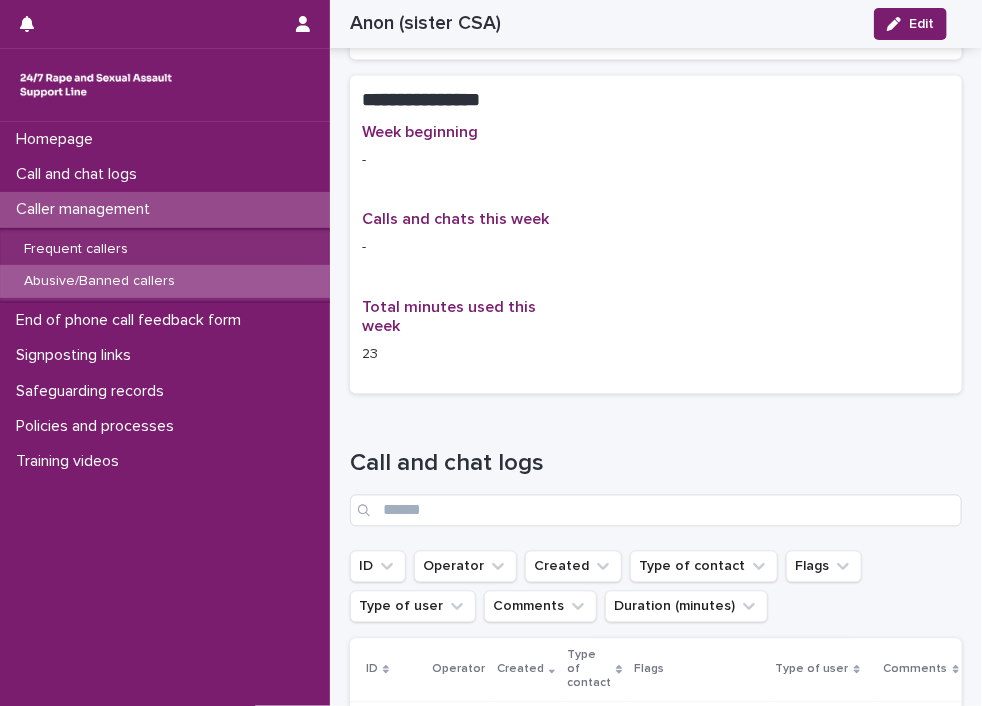 scroll, scrollTop: 1140, scrollLeft: 0, axis: vertical 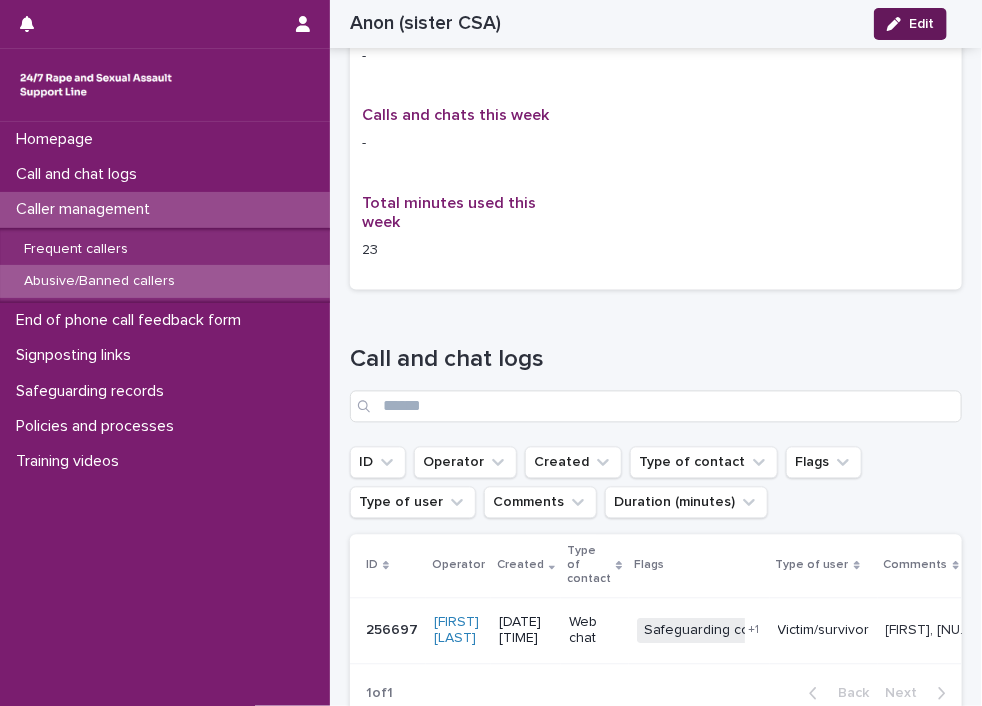 click at bounding box center (898, 24) 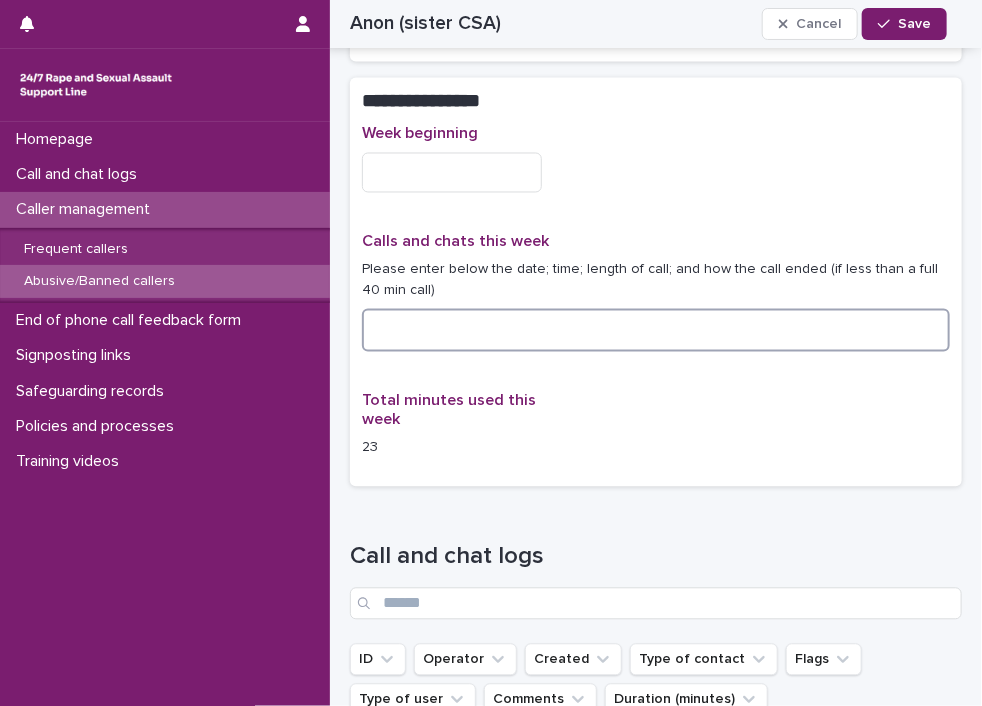 click at bounding box center [656, 330] 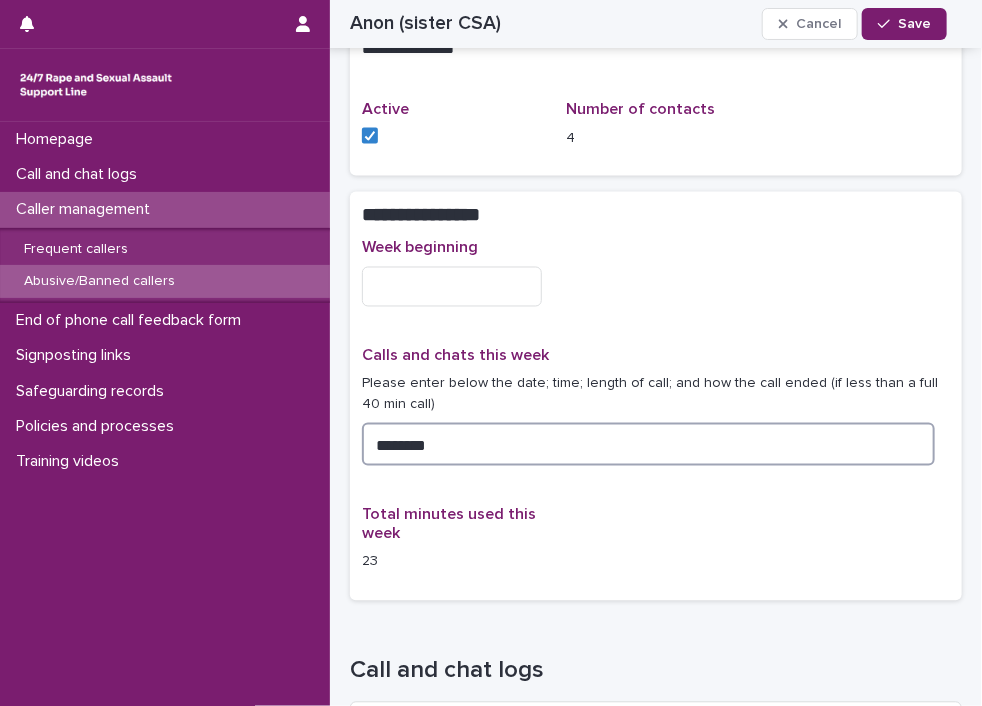 scroll, scrollTop: 1004, scrollLeft: 0, axis: vertical 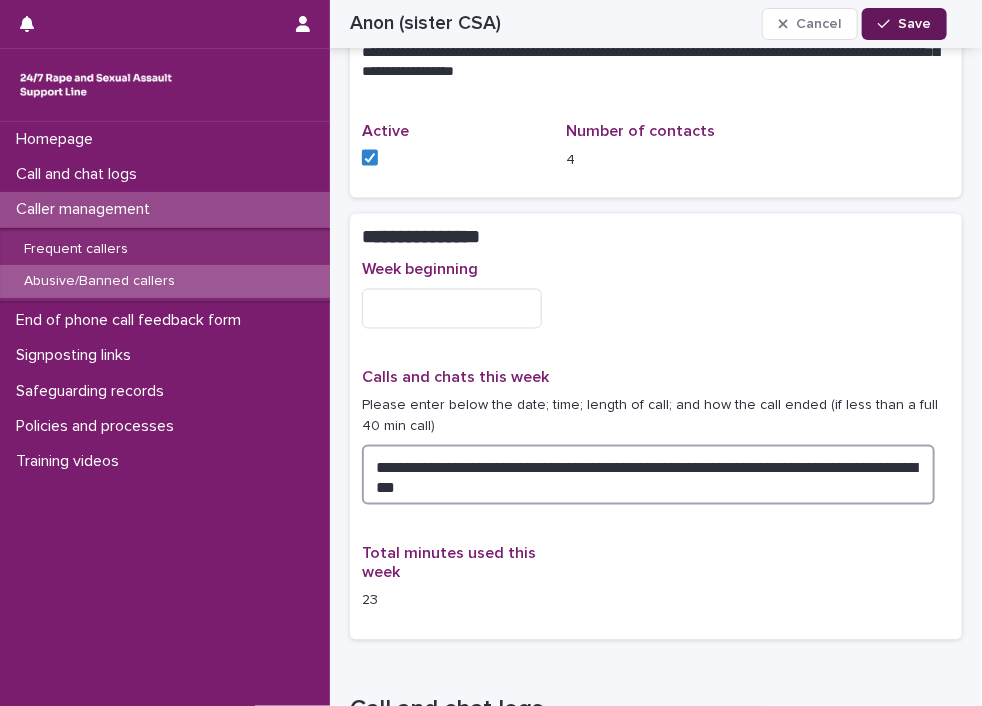 type on "**********" 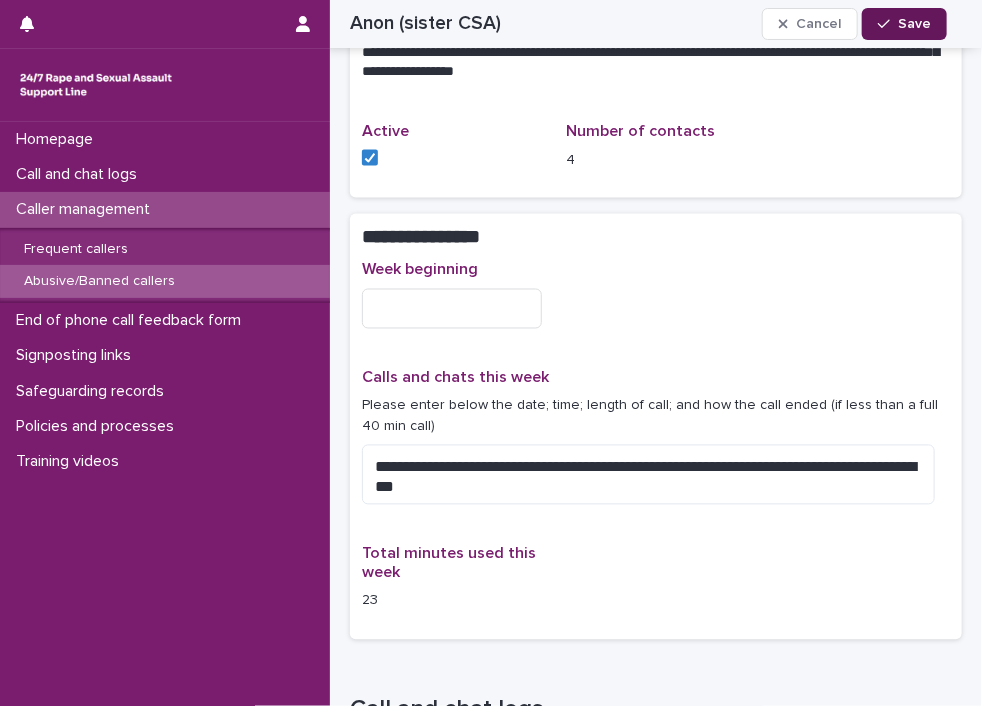 click at bounding box center (888, 24) 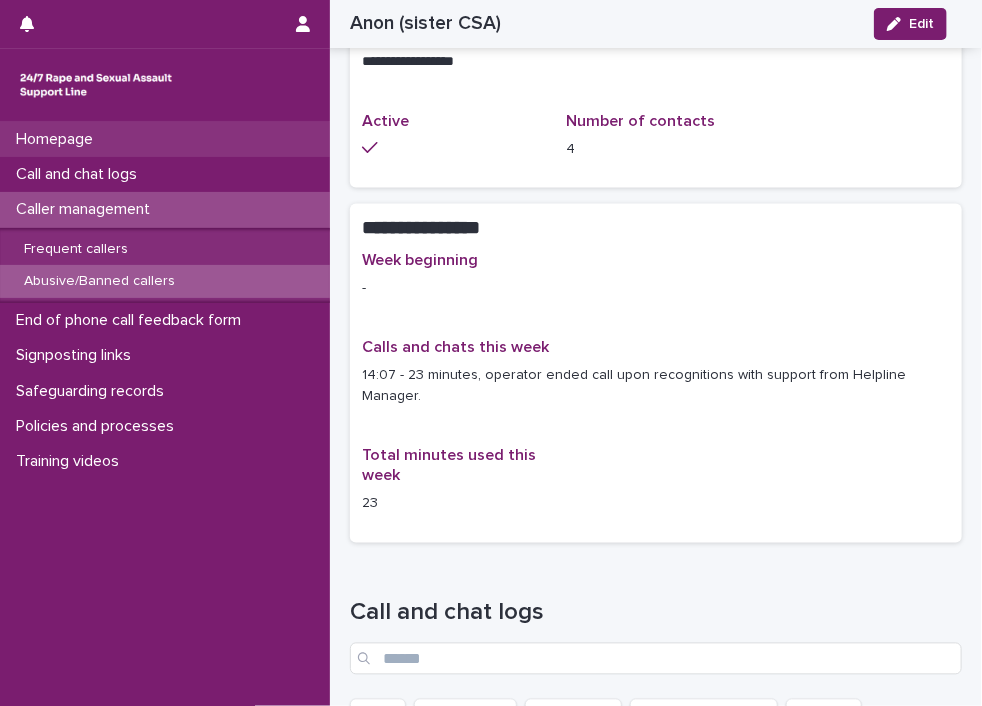 click on "Homepage" at bounding box center (58, 139) 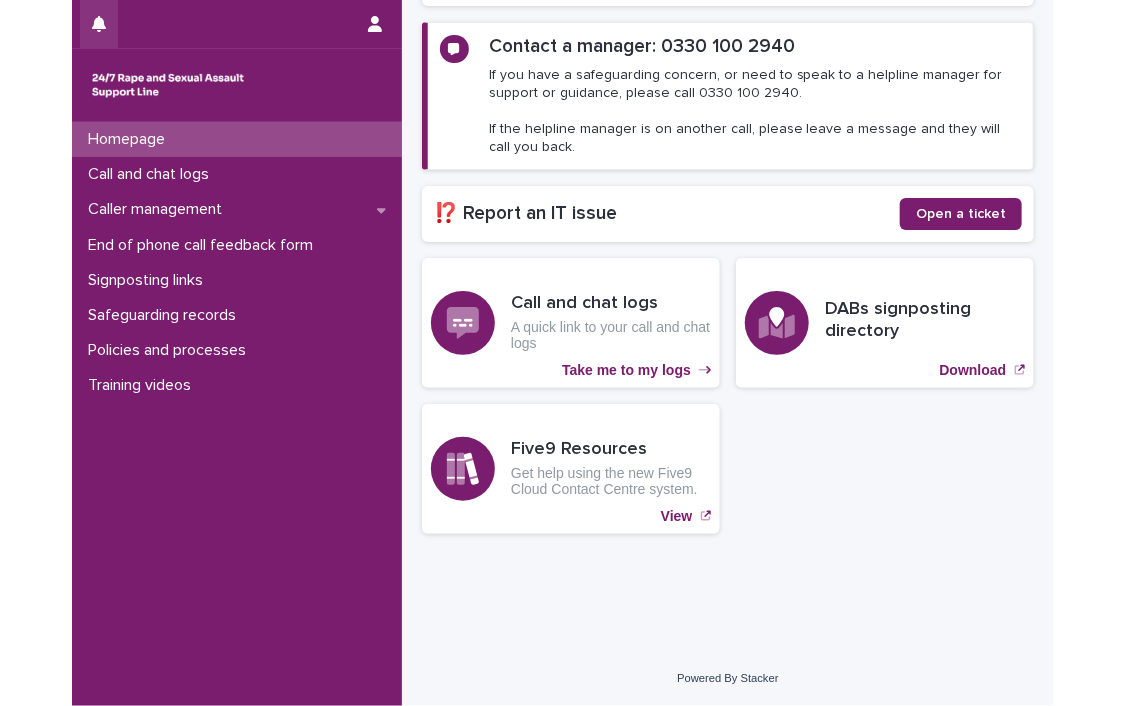 scroll, scrollTop: 263, scrollLeft: 0, axis: vertical 